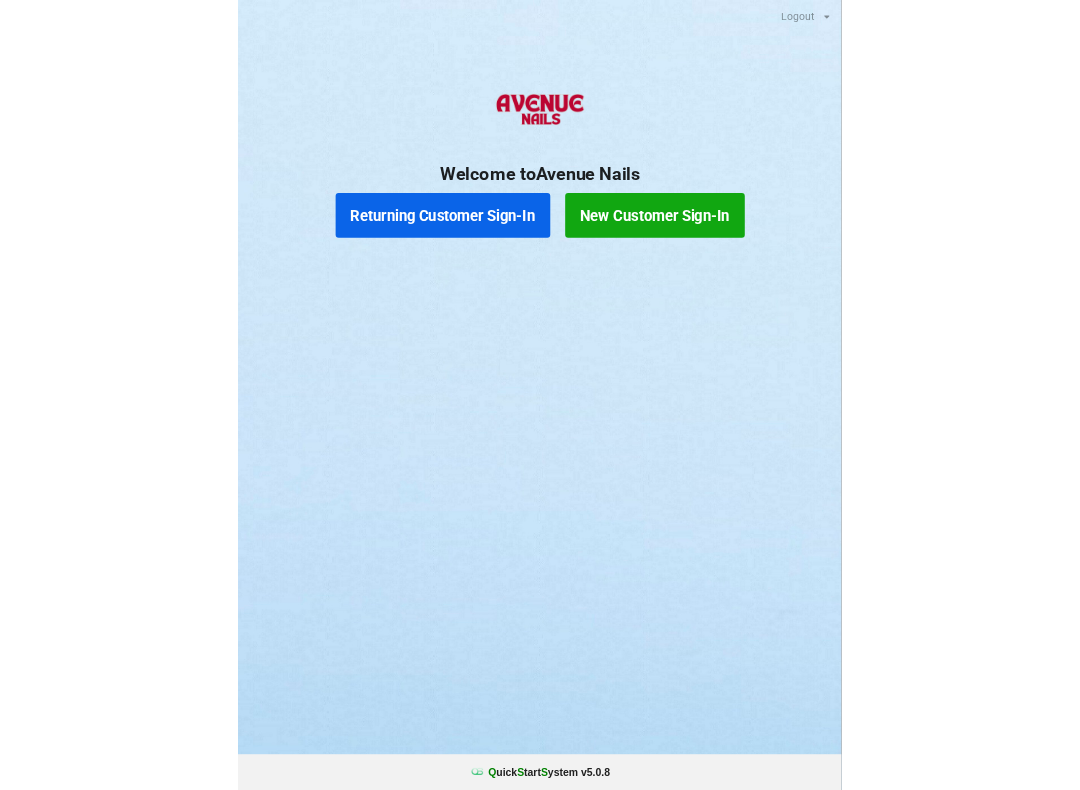 scroll, scrollTop: 0, scrollLeft: 0, axis: both 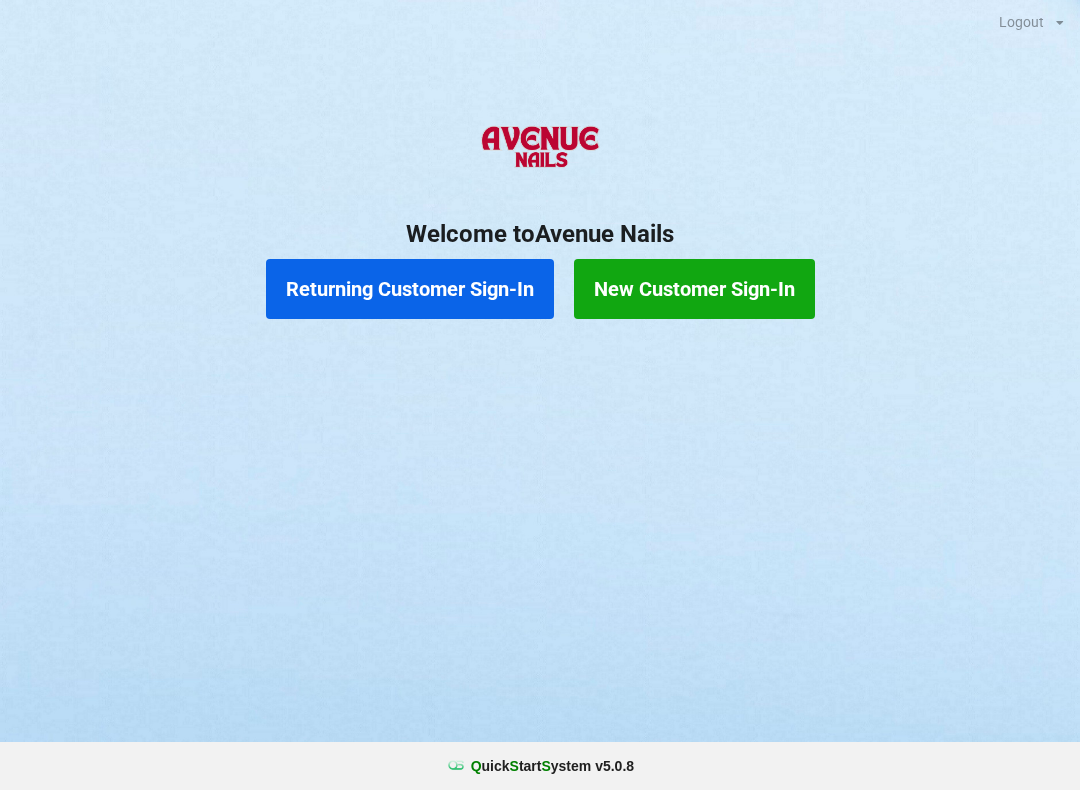 click on "New Customer Sign-In" at bounding box center (694, 289) 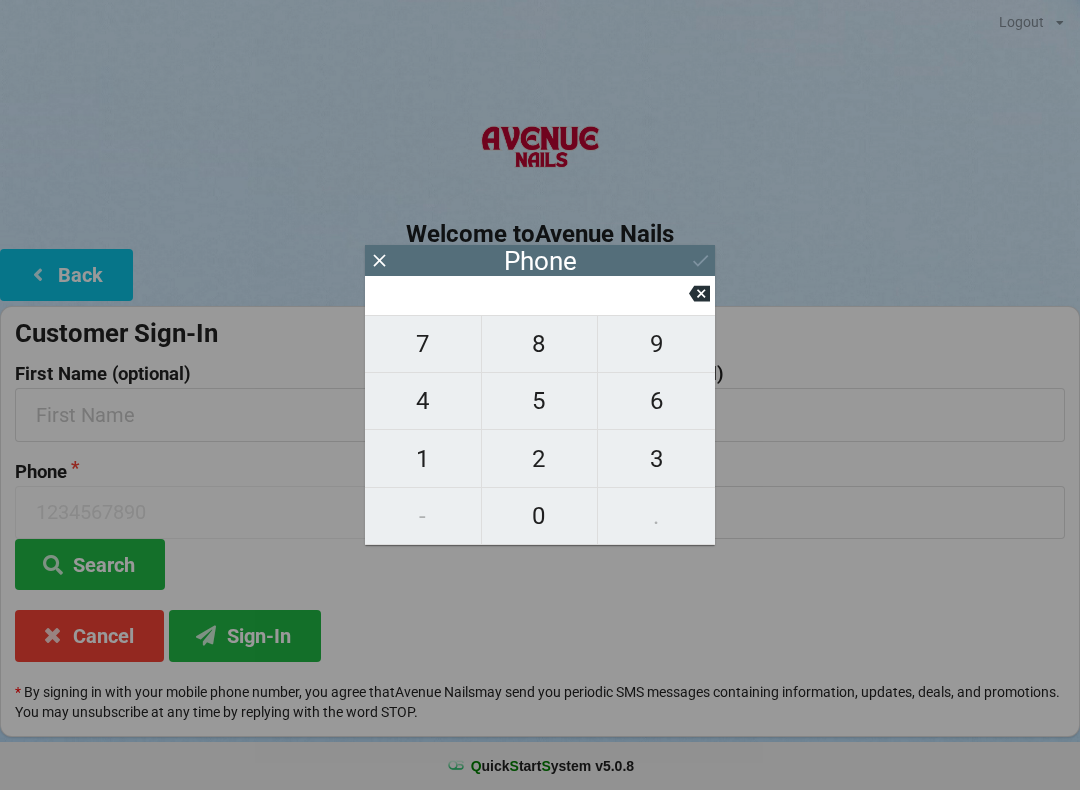click on "9" at bounding box center [656, 344] 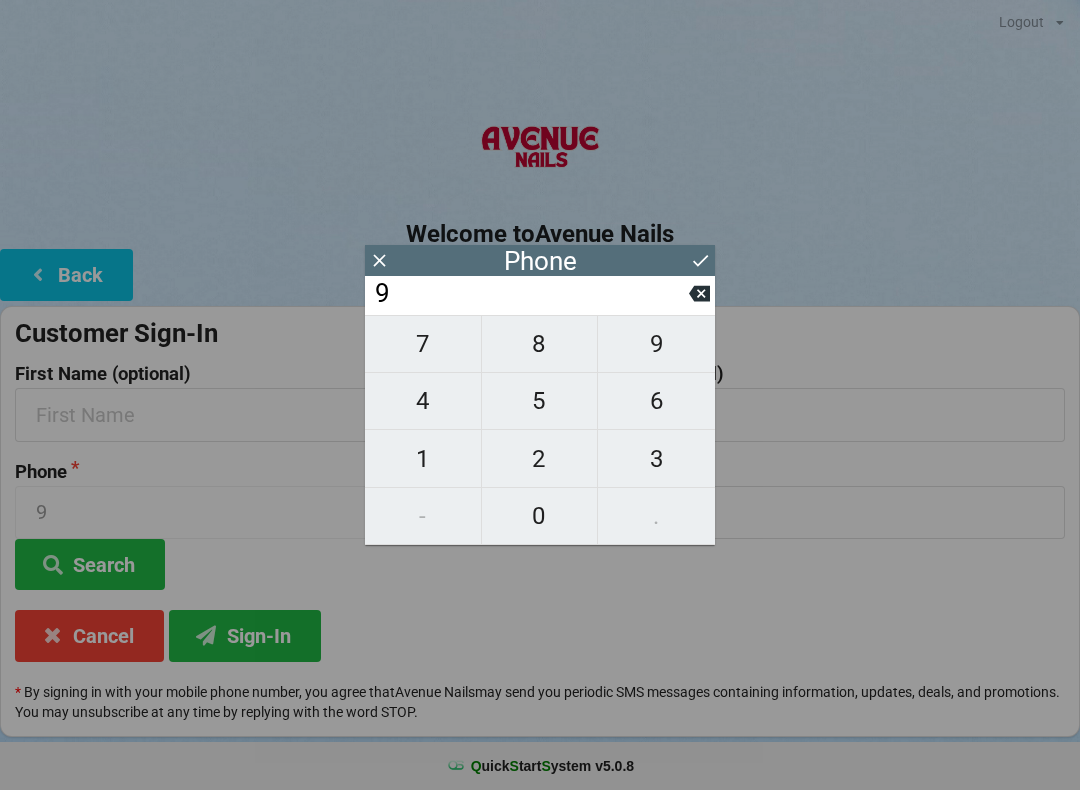 click on "5" at bounding box center (540, 401) 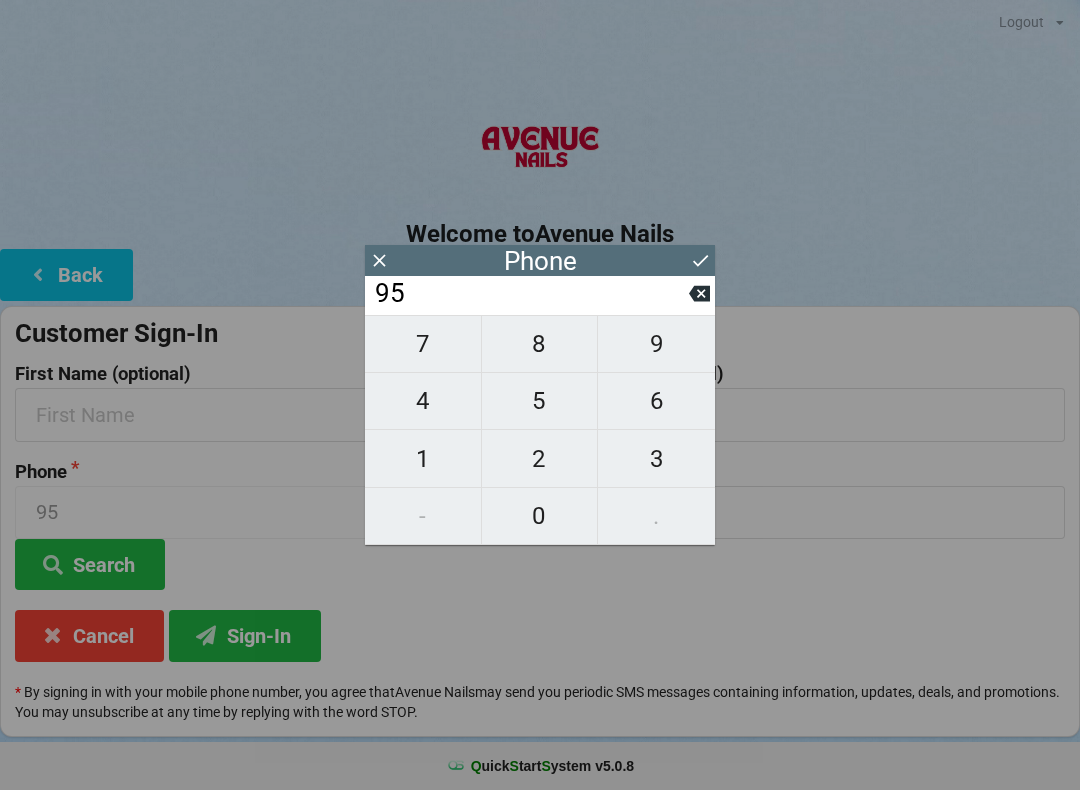 click on "4" at bounding box center (423, 401) 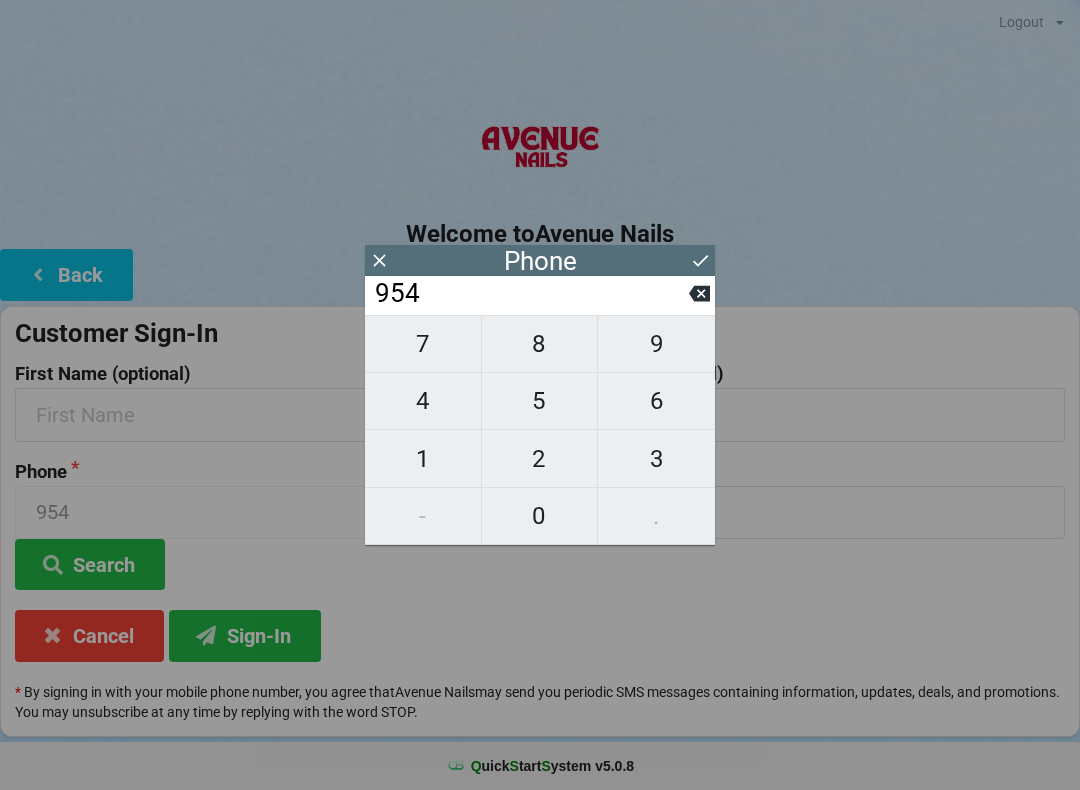 click on "8" at bounding box center (540, 344) 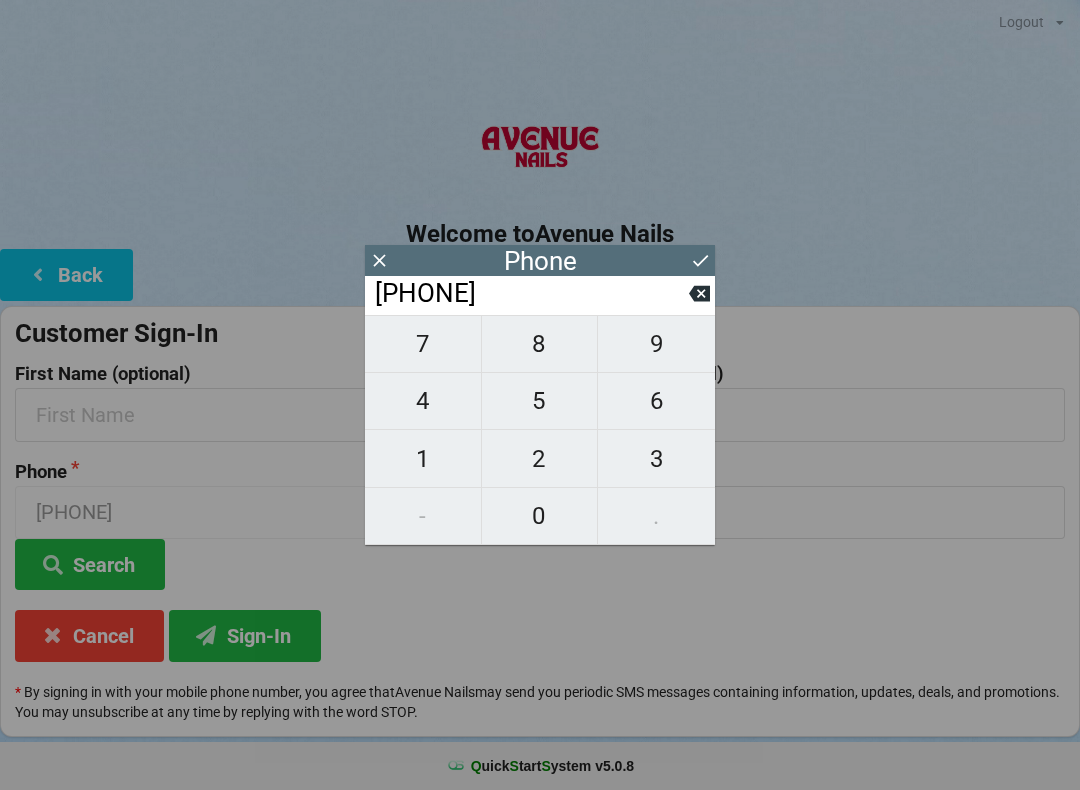 click on "2" at bounding box center [540, 459] 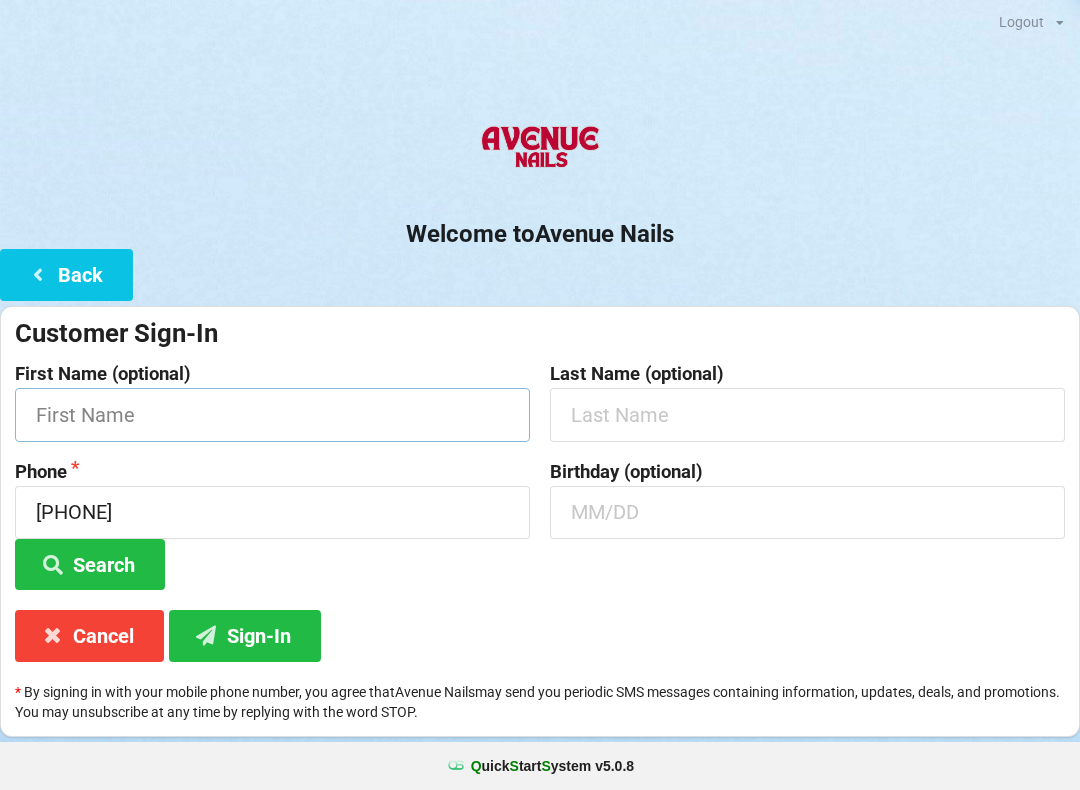 click at bounding box center (272, 414) 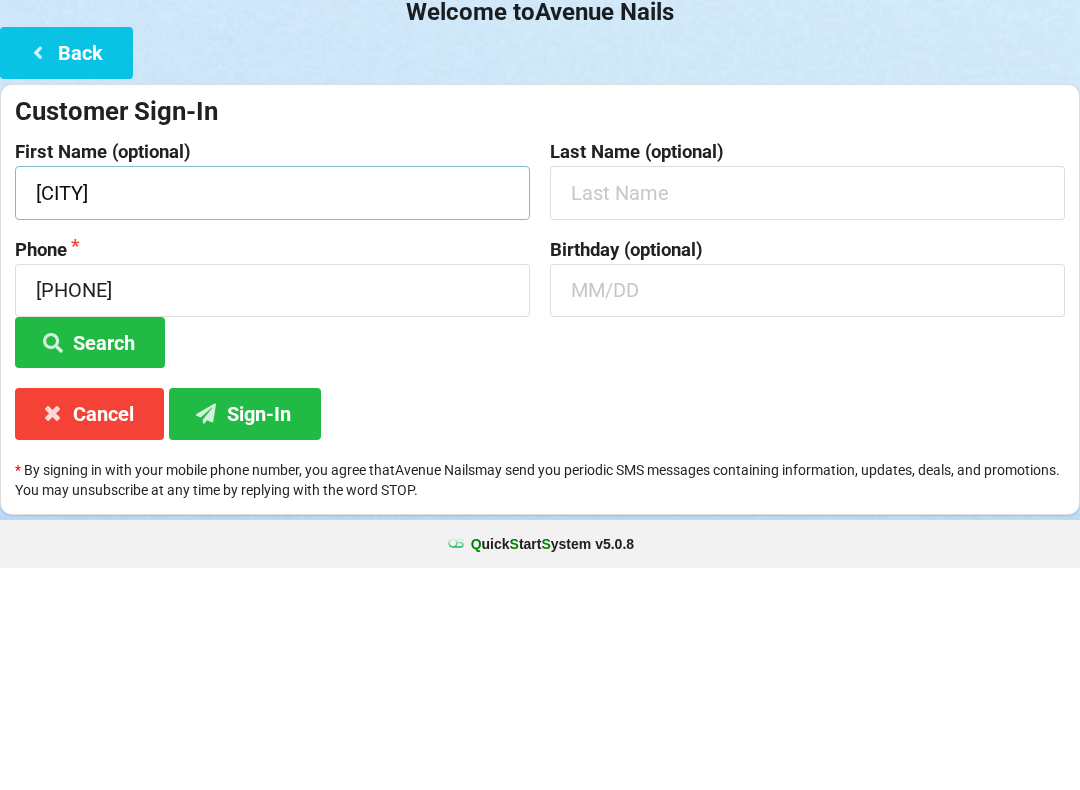 type on "[CITY]" 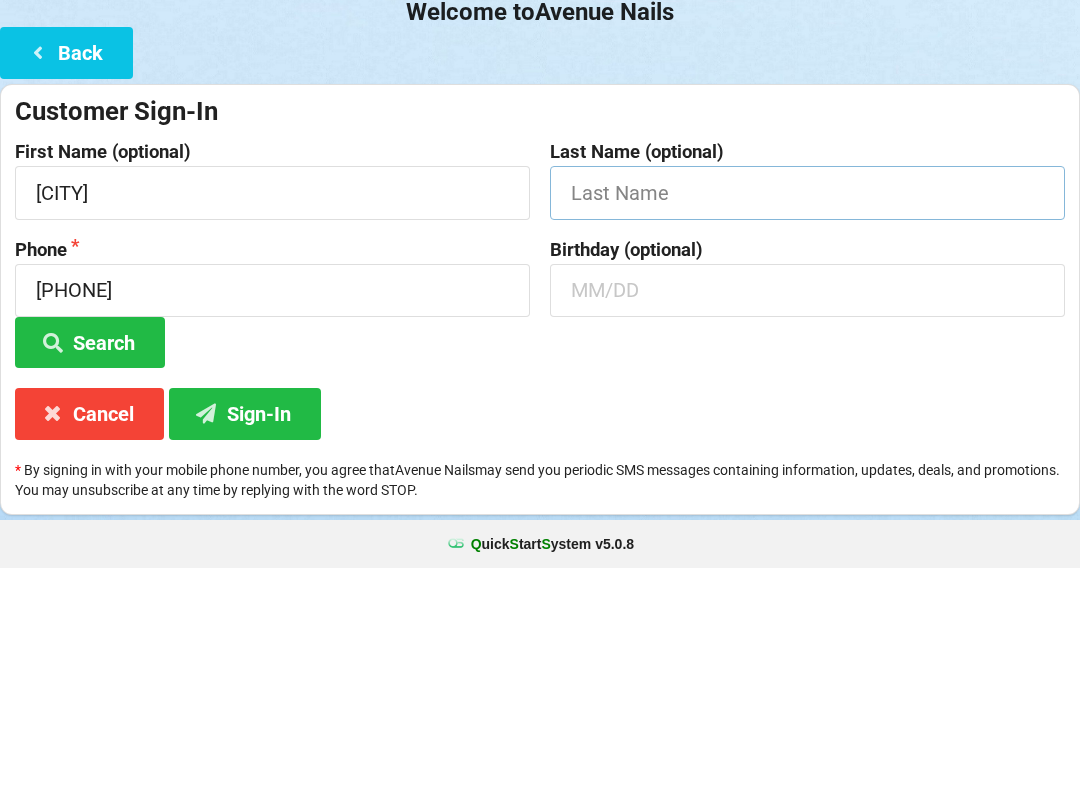 click at bounding box center (807, 414) 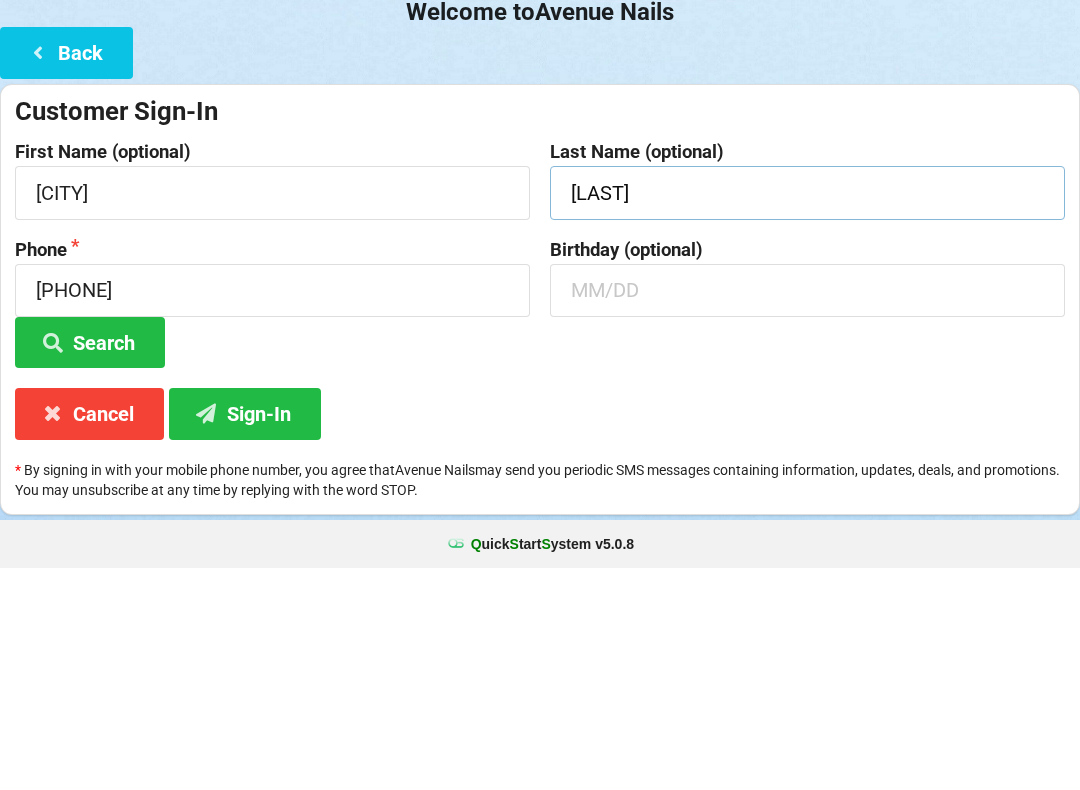 type on "[LAST]" 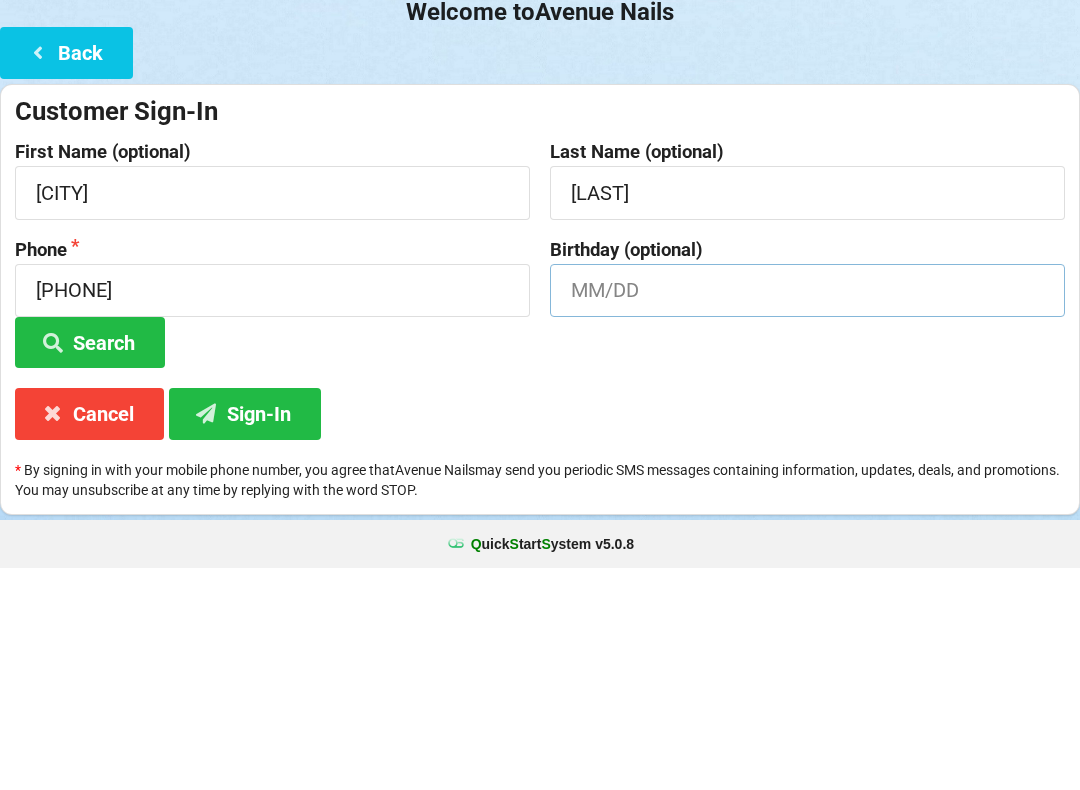 click at bounding box center [807, 512] 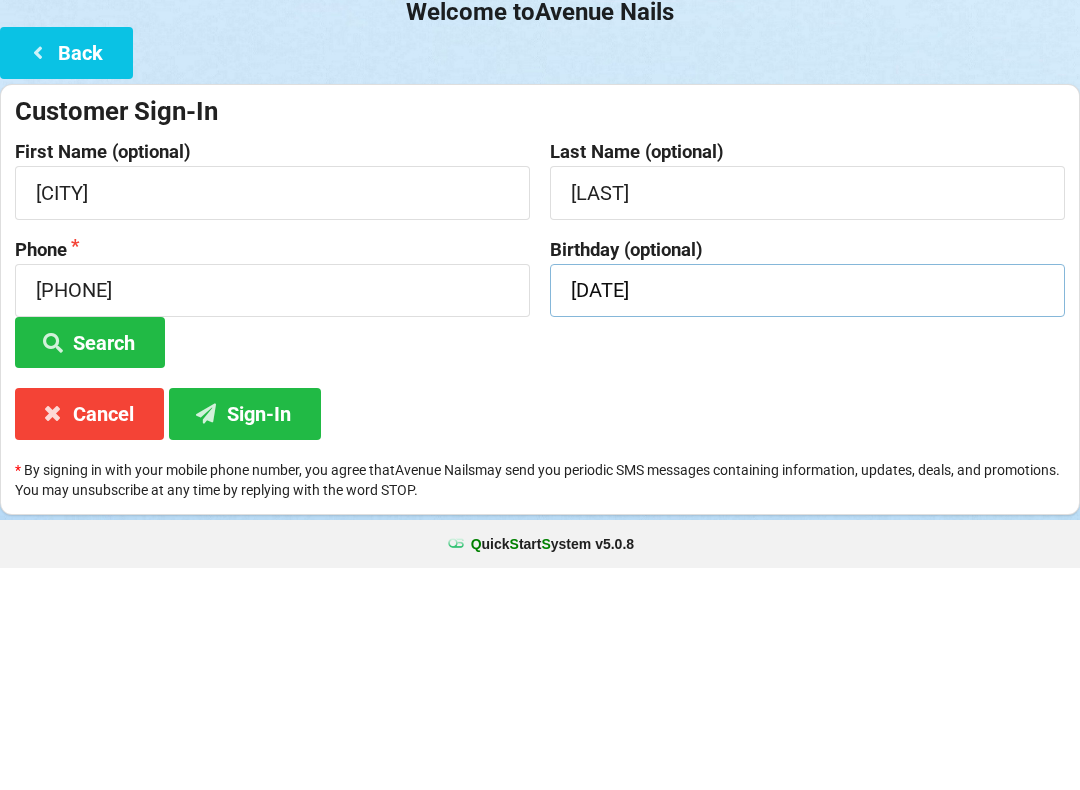 type on "[DATE]" 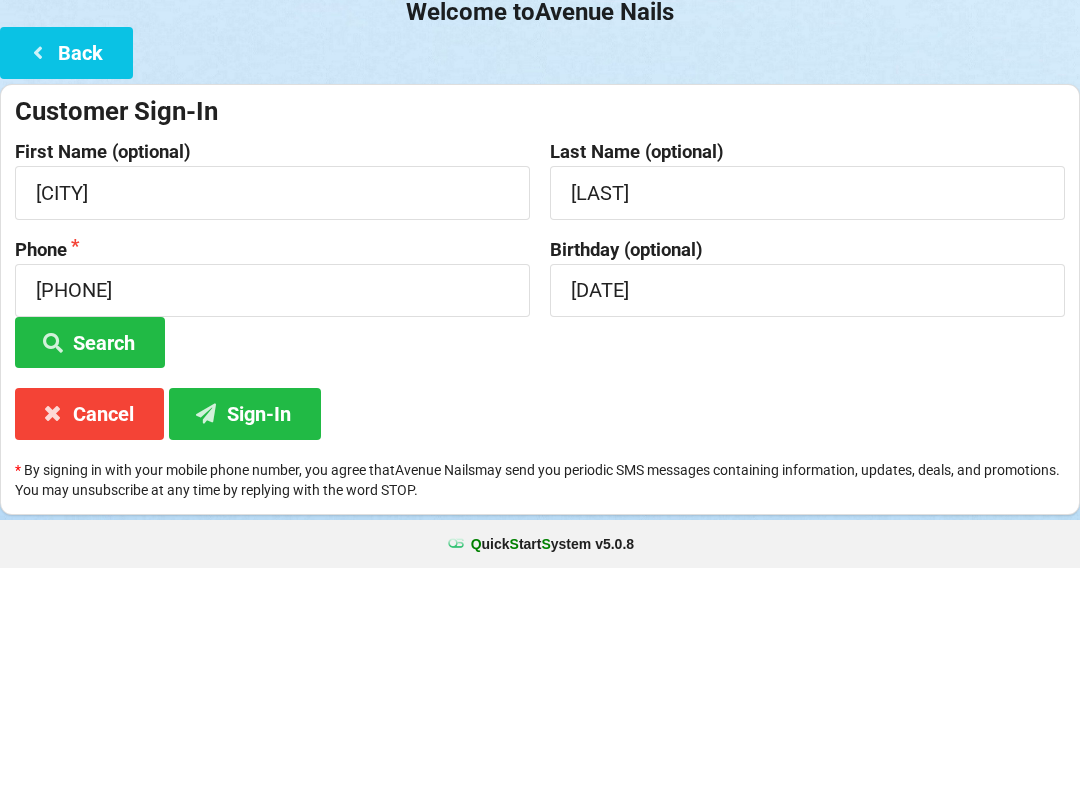 click on "Sign-In" at bounding box center [245, 635] 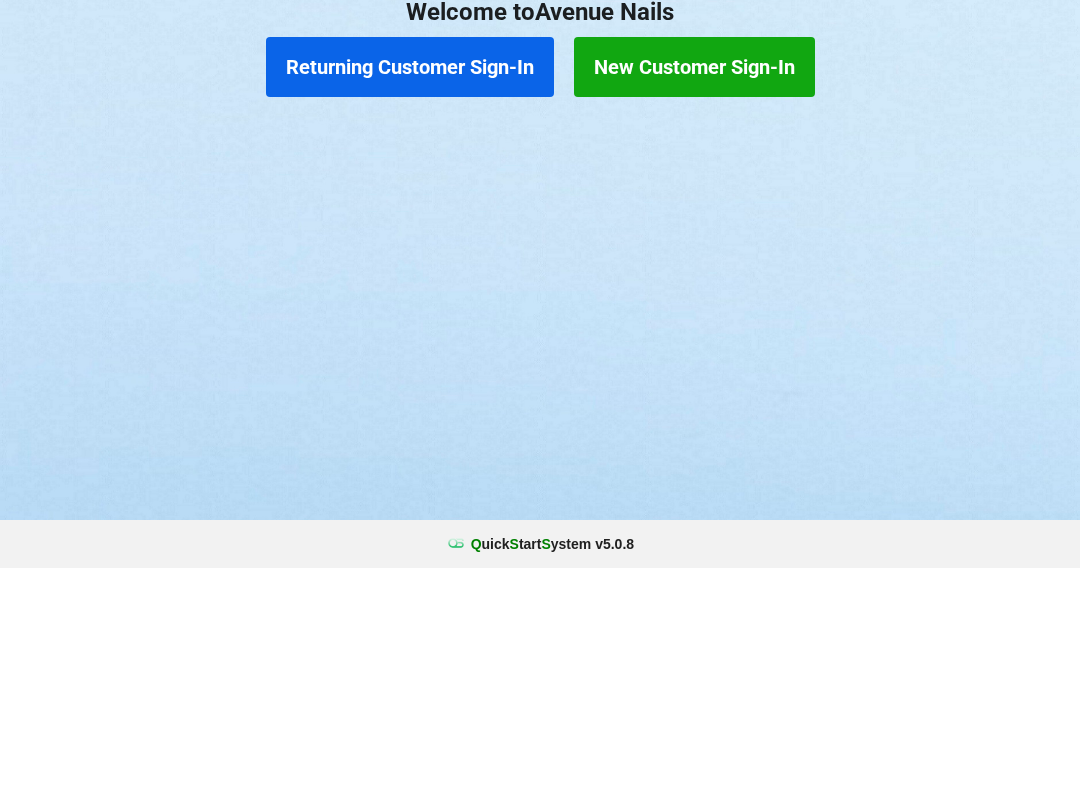 click on "Returning Customer Sign-In" at bounding box center (410, 289) 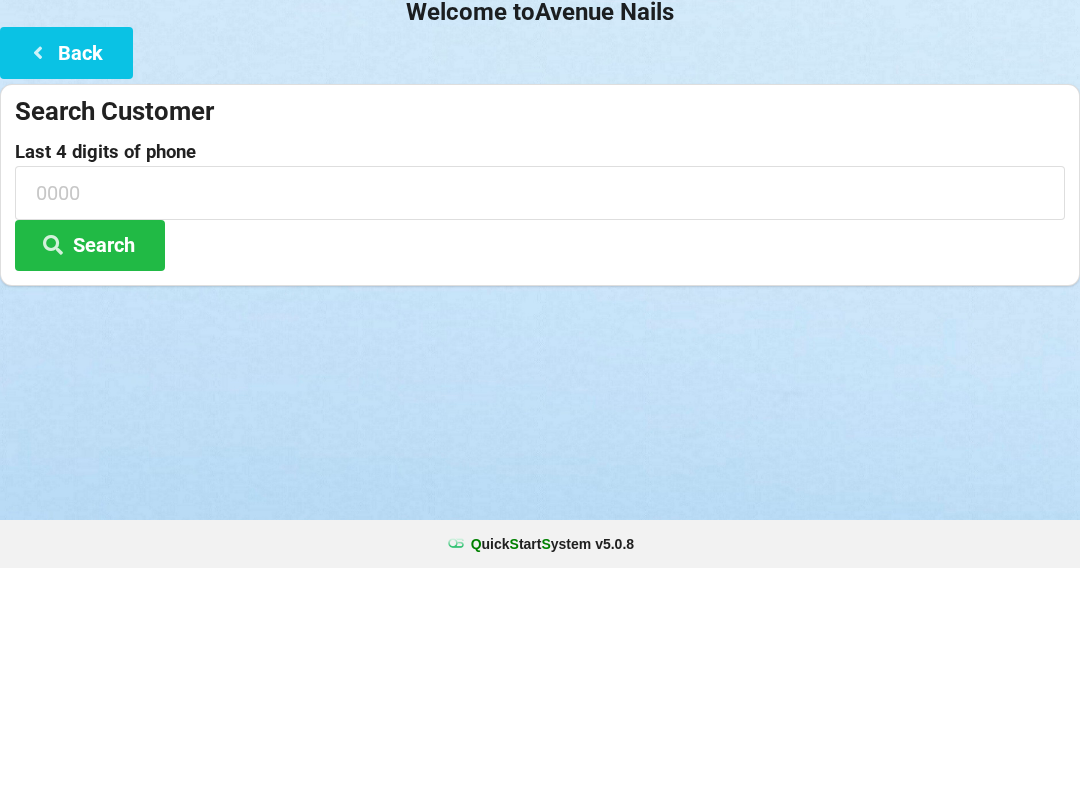 click at bounding box center [540, 533] 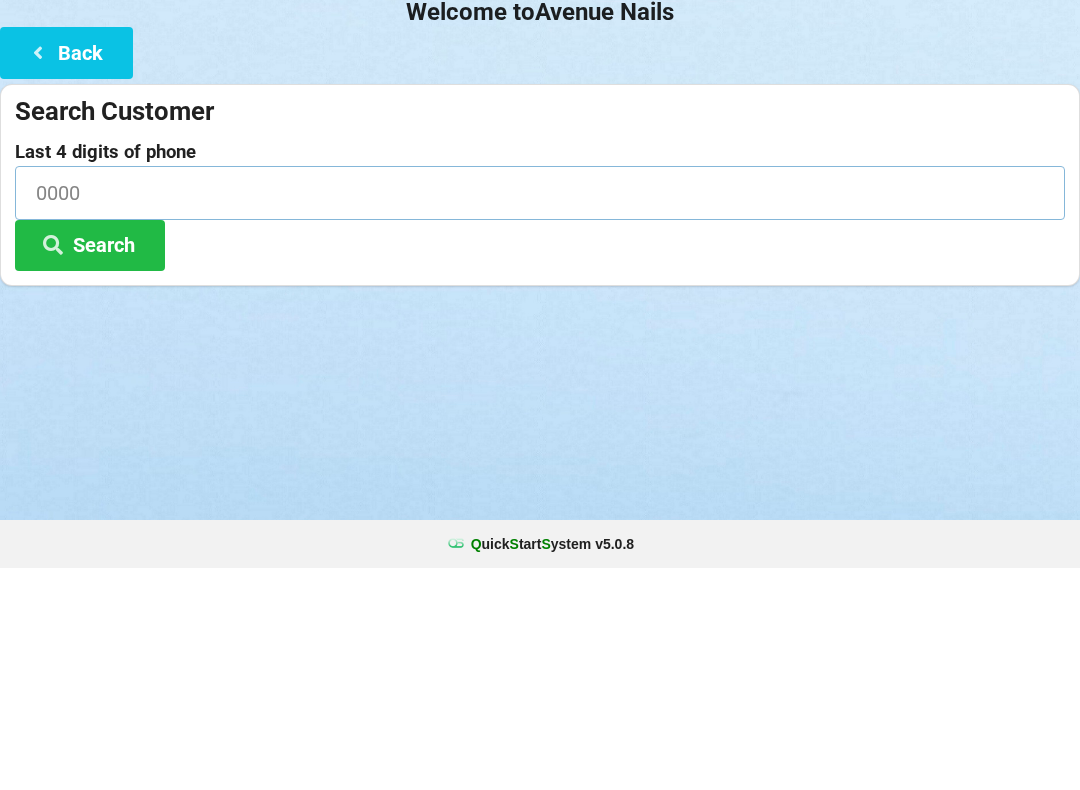 click at bounding box center [540, 414] 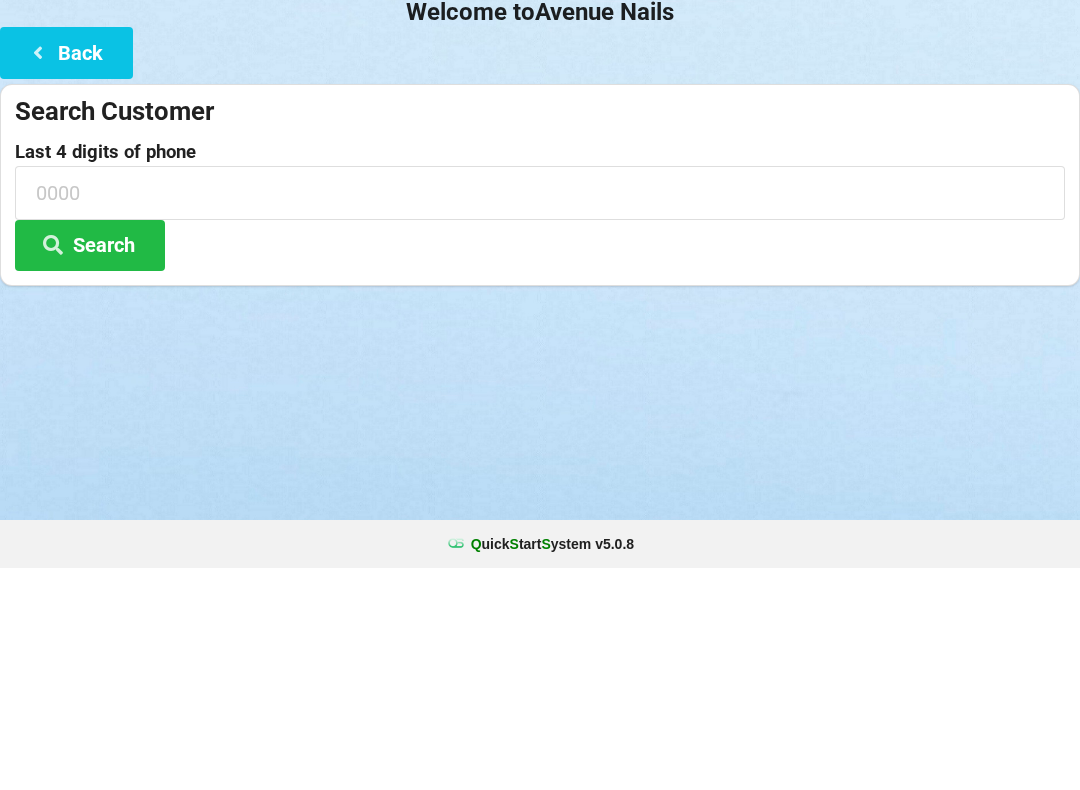 click on "Logout Logout Sign-In Welcome to Avenue Nails Back Search Customer Last 4 digits of phone Search" at bounding box center (540, 395) 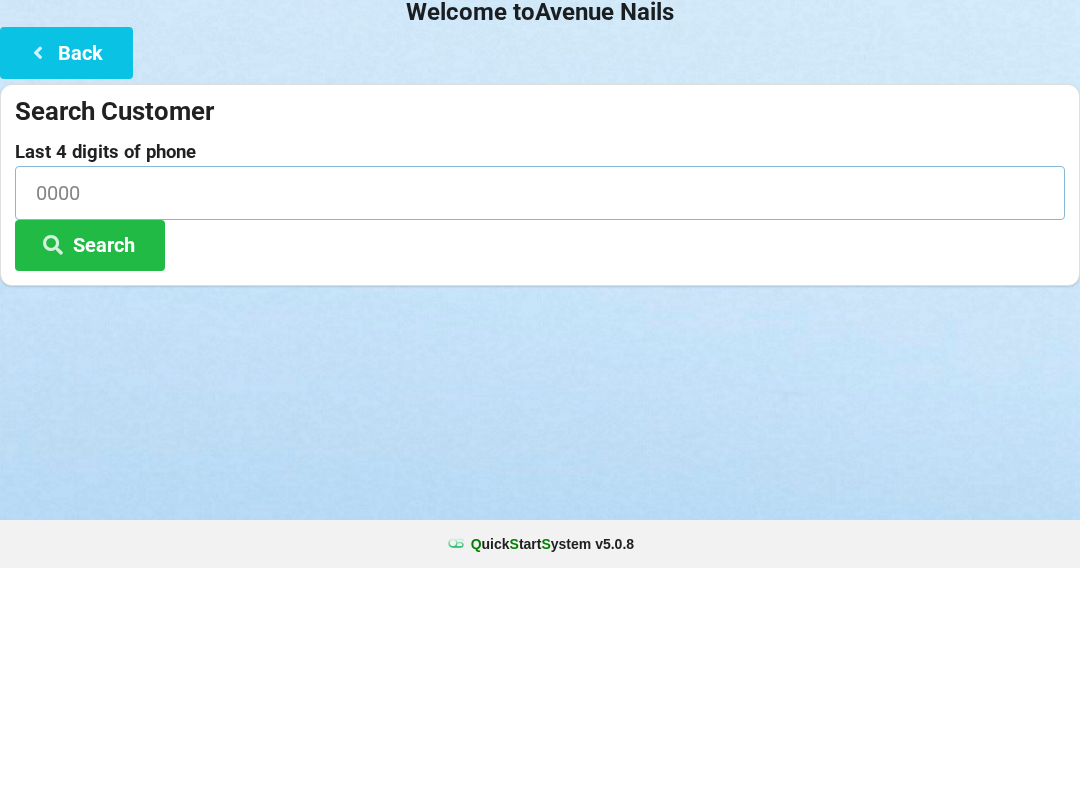 click at bounding box center [540, 414] 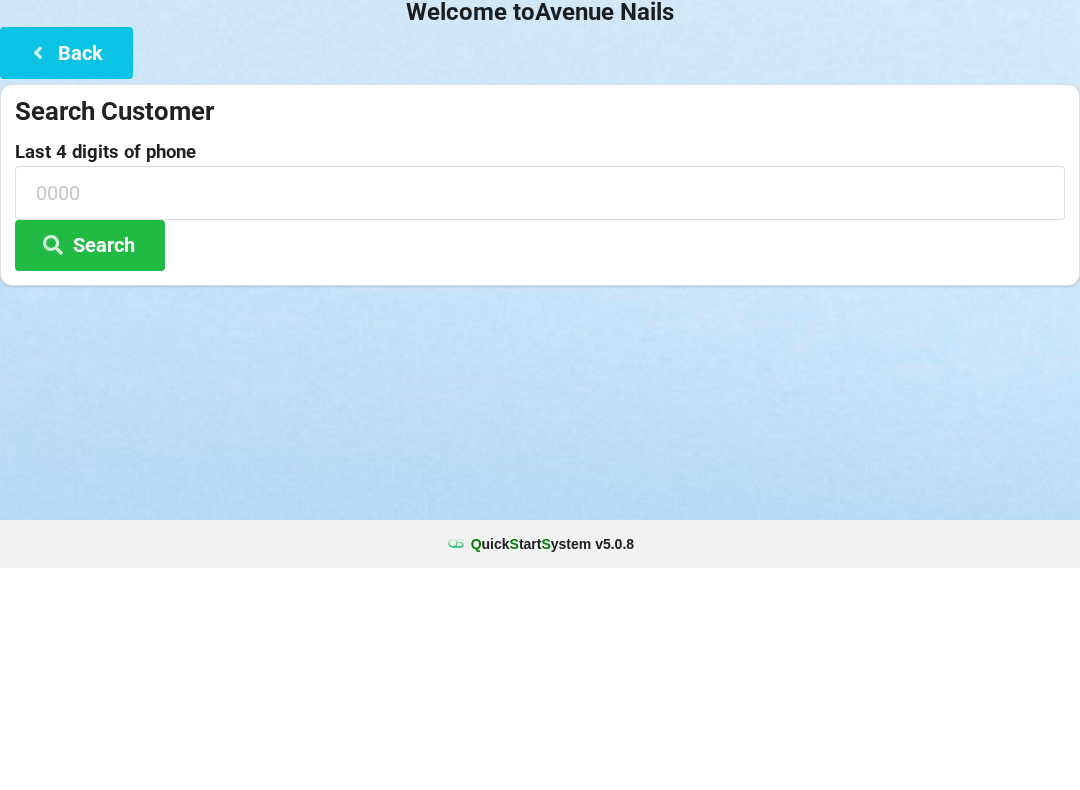 click on "Logout Logout Sign-In Welcome to Avenue Nails Back Search Customer Last 4 digits of phone Search" at bounding box center [540, 395] 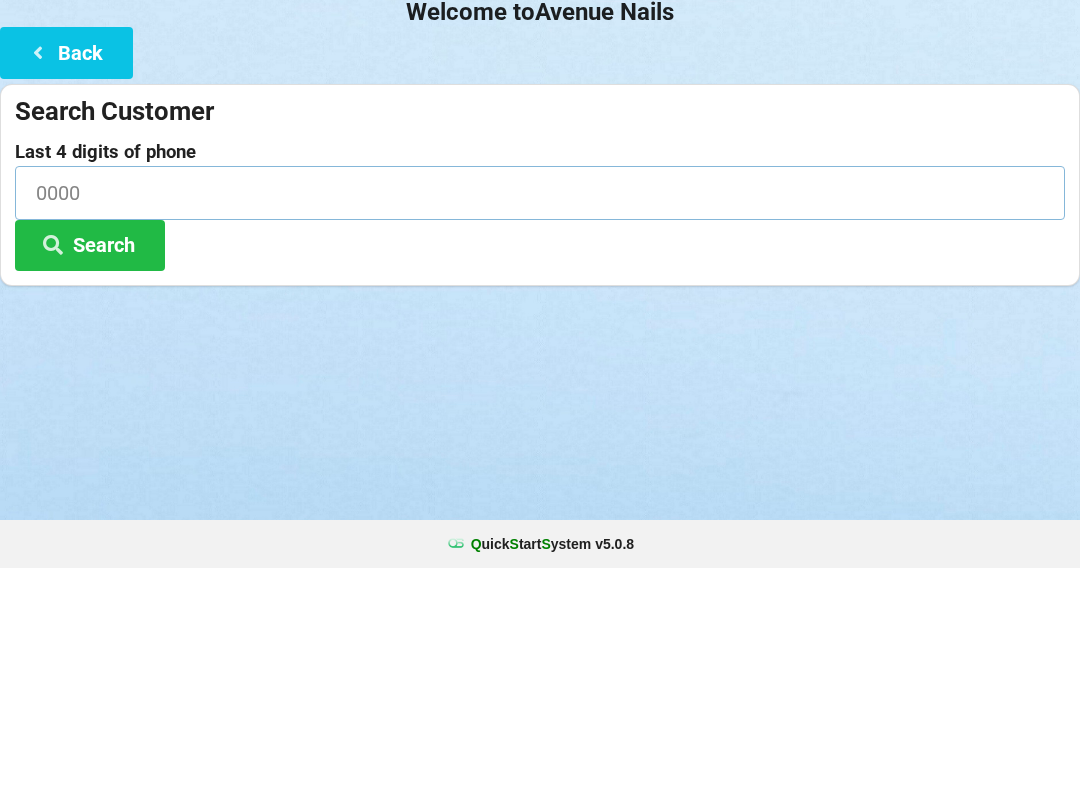 click at bounding box center (540, 414) 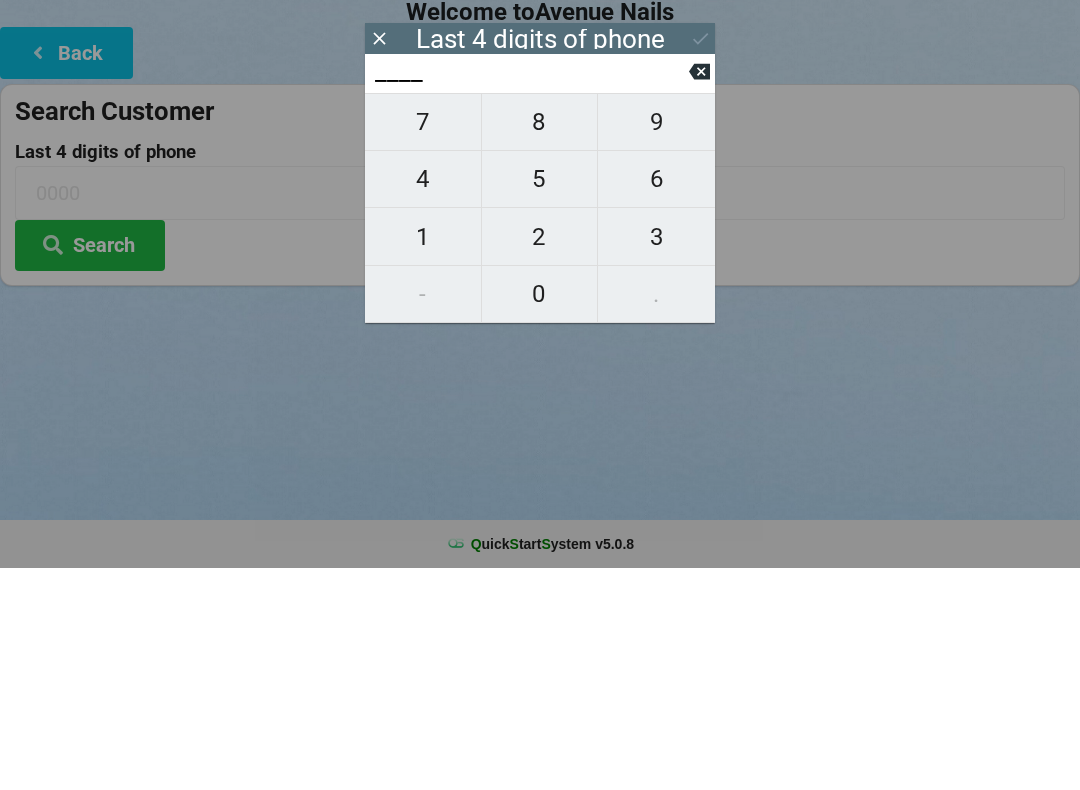 click on "Logout Logout Sign-In Welcome to Avenue Nails Back Search Customer Last 4 digits of phone Search" at bounding box center (540, 395) 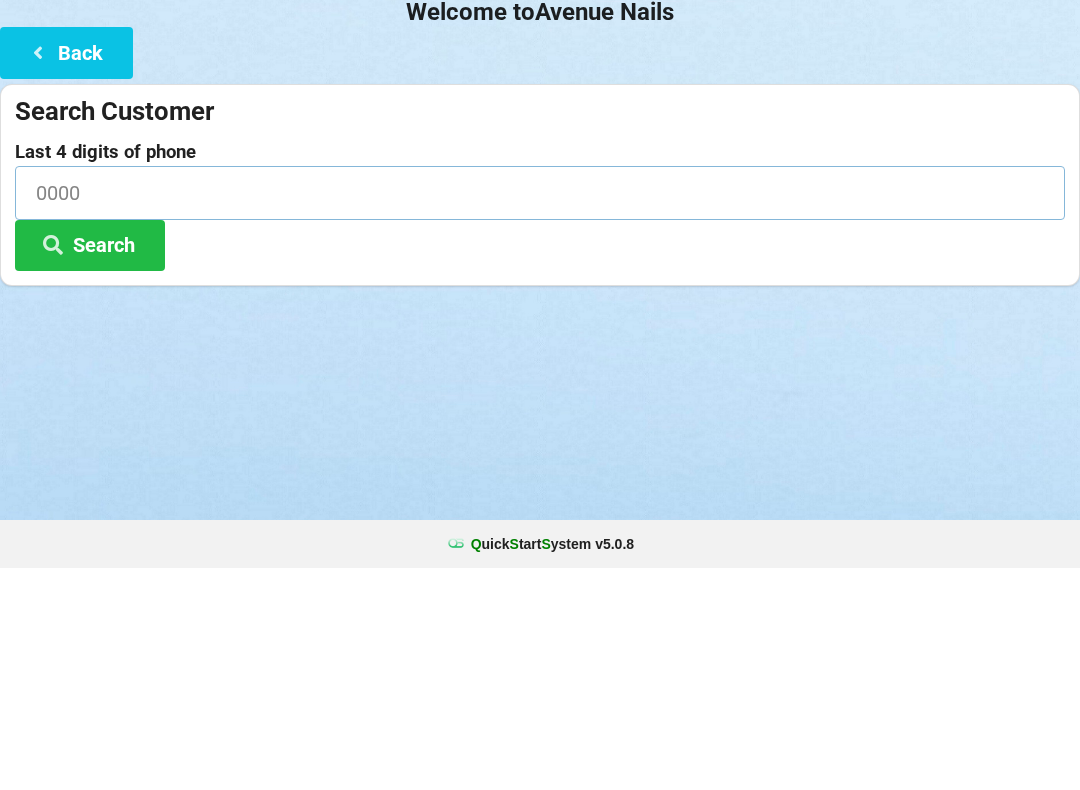 click at bounding box center (540, 414) 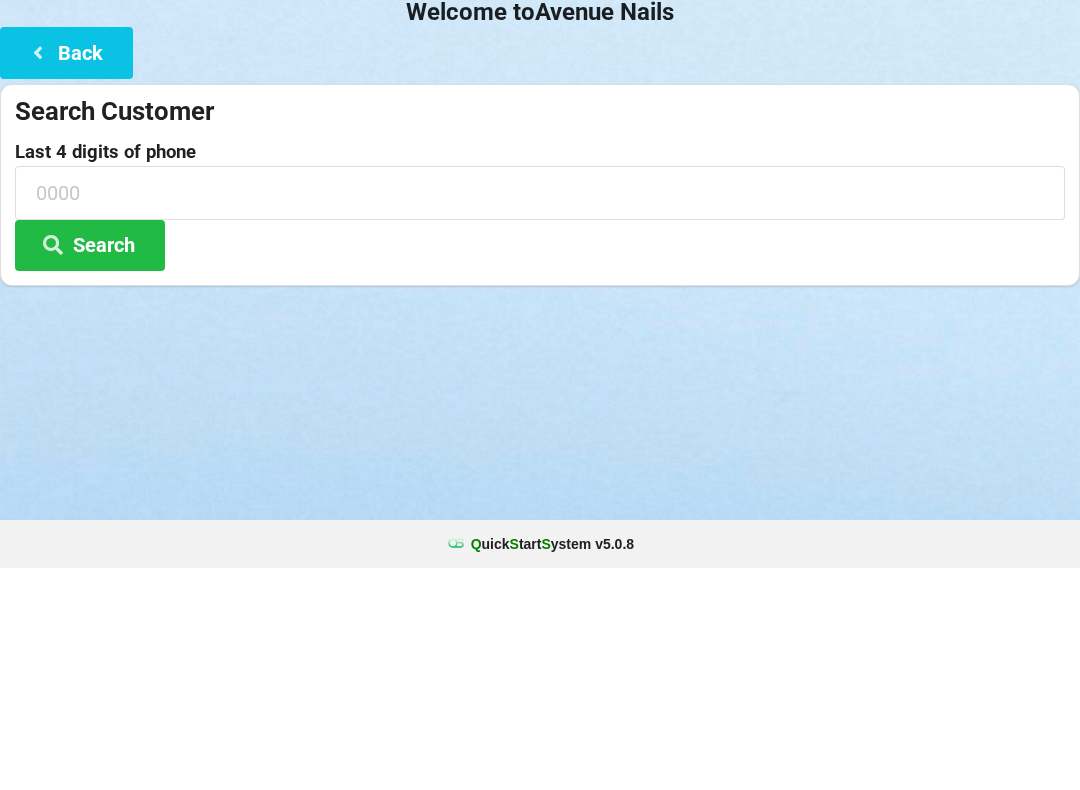 click at bounding box center [540, 533] 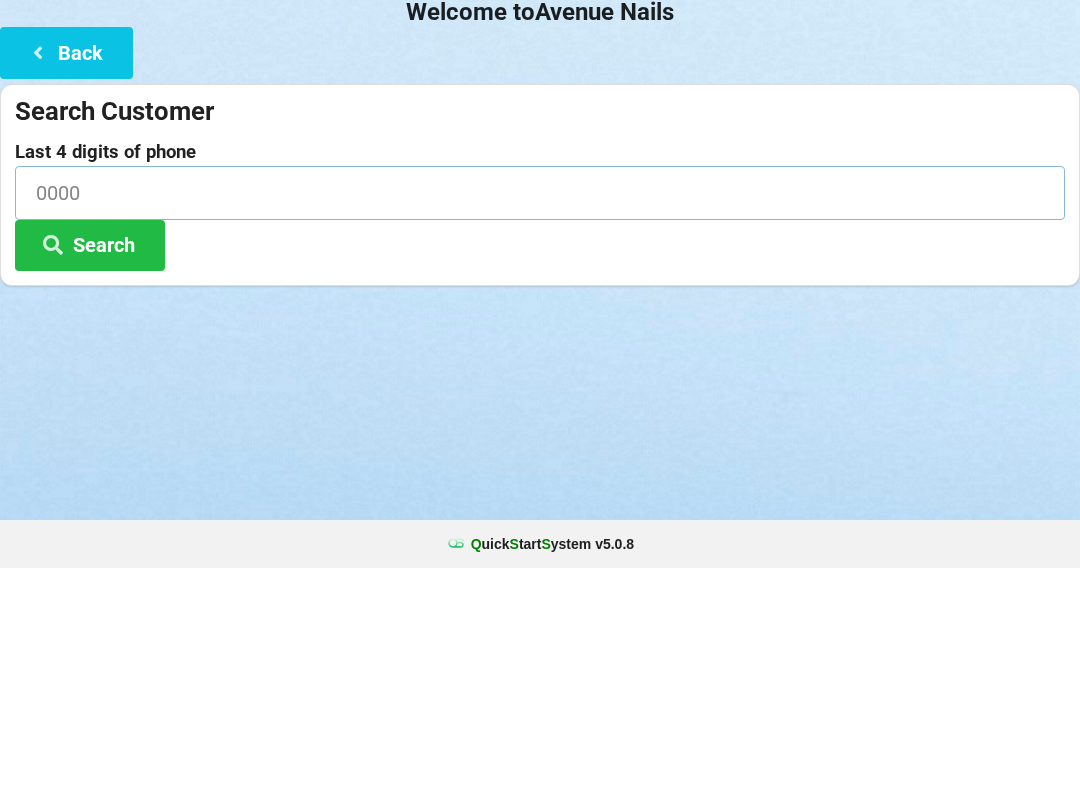 click at bounding box center [540, 414] 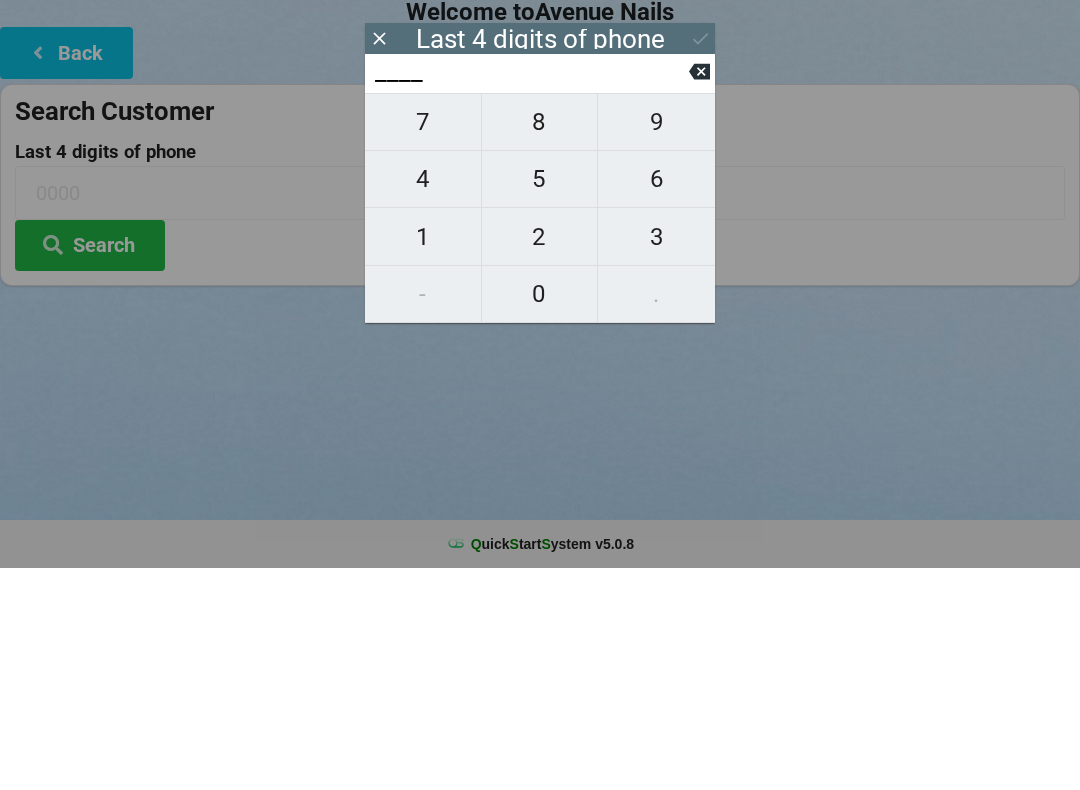 click on "Logout Logout Sign-In Welcome to Avenue Nails Back Search Customer Last 4 digits of phone Search" at bounding box center (540, 395) 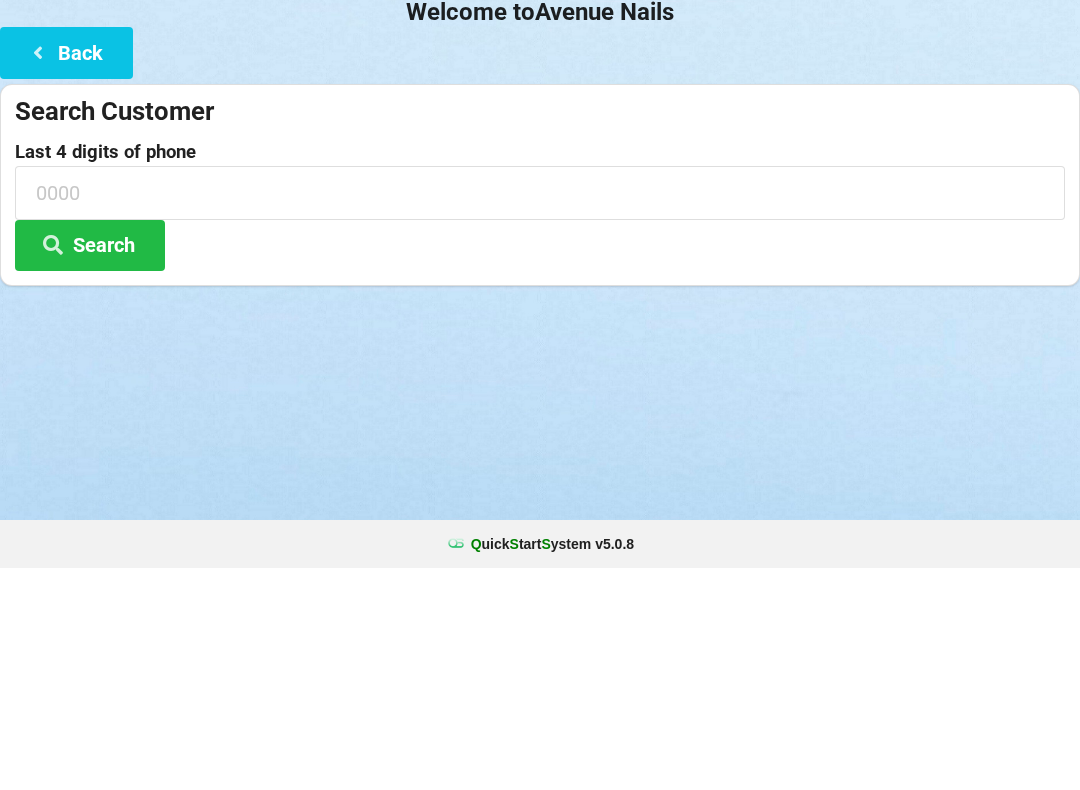 click on "Search" at bounding box center [90, 467] 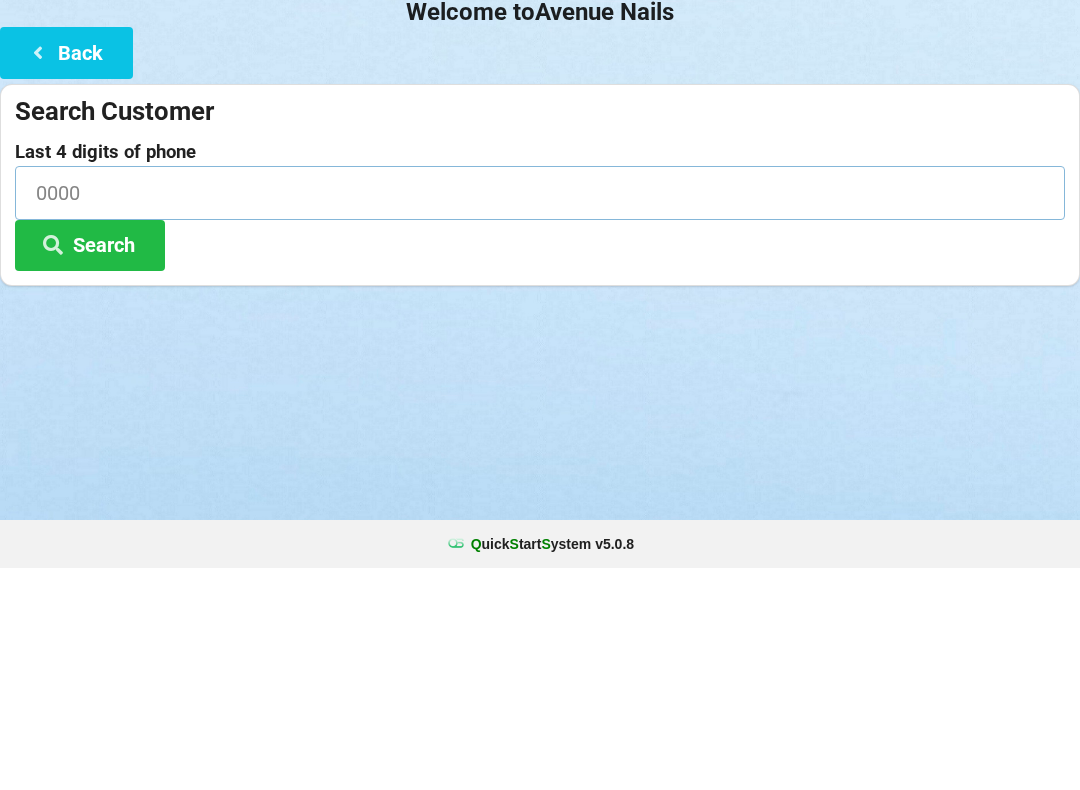 click at bounding box center (540, 414) 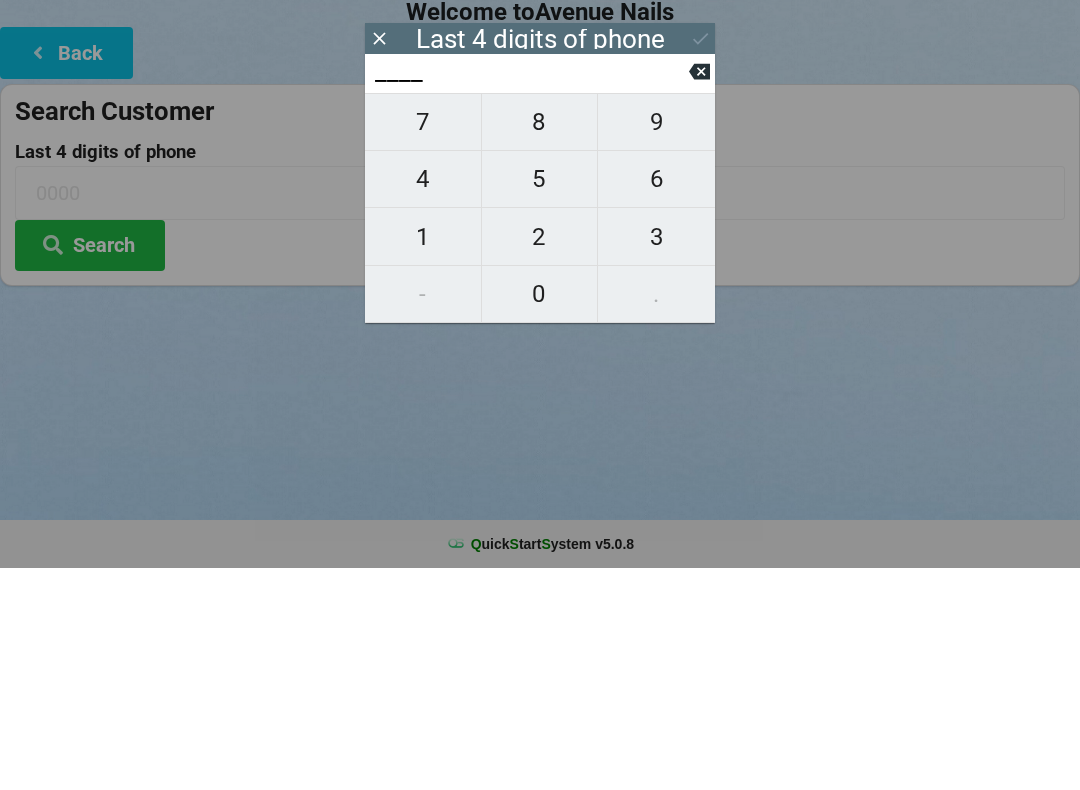 click on "3" at bounding box center (656, 458) 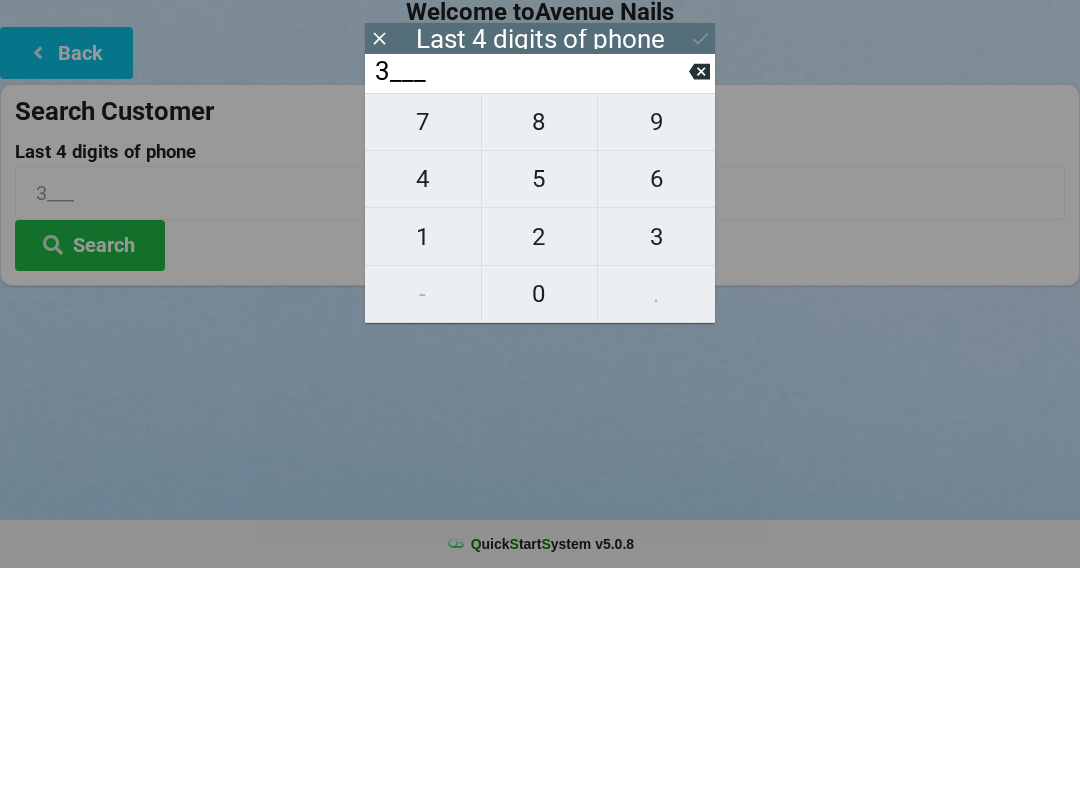 click on "Back" at bounding box center [66, 274] 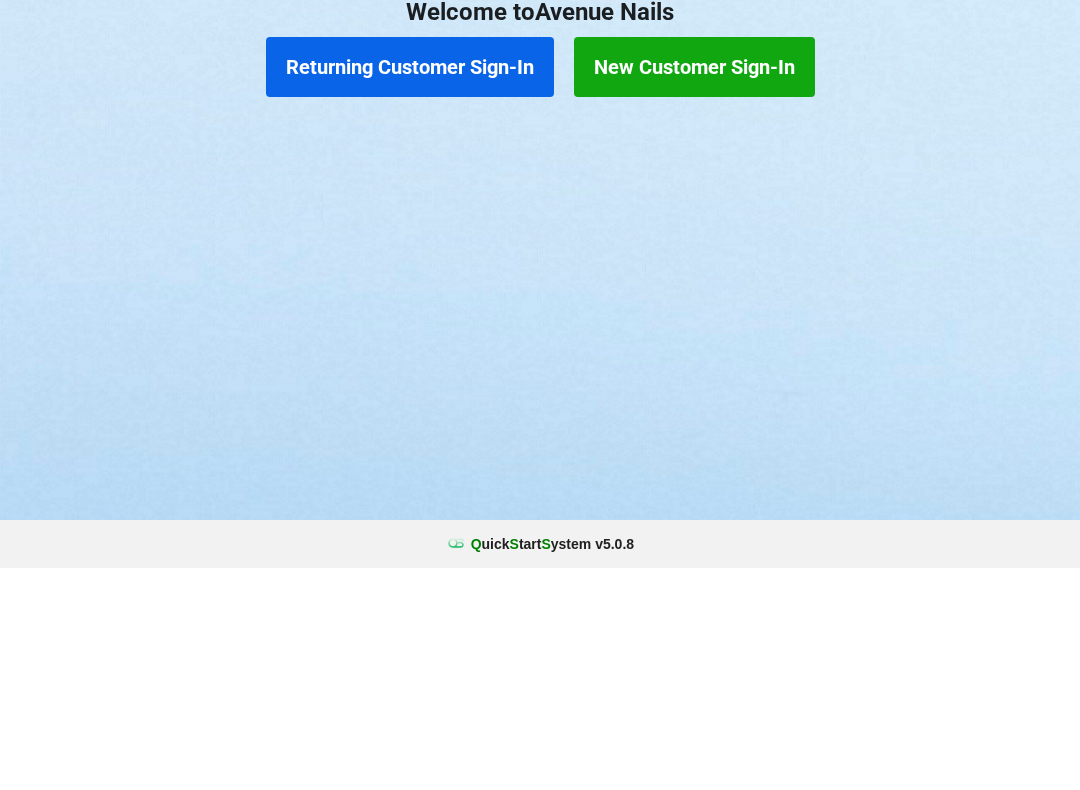 click on "Returning Customer Sign-In" at bounding box center (410, 289) 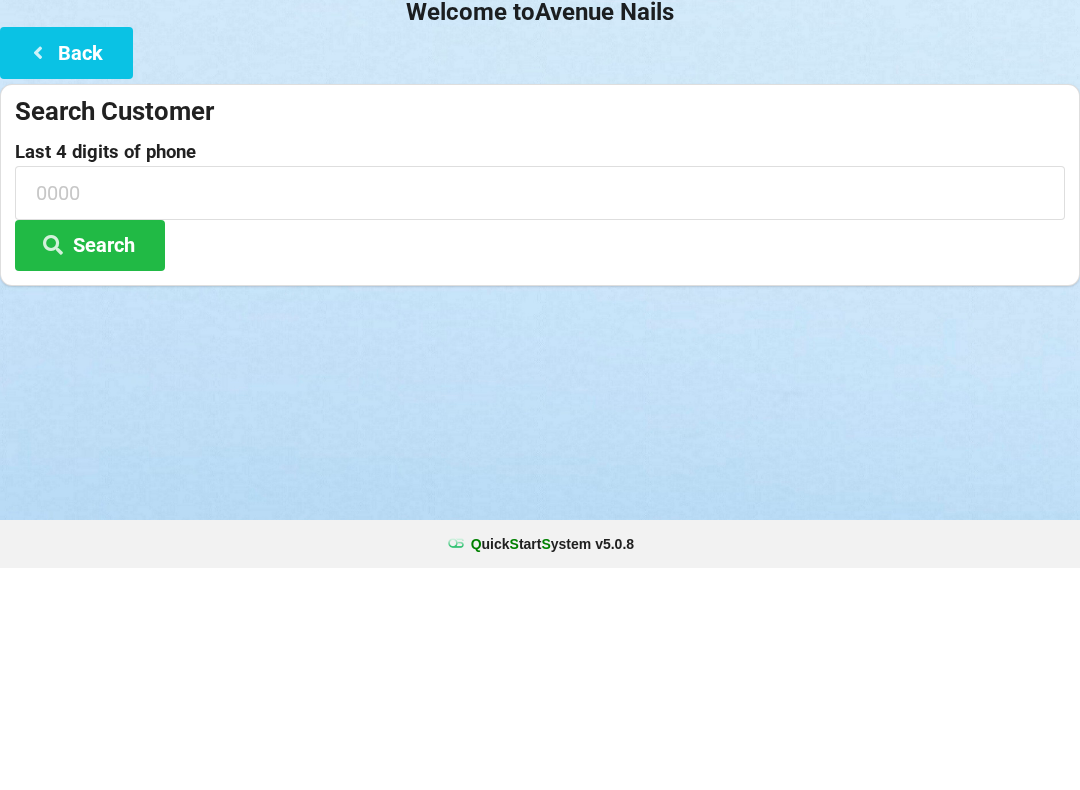 click on "Logout Logout Sign-In Welcome to Avenue Nails Back Search Customer Last 4 digits of phone Search" at bounding box center [540, 395] 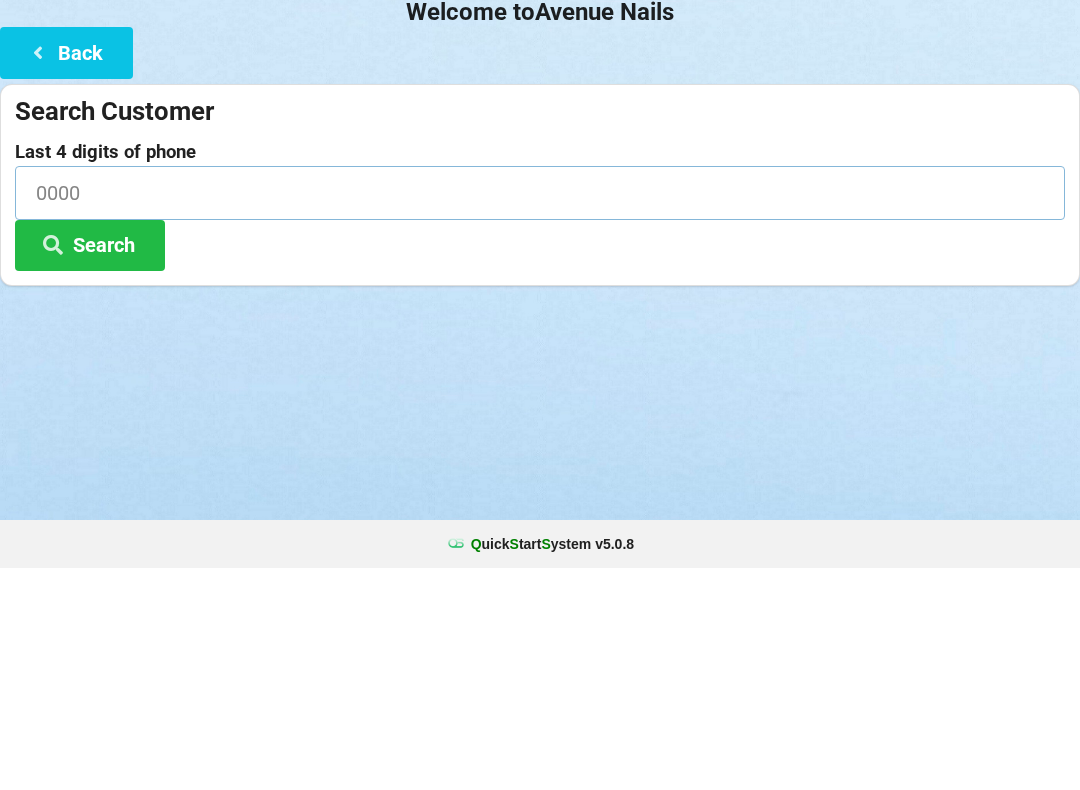click at bounding box center [540, 414] 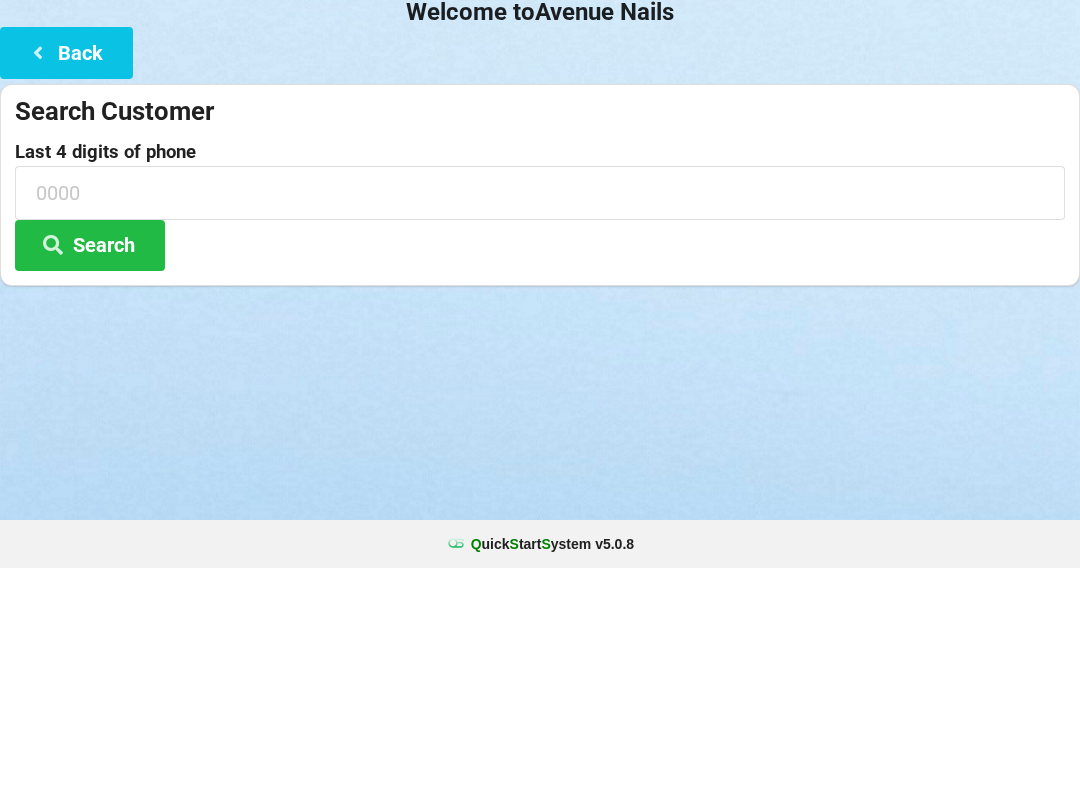 click on "Logout Logout Sign-In Welcome to Avenue Nails Back Search Customer Last 4 digits of phone Search" at bounding box center (540, 395) 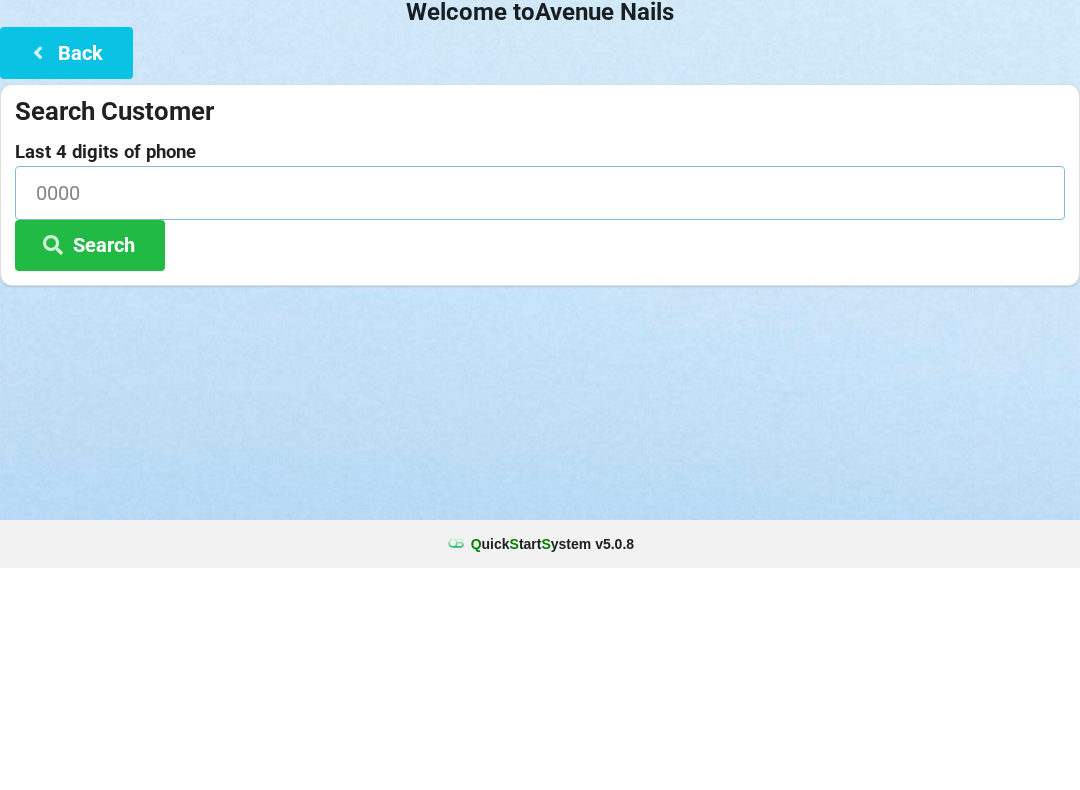 click at bounding box center [540, 414] 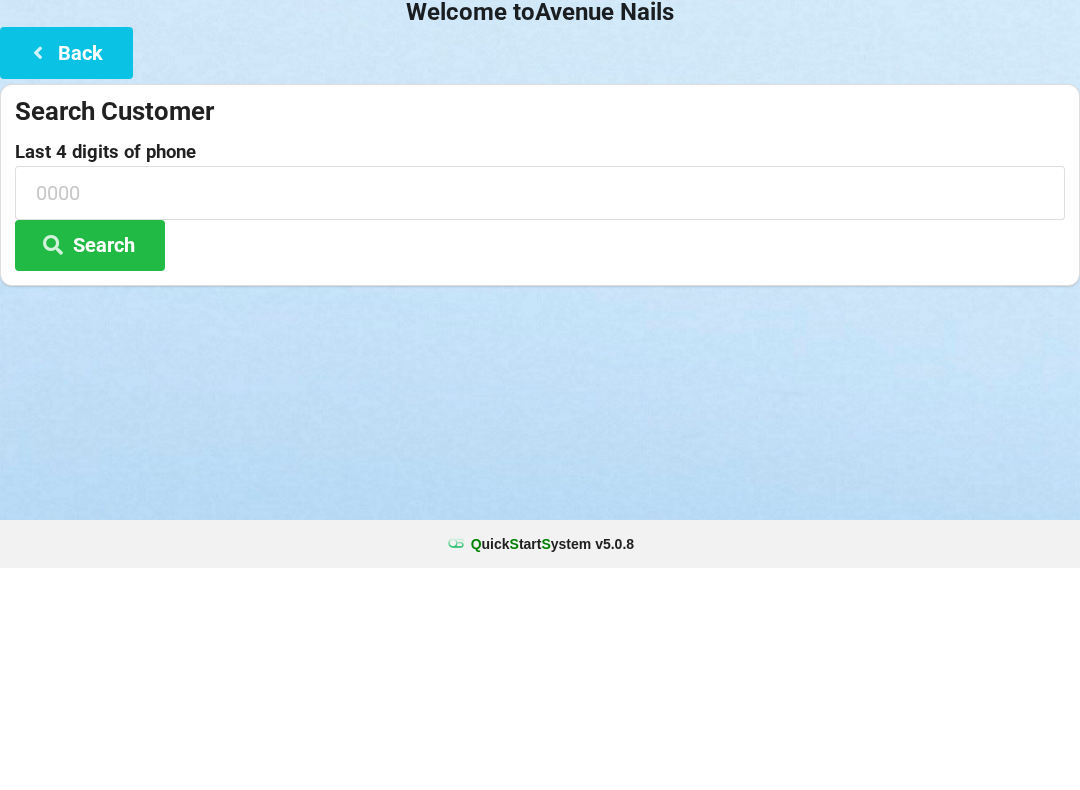 click on "Logout Logout Sign-In Welcome to Avenue Nails Back Search Customer Last 4 digits of phone Search" at bounding box center [540, 395] 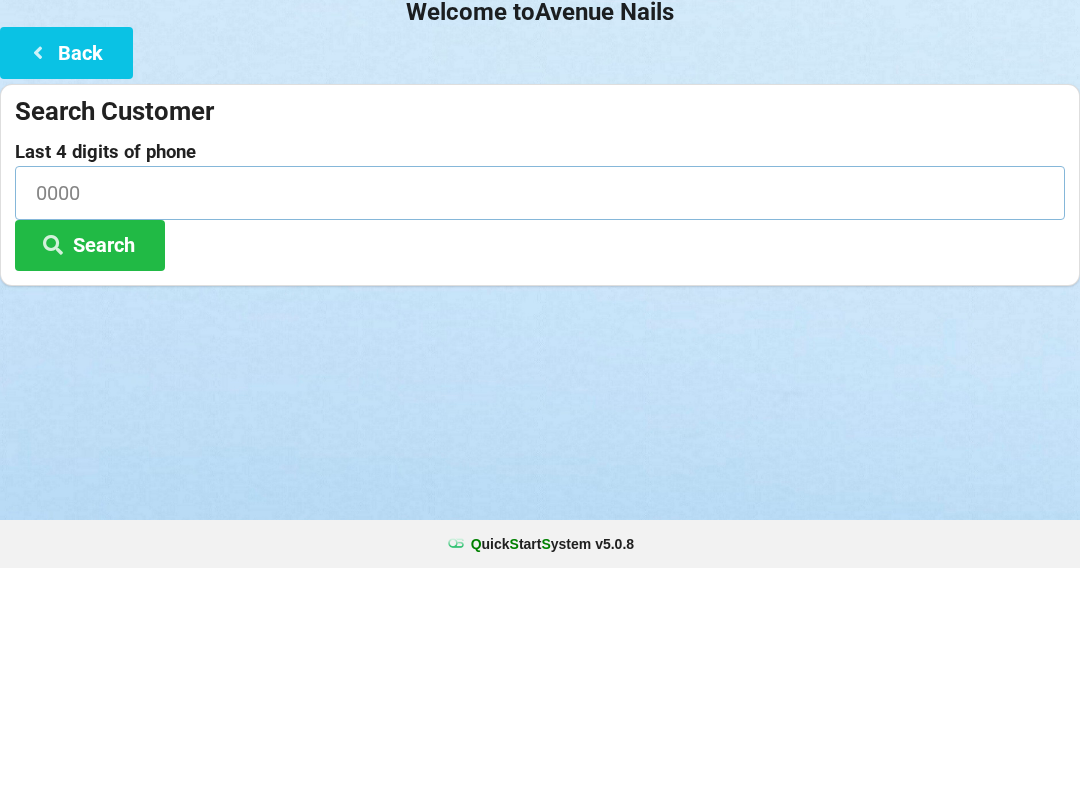 click at bounding box center (540, 414) 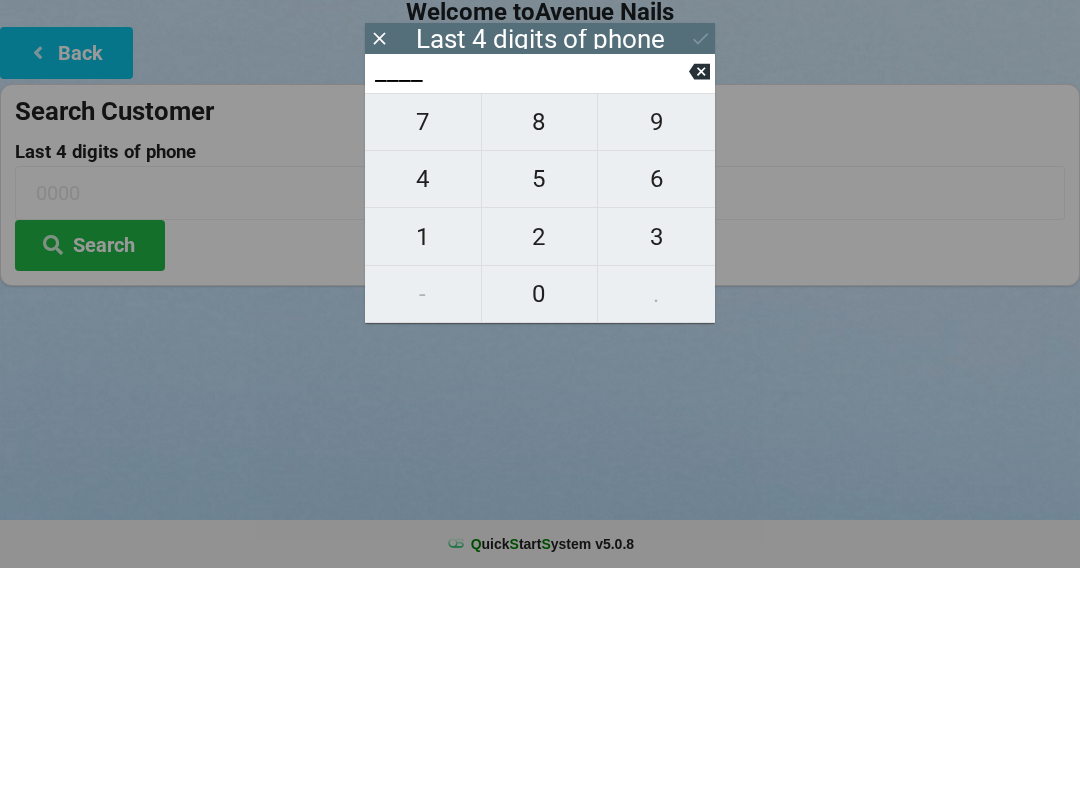 click on "7 8 9 4 5 6 1 2 3 - 0 ." at bounding box center [540, 430] 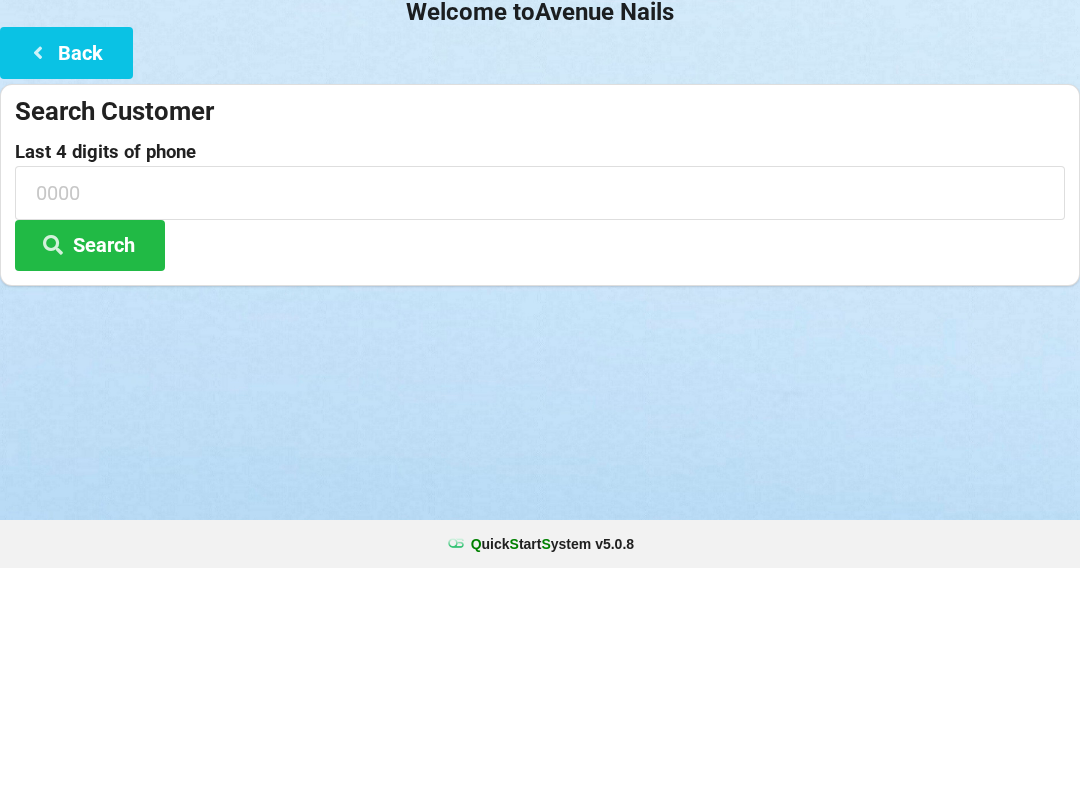 click on "Logout Logout Sign-In Welcome to Avenue Nails Back Search Customer Last 4 digits of phone Search" at bounding box center [540, 395] 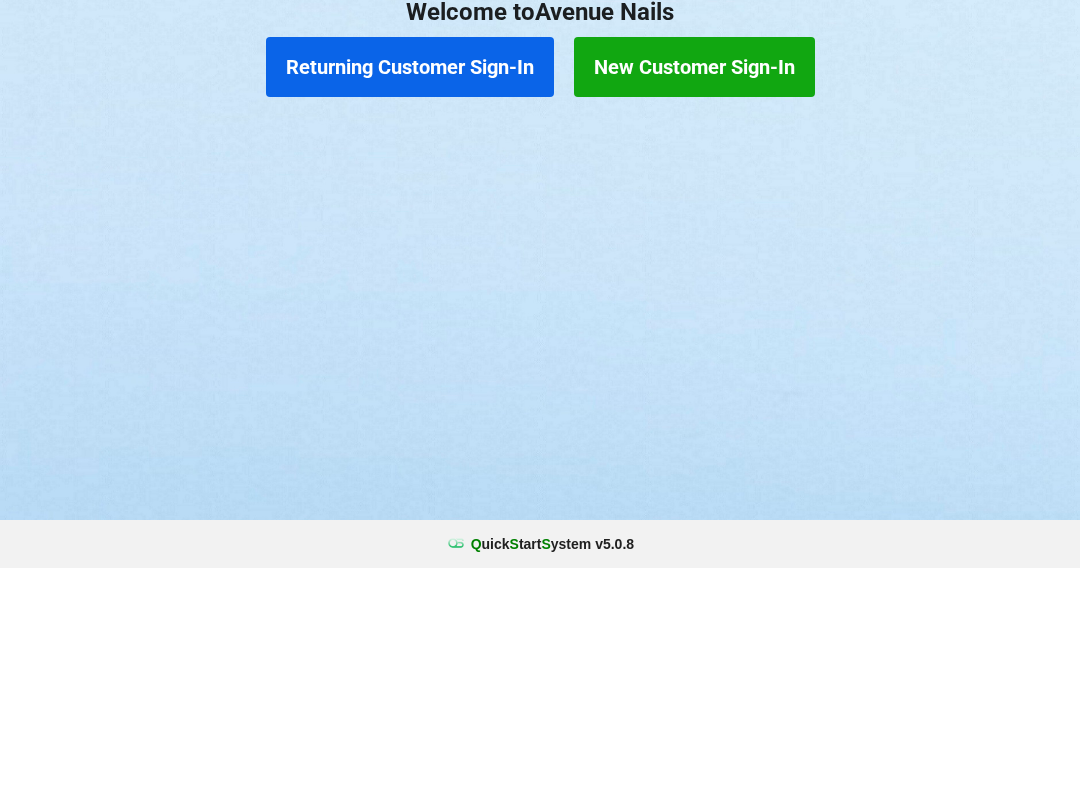 click on "Returning Customer Sign-In" at bounding box center [410, 289] 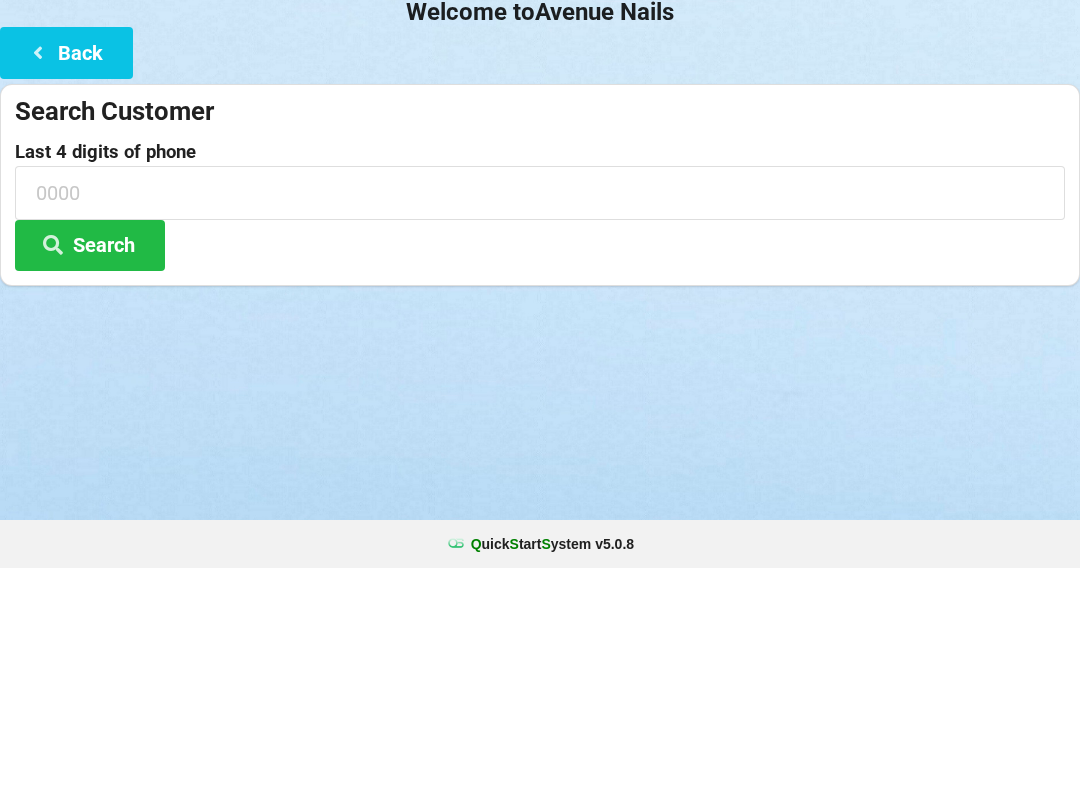 click on "Logout Logout Sign-In Welcome to Avenue Nails Back Search Customer Last 4 digits of phone Search" at bounding box center (540, 395) 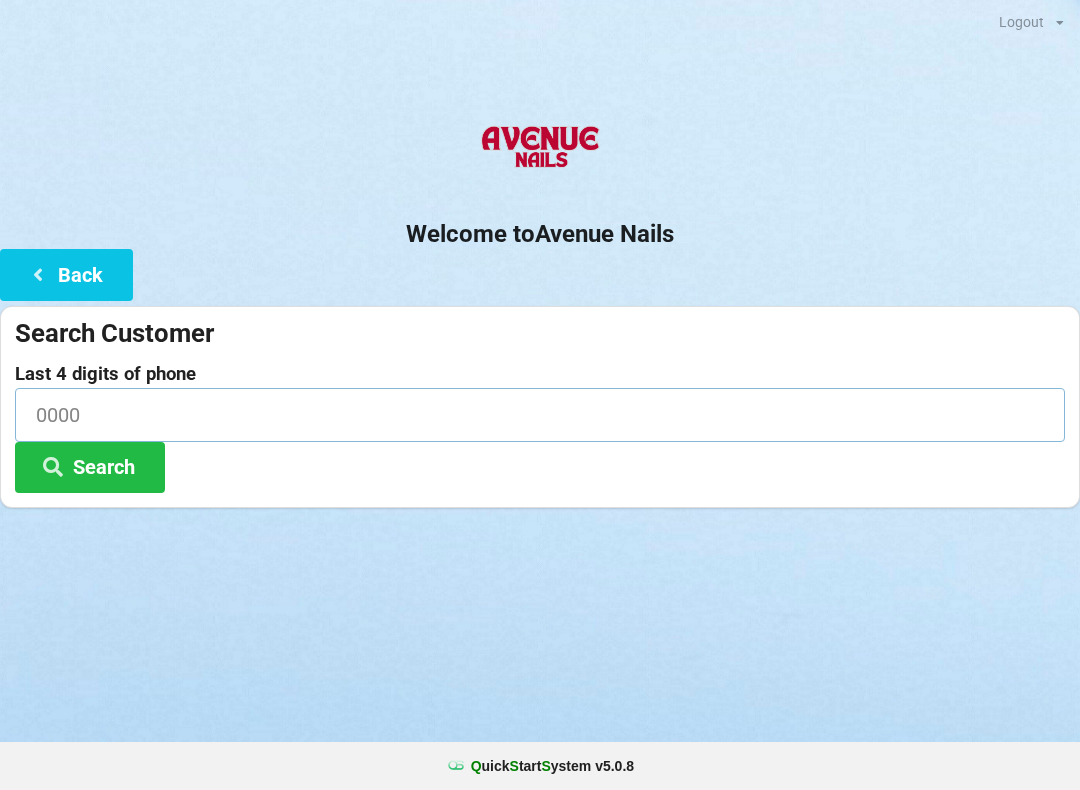 click at bounding box center (540, 414) 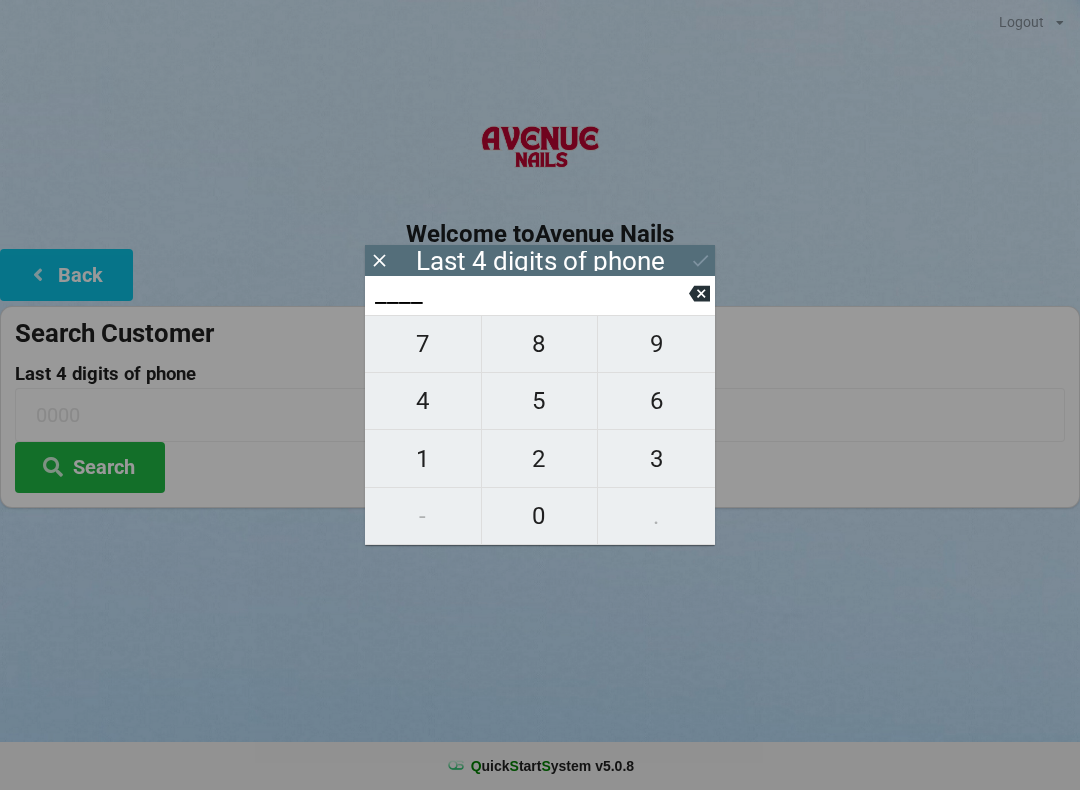 click 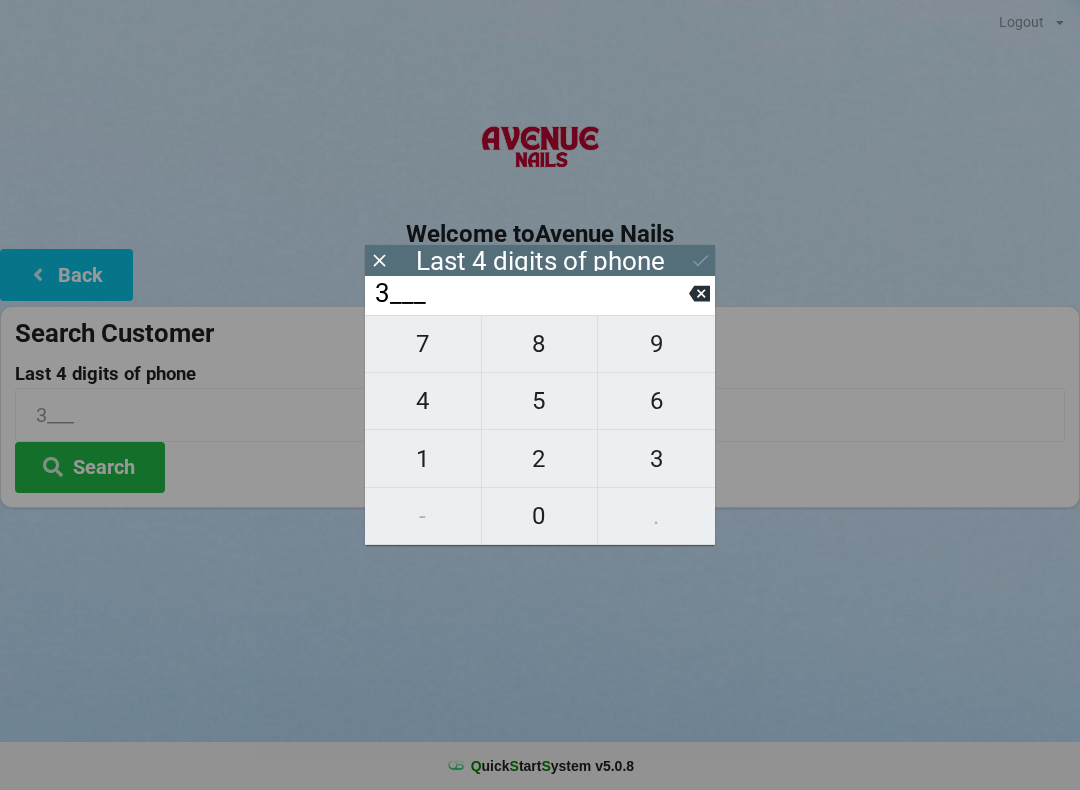 click on "4" at bounding box center (423, 401) 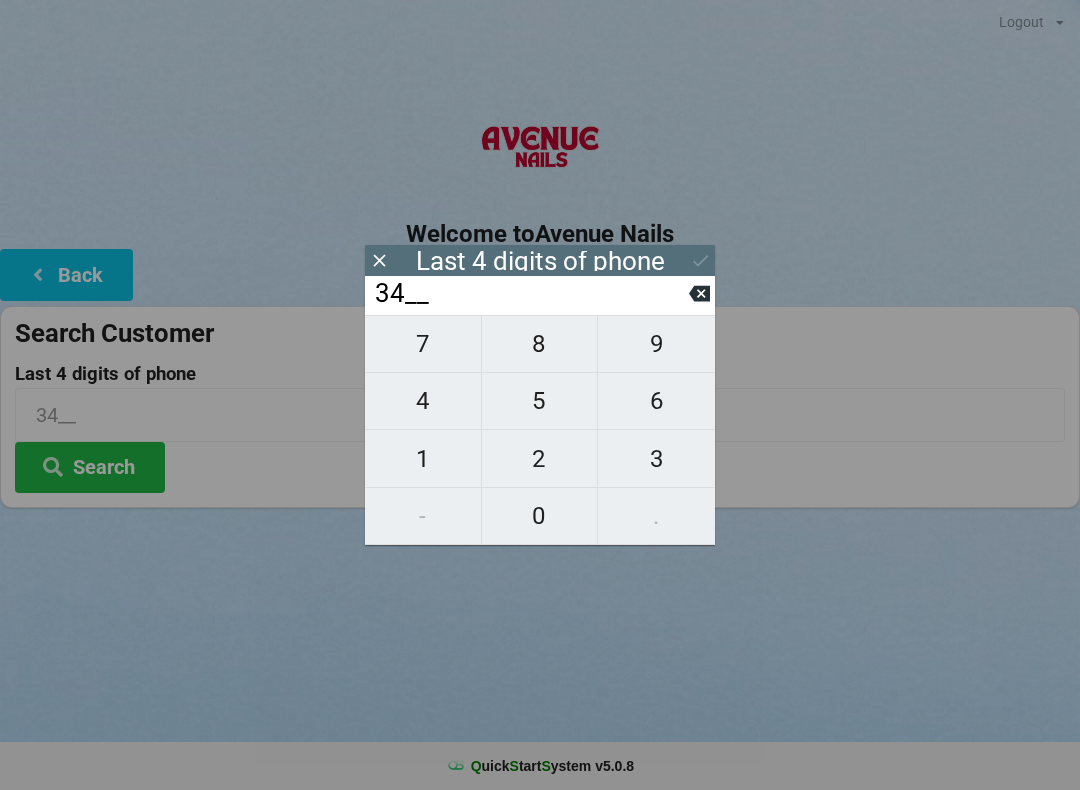click on "5" at bounding box center (540, 401) 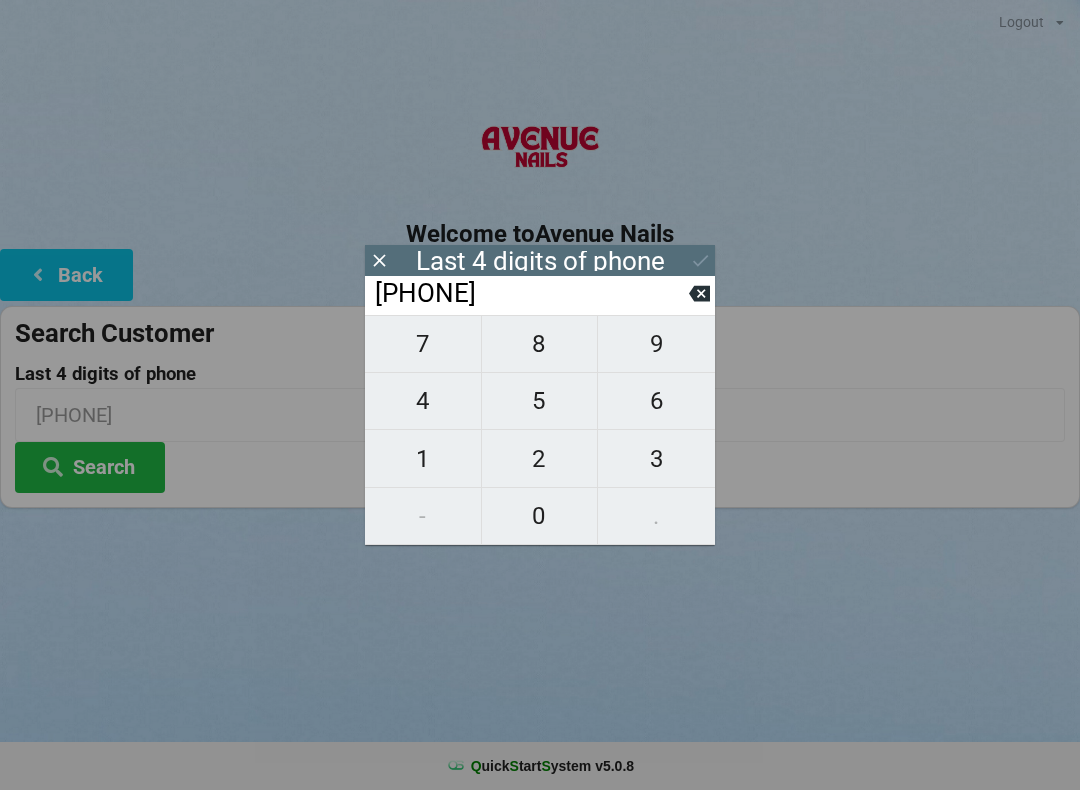 click on "6" at bounding box center [656, 401] 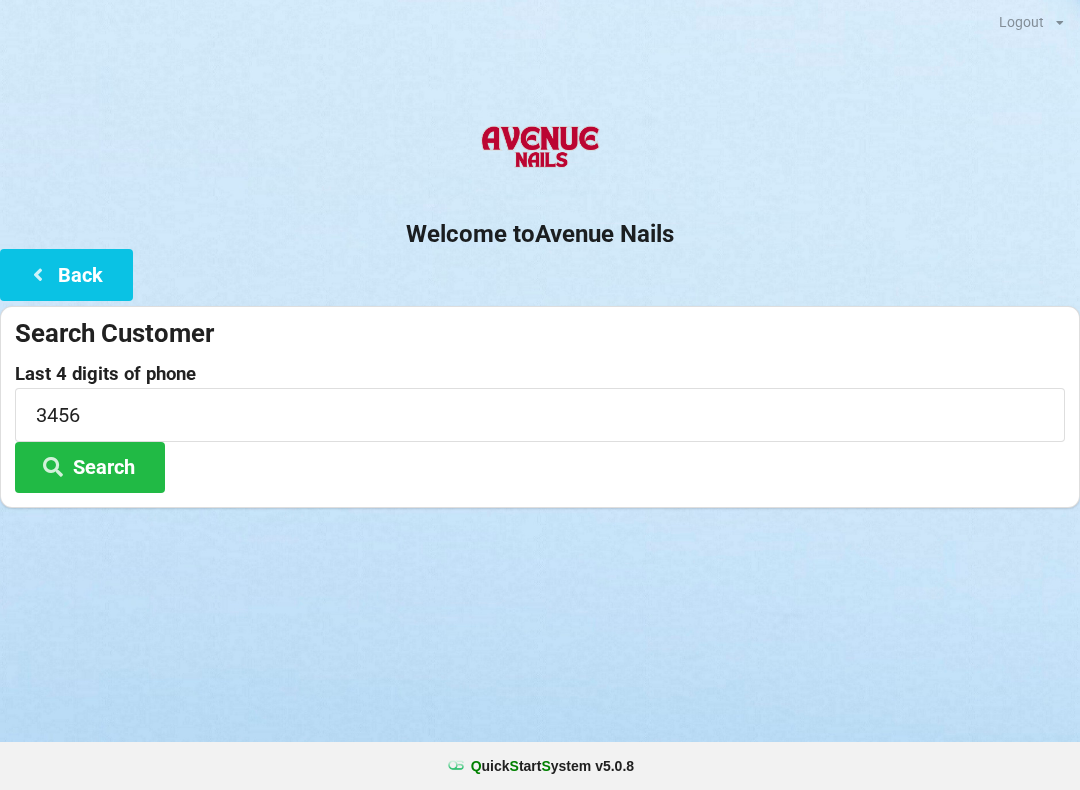 click on "Welcome to Avenue Nails Back Search Customer Last 4 digits of phone [PHONE] Search" at bounding box center [540, 308] 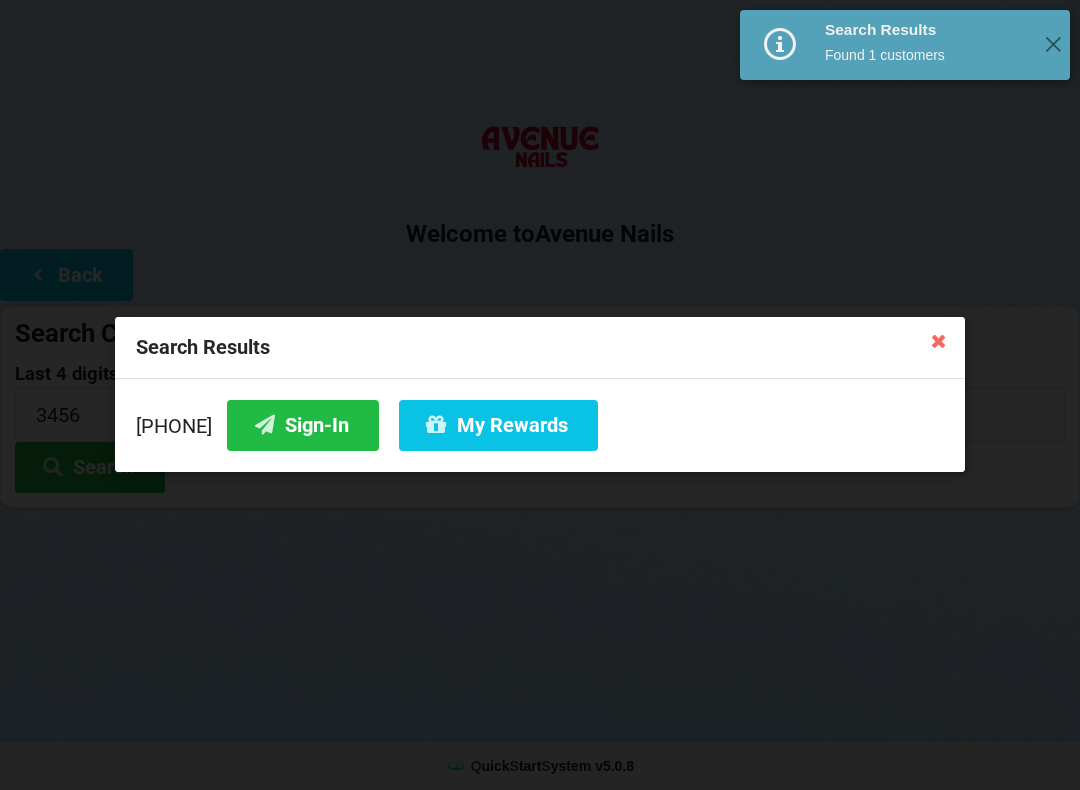 click on "Search Results" at bounding box center (540, 348) 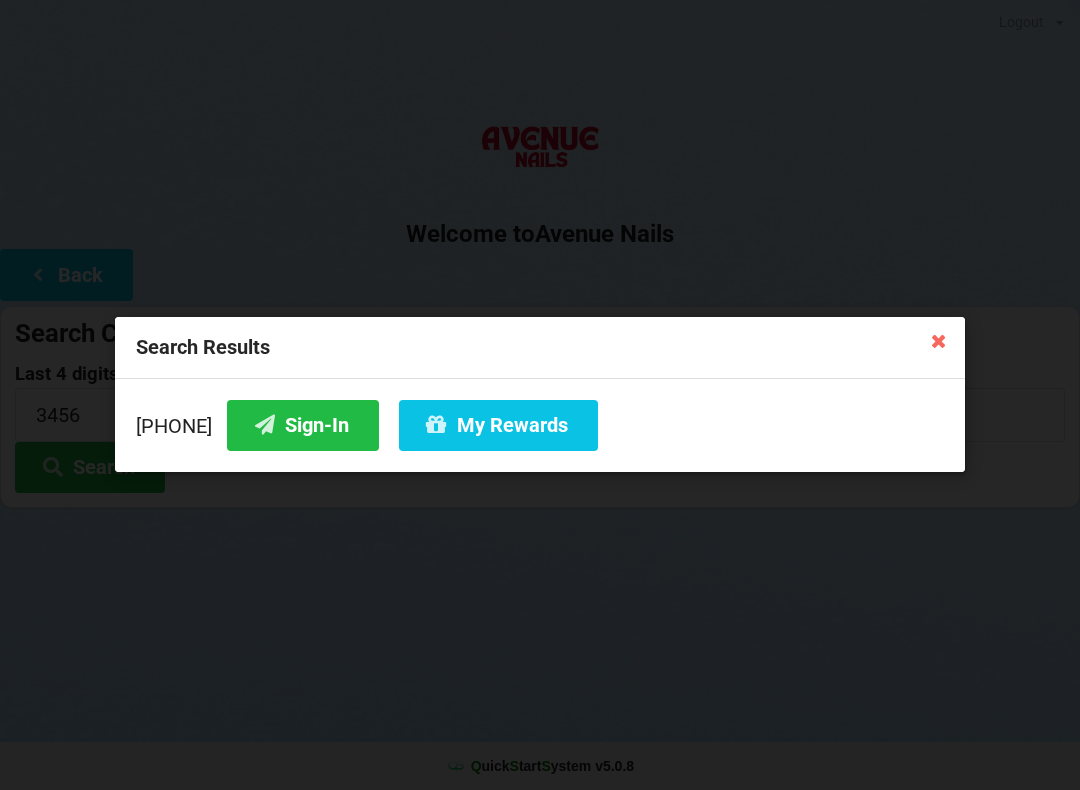 click at bounding box center [939, 340] 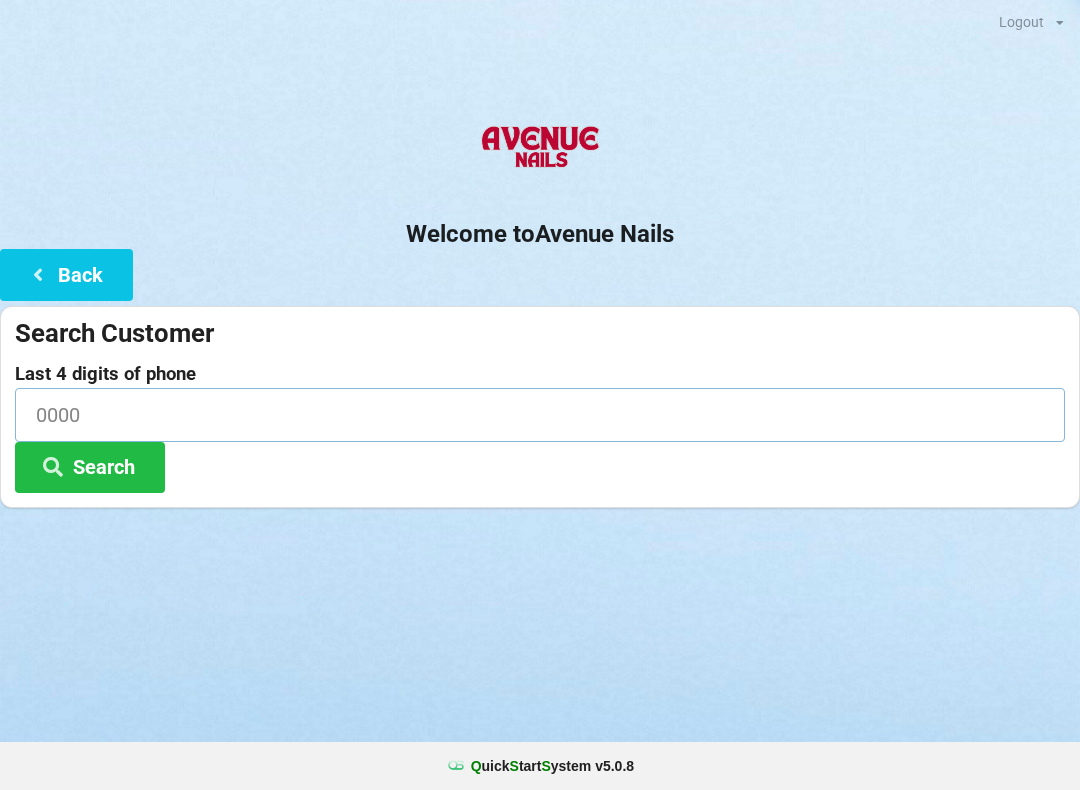 click at bounding box center [540, 414] 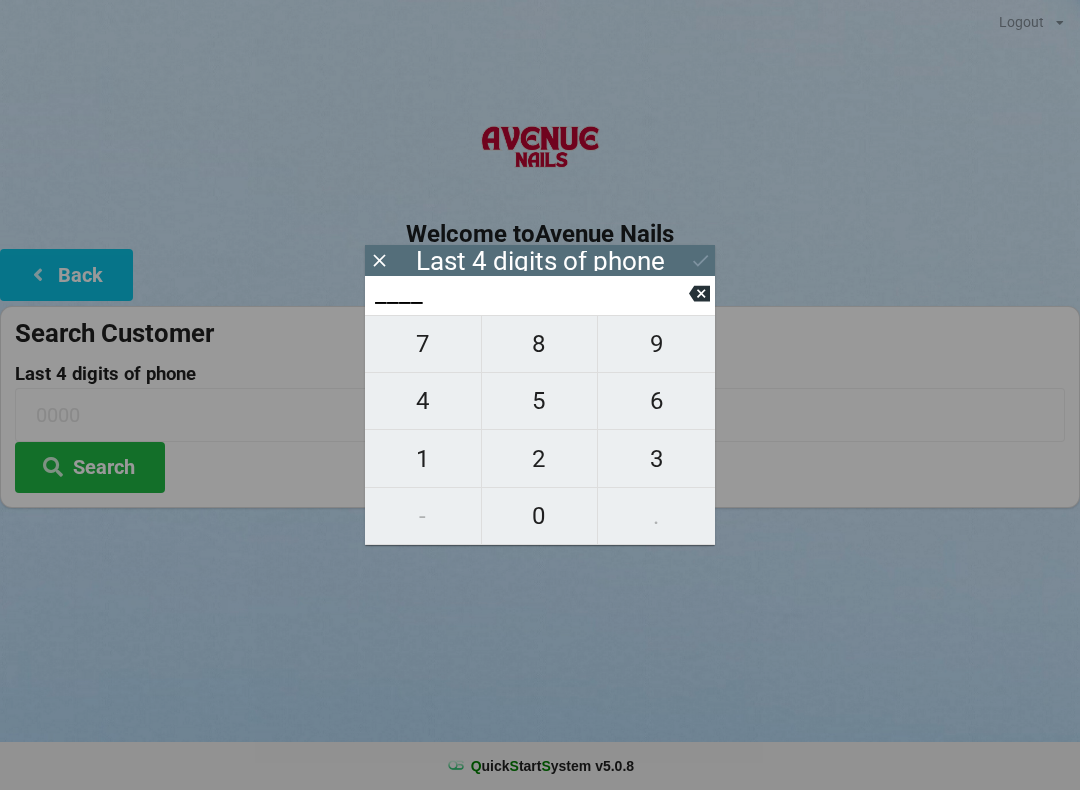 click on "2" at bounding box center [540, 459] 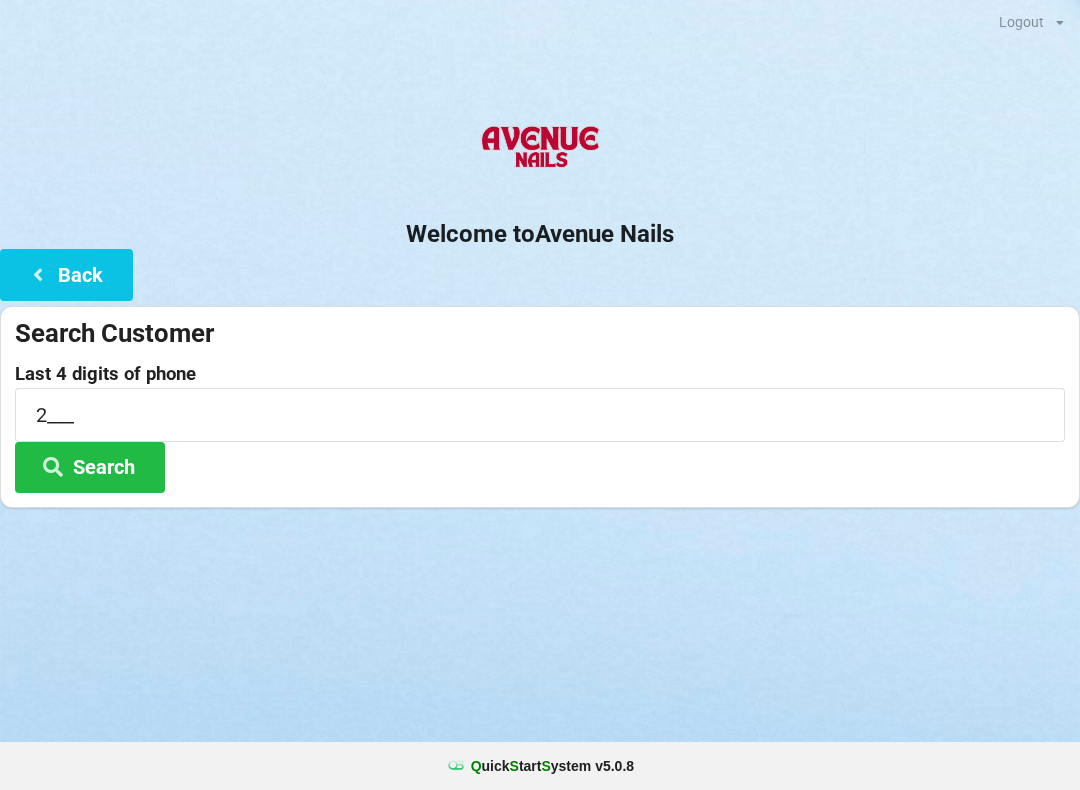 click on "Search Customer" at bounding box center (540, 333) 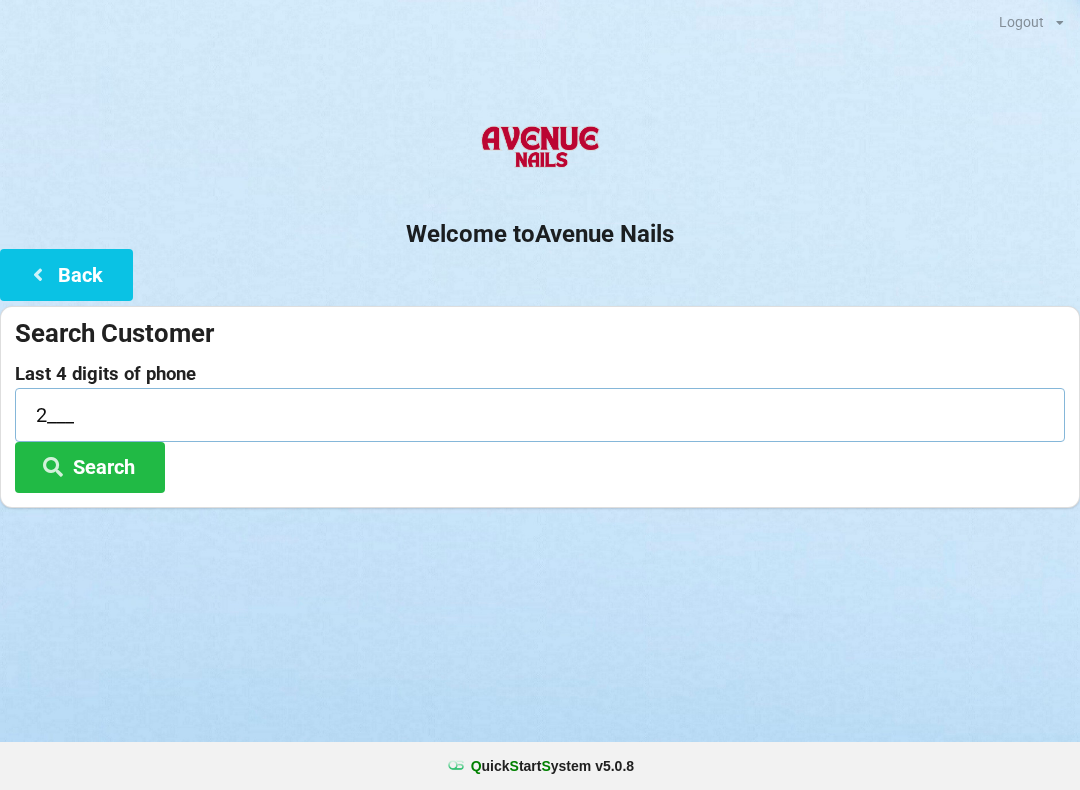 click on "2___" at bounding box center [540, 414] 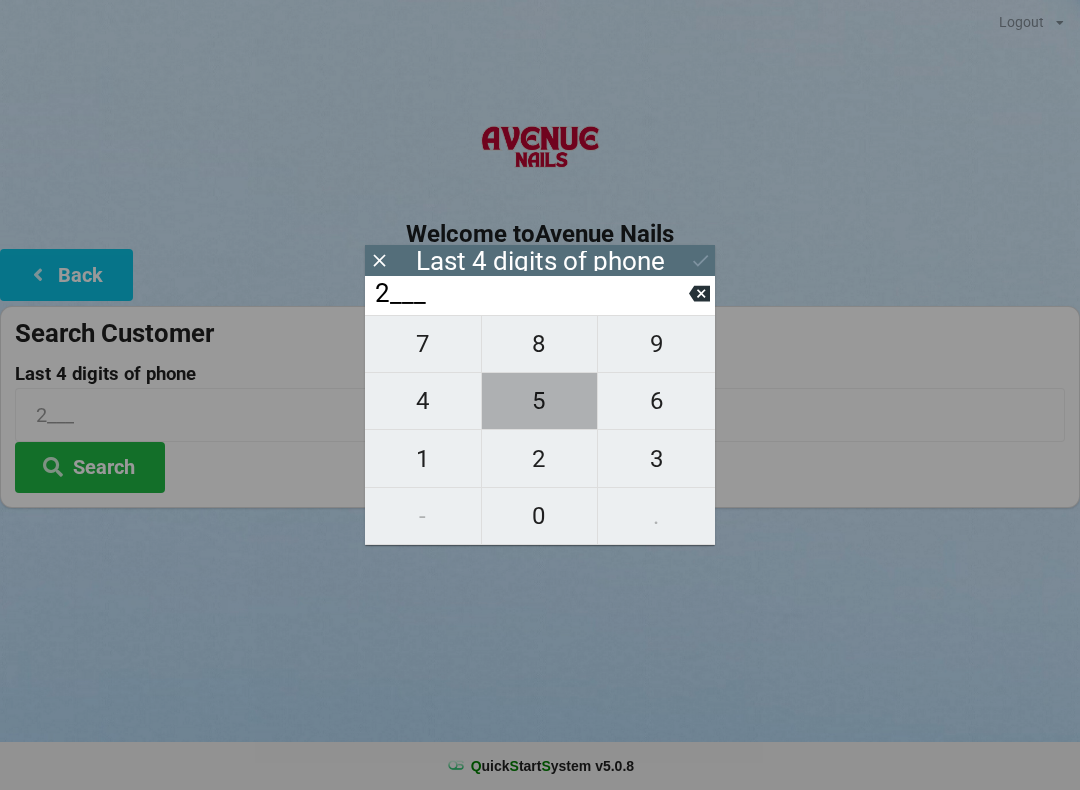 click on "5" at bounding box center (540, 401) 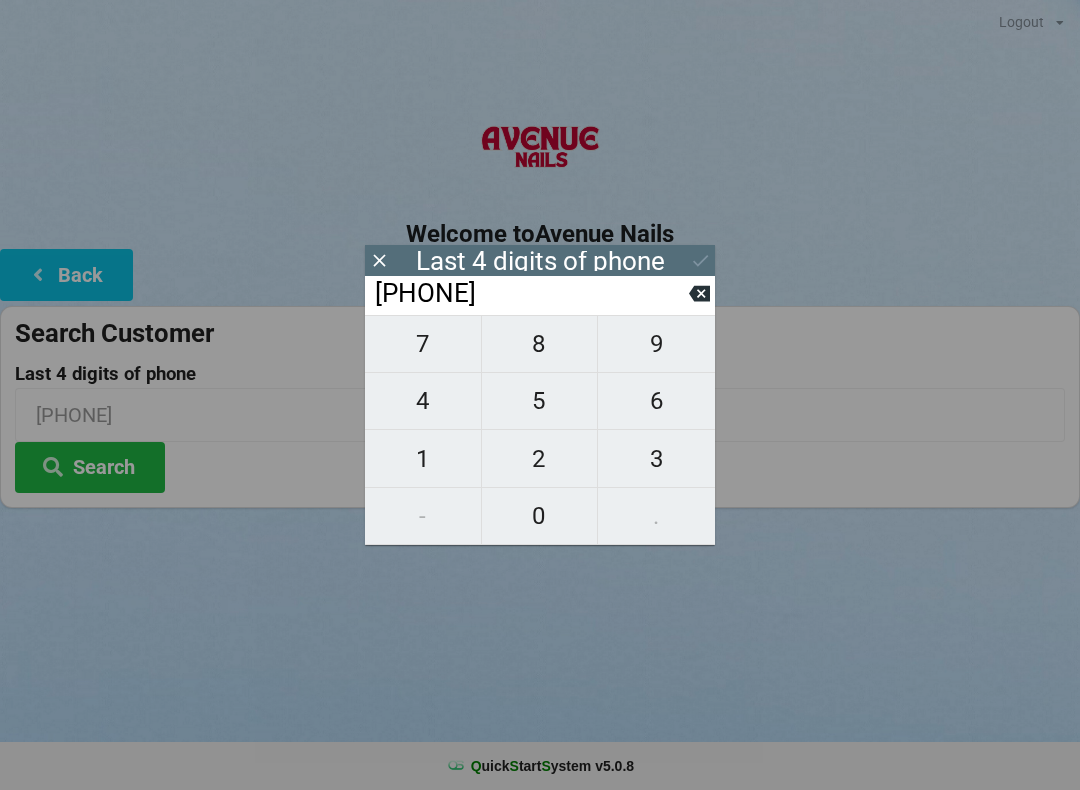 click on "1" at bounding box center (423, 458) 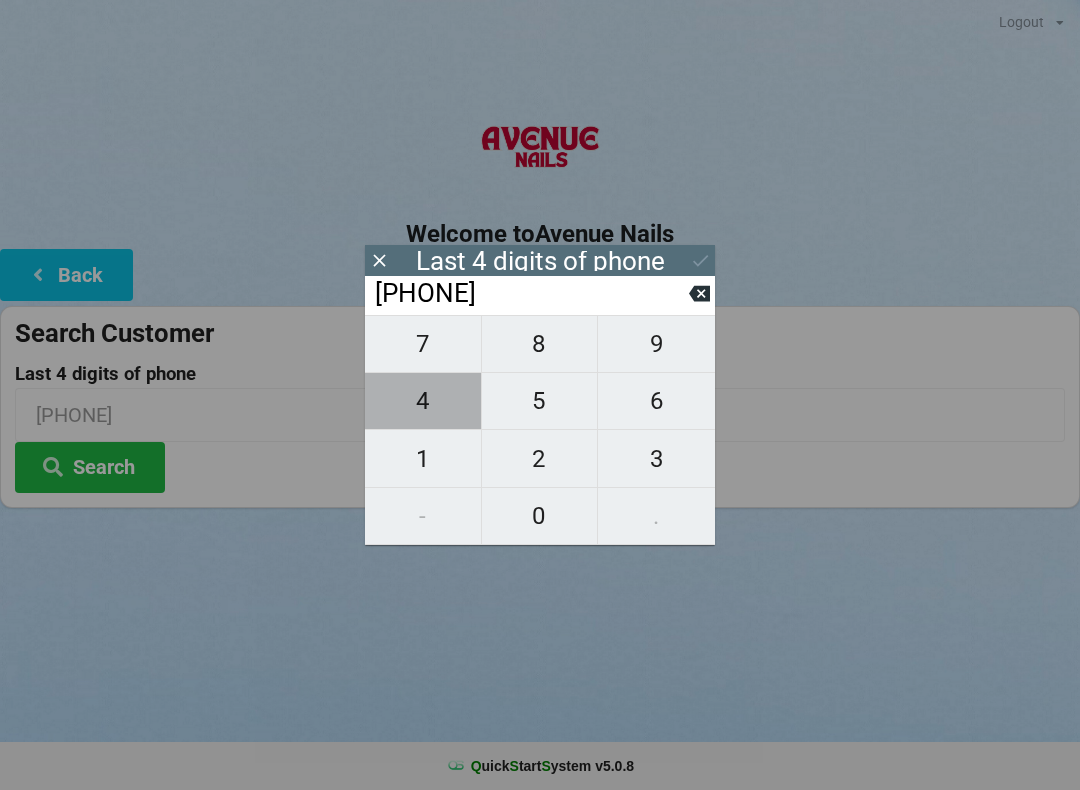 click on "4" at bounding box center [423, 401] 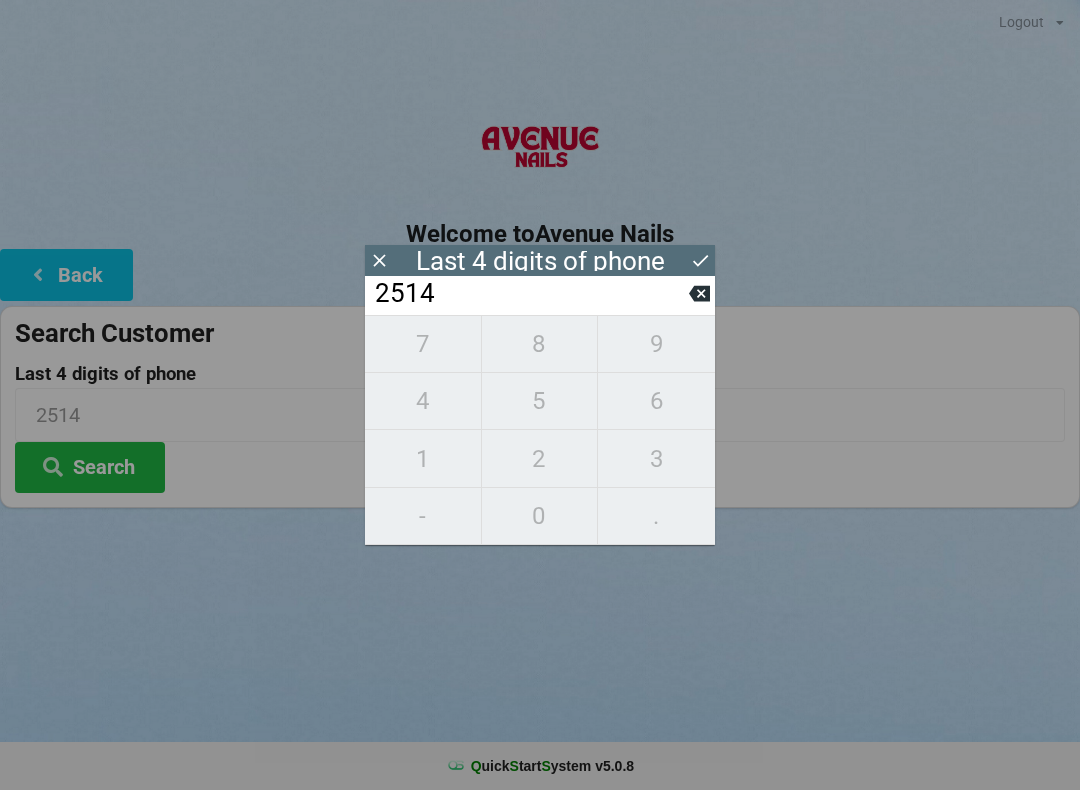 click 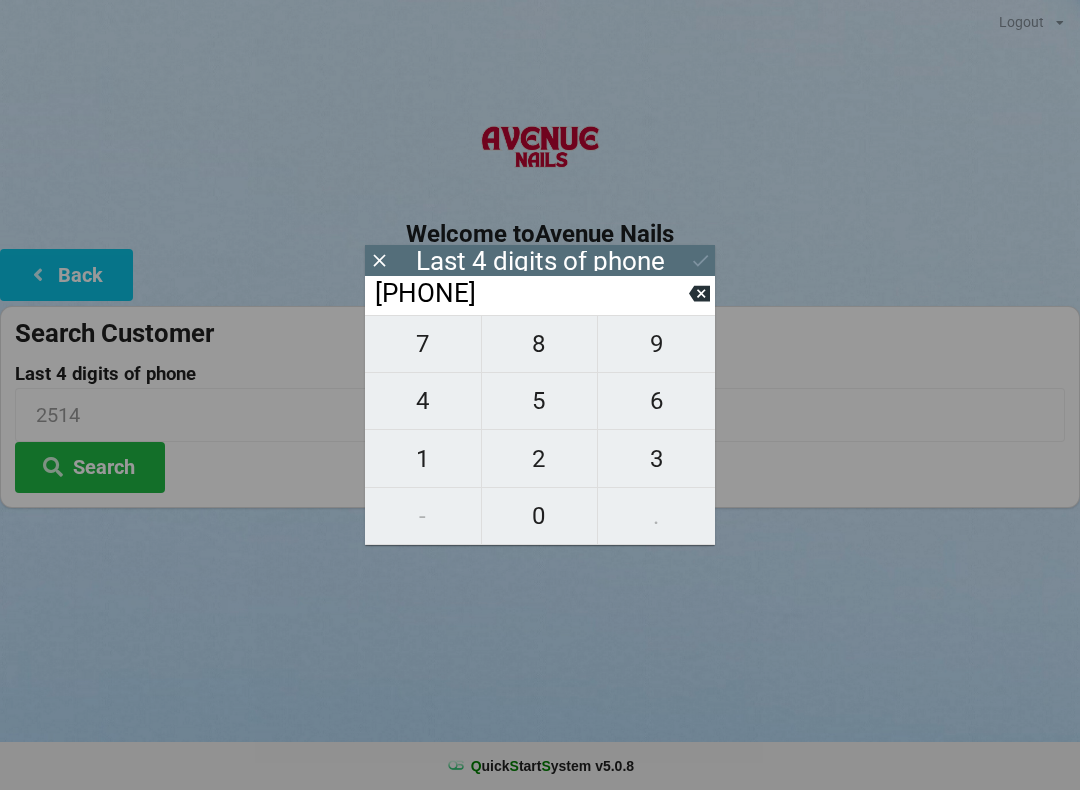 click 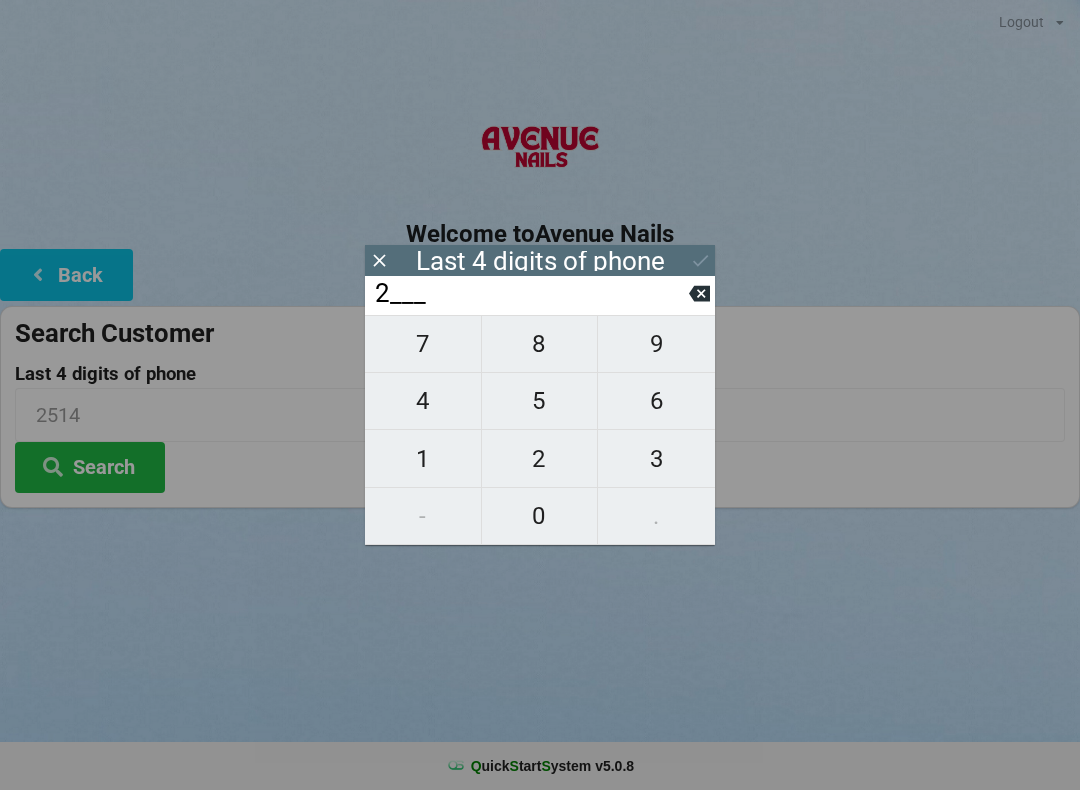 click 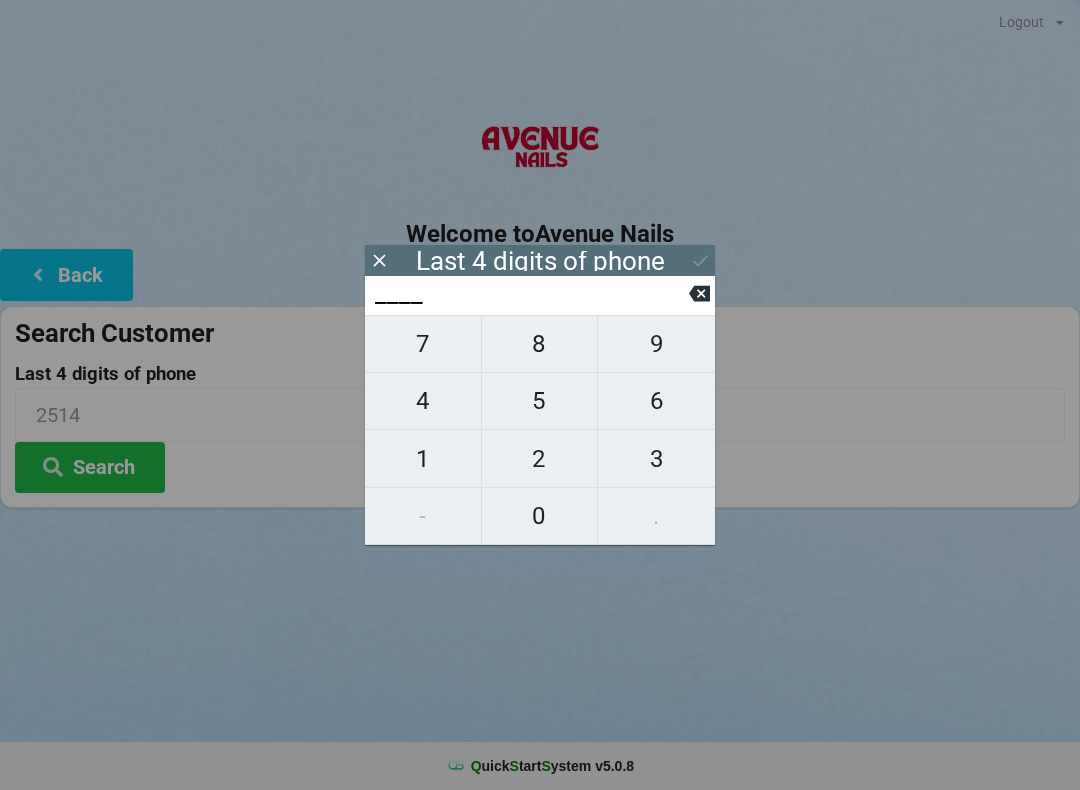 click 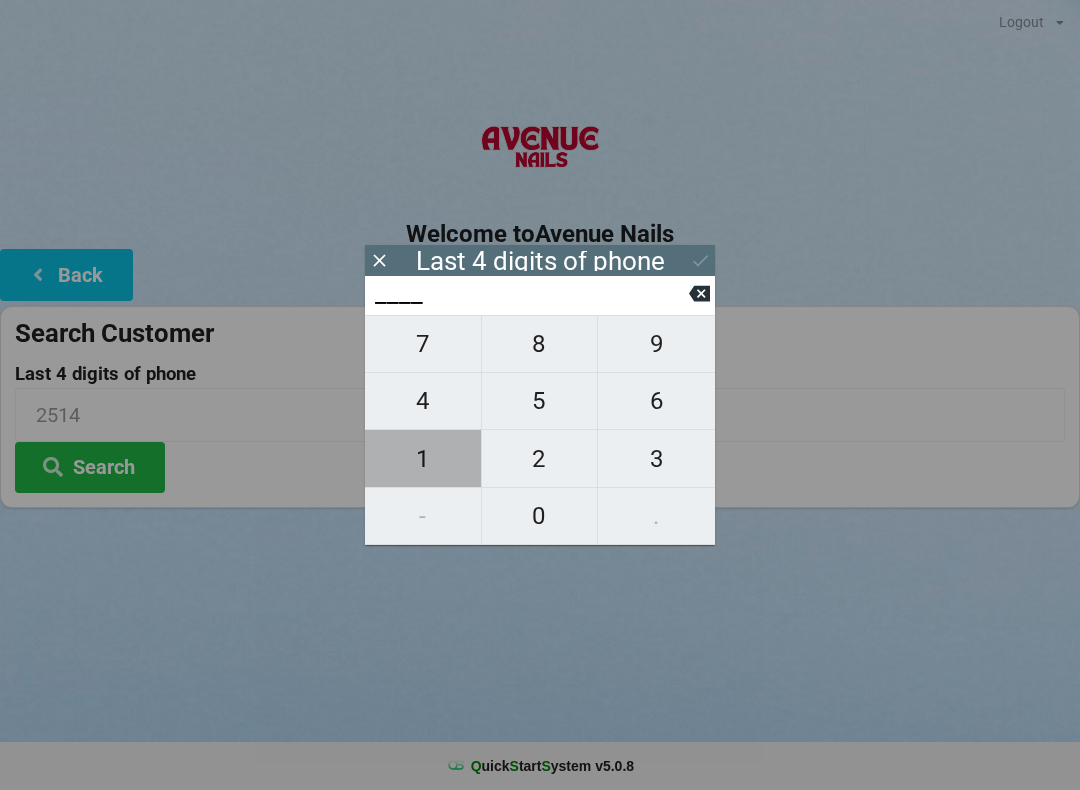 click on "1" at bounding box center [423, 459] 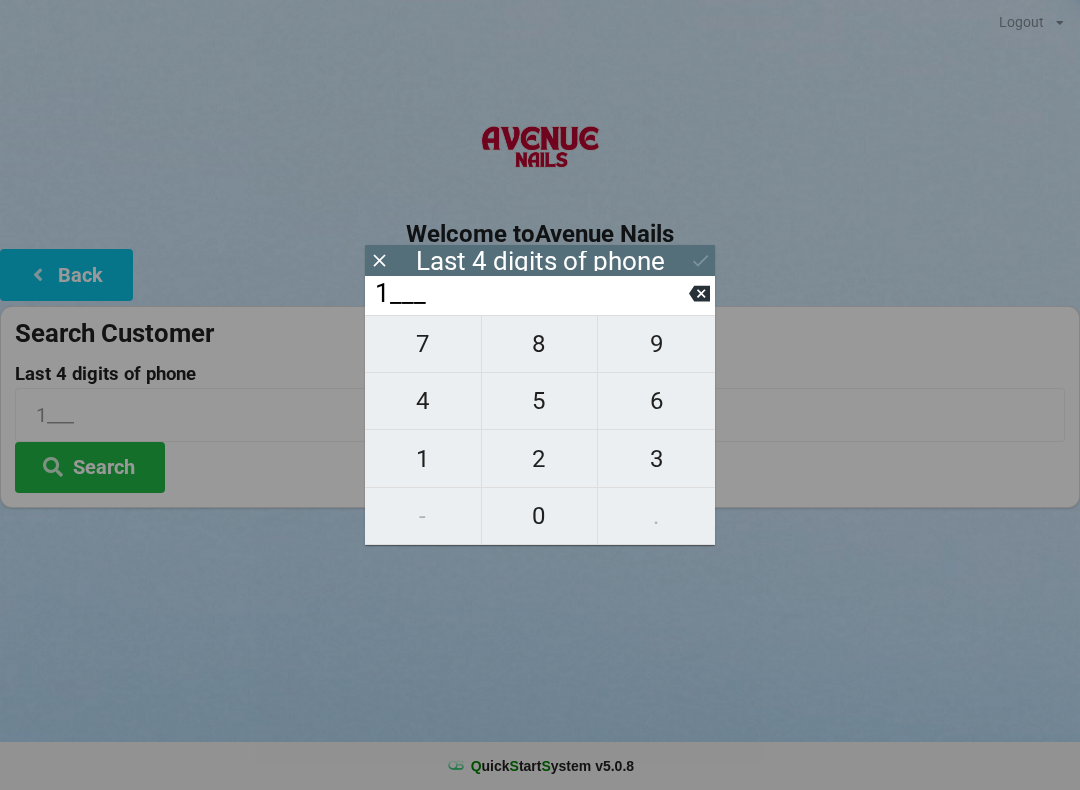 click on "4" at bounding box center (423, 401) 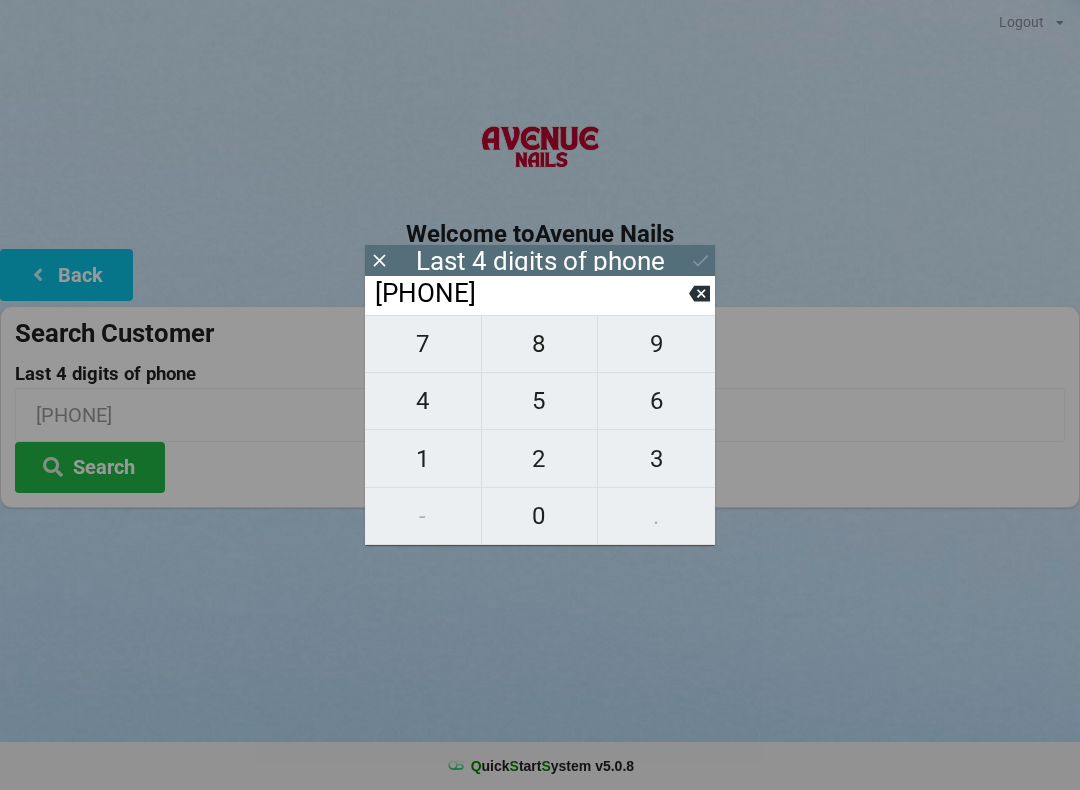 click on "1" at bounding box center [423, 459] 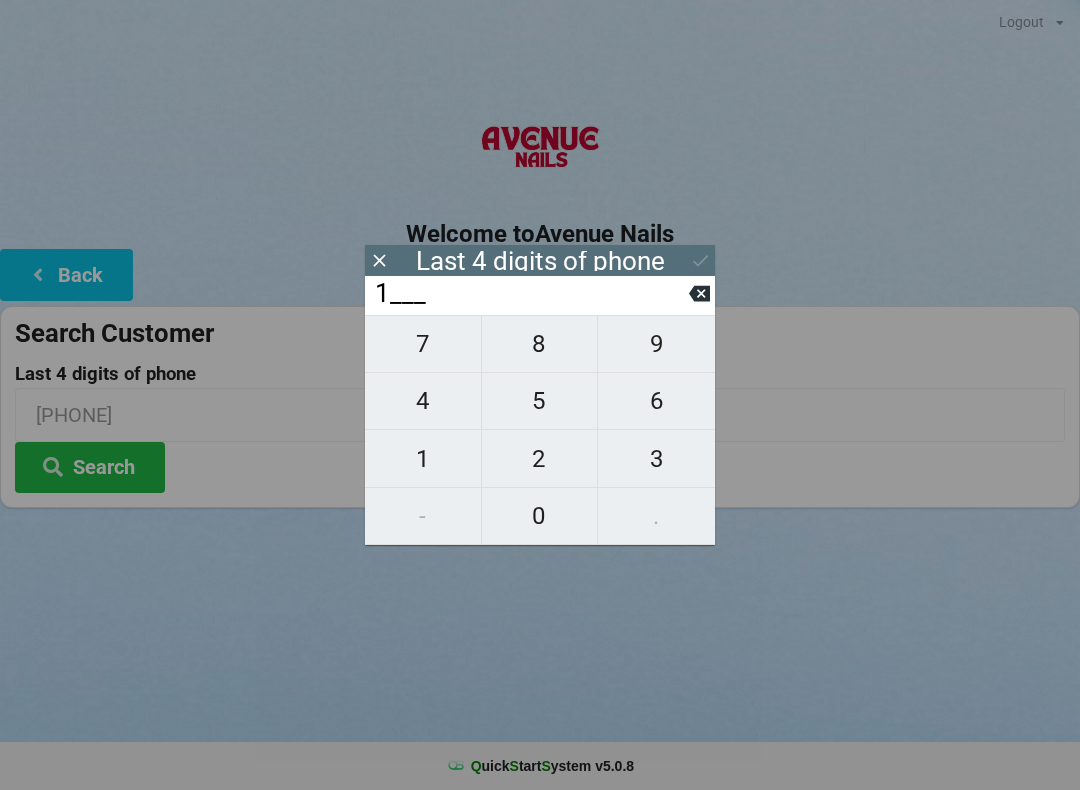 click 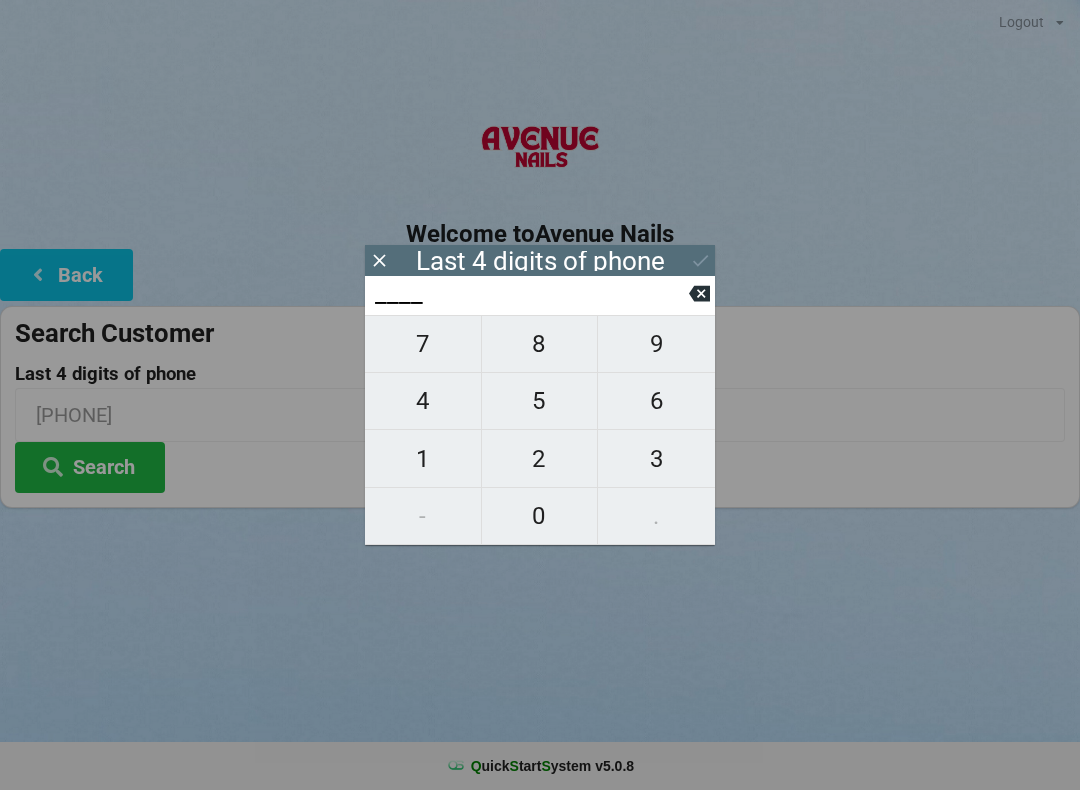 click on "5" at bounding box center (540, 401) 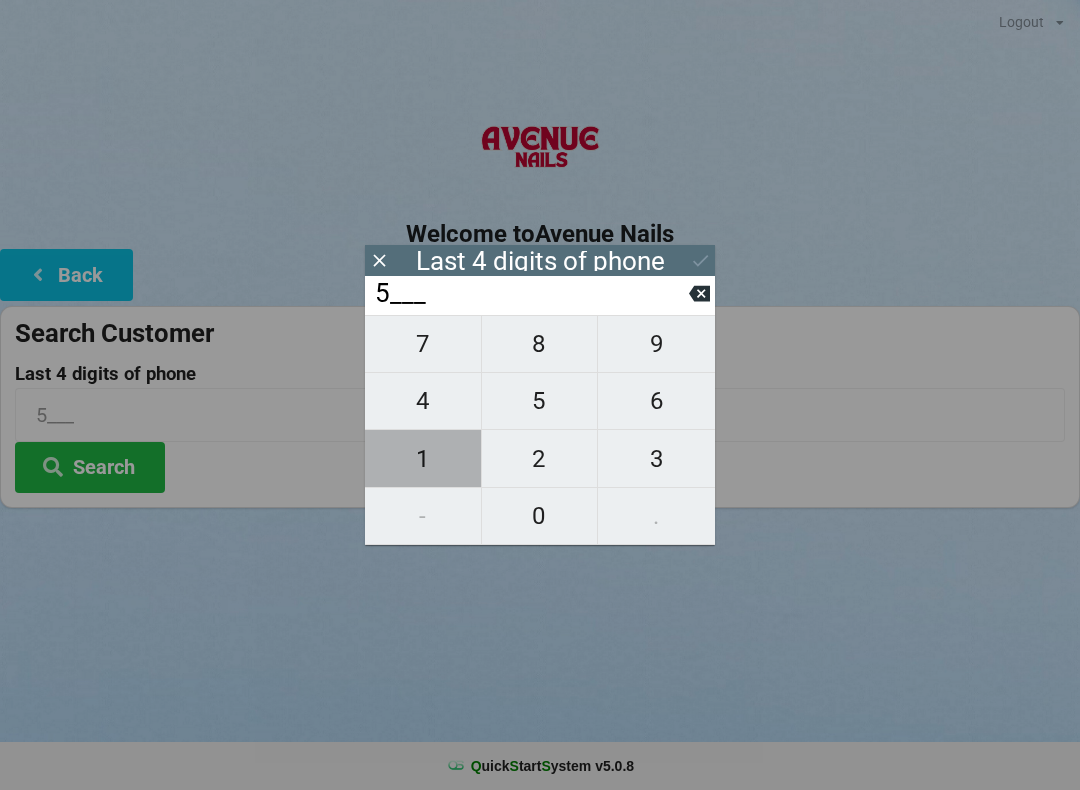 click on "1" at bounding box center [423, 459] 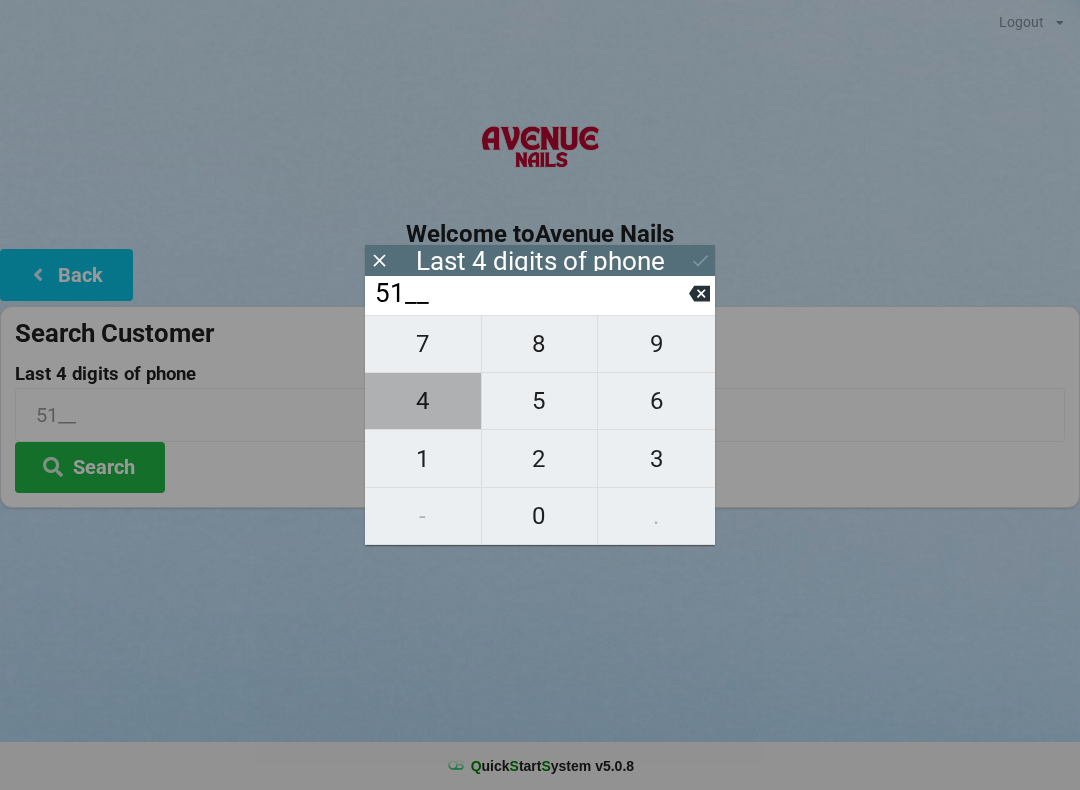 click on "4" at bounding box center [423, 401] 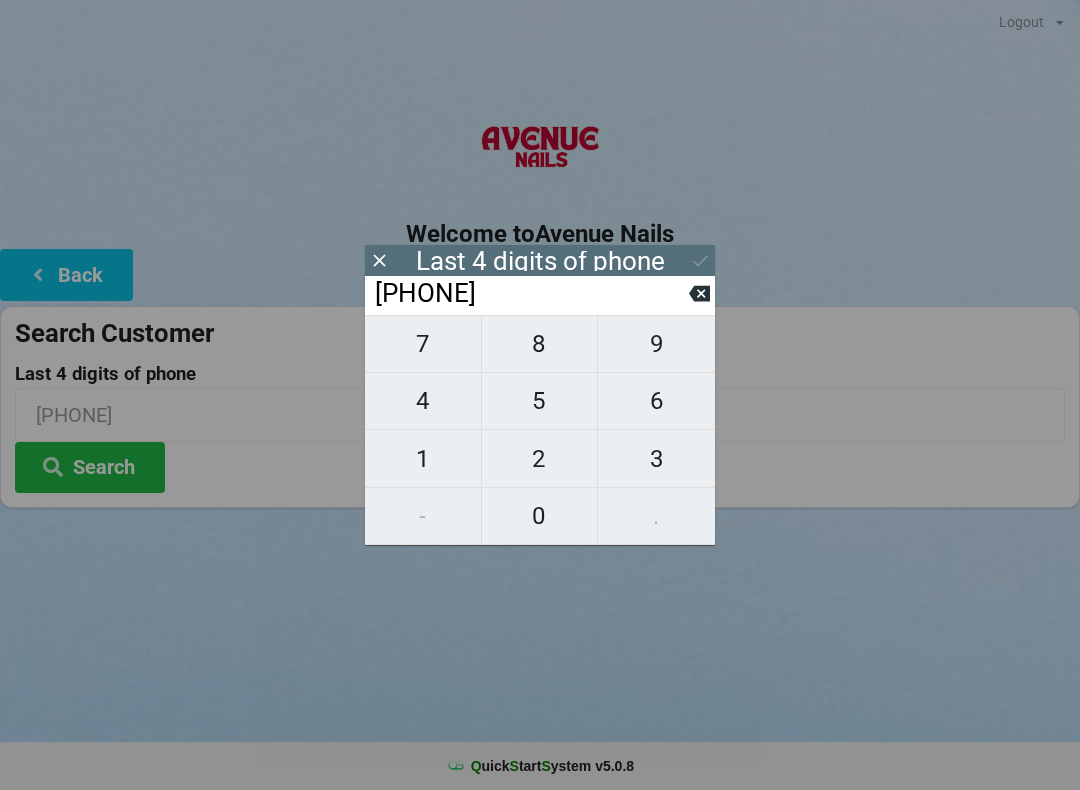 click on "1" at bounding box center (423, 459) 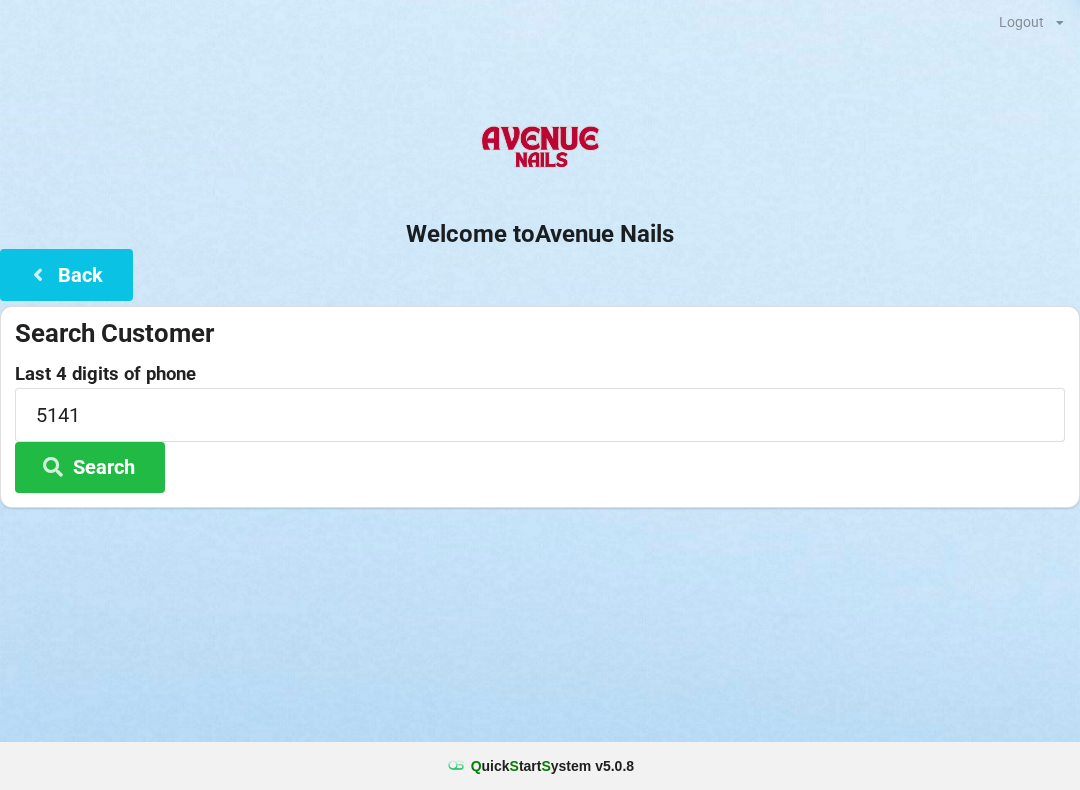 click on "Search" at bounding box center (90, 467) 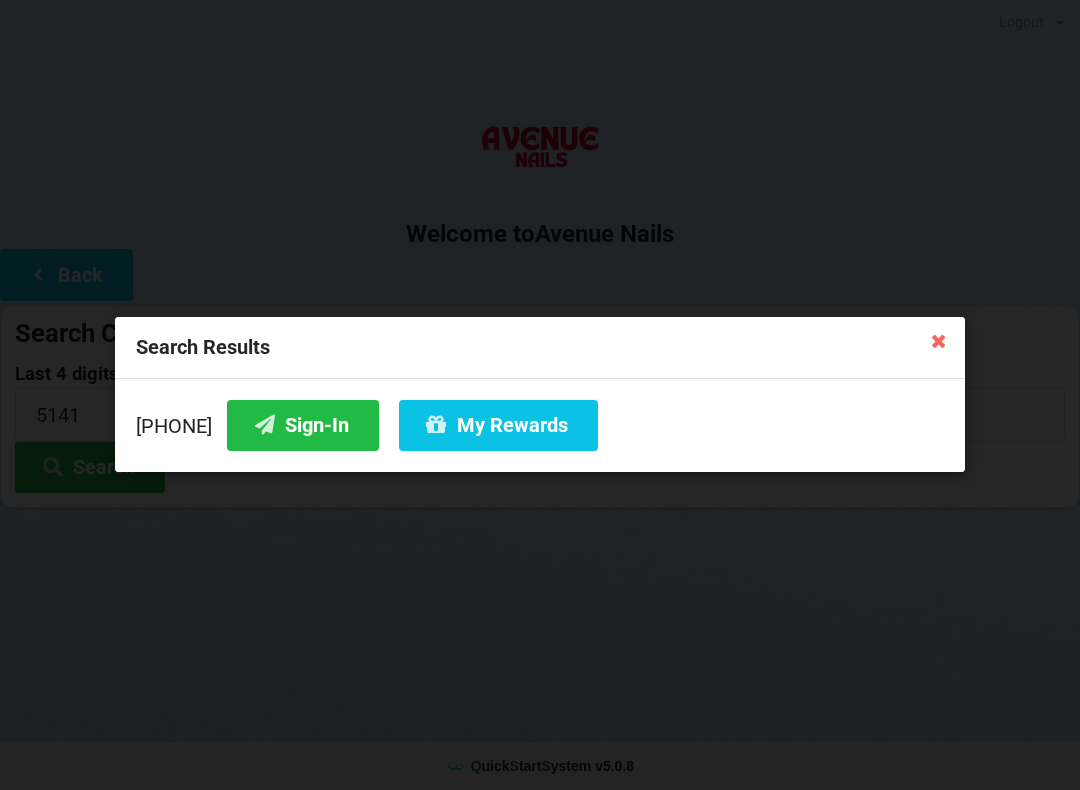 click on "Sign-In" at bounding box center (303, 425) 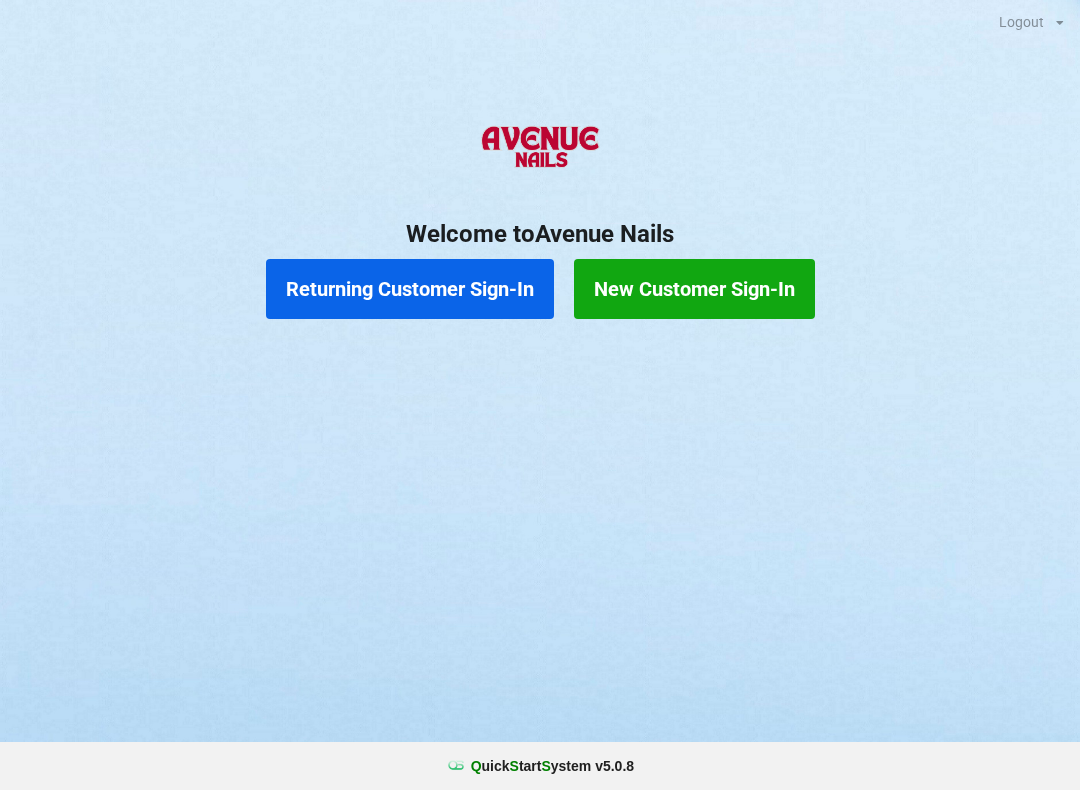 click on "Returning Customer Sign-In" at bounding box center (410, 289) 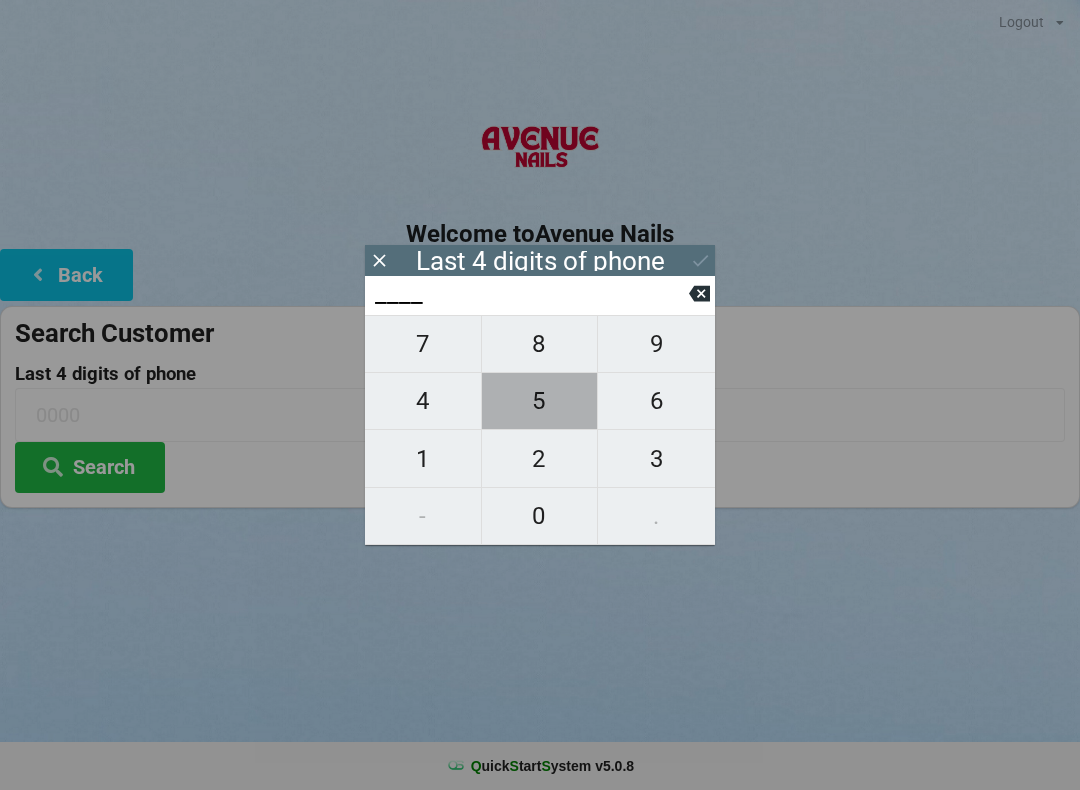 click on "5" at bounding box center [540, 401] 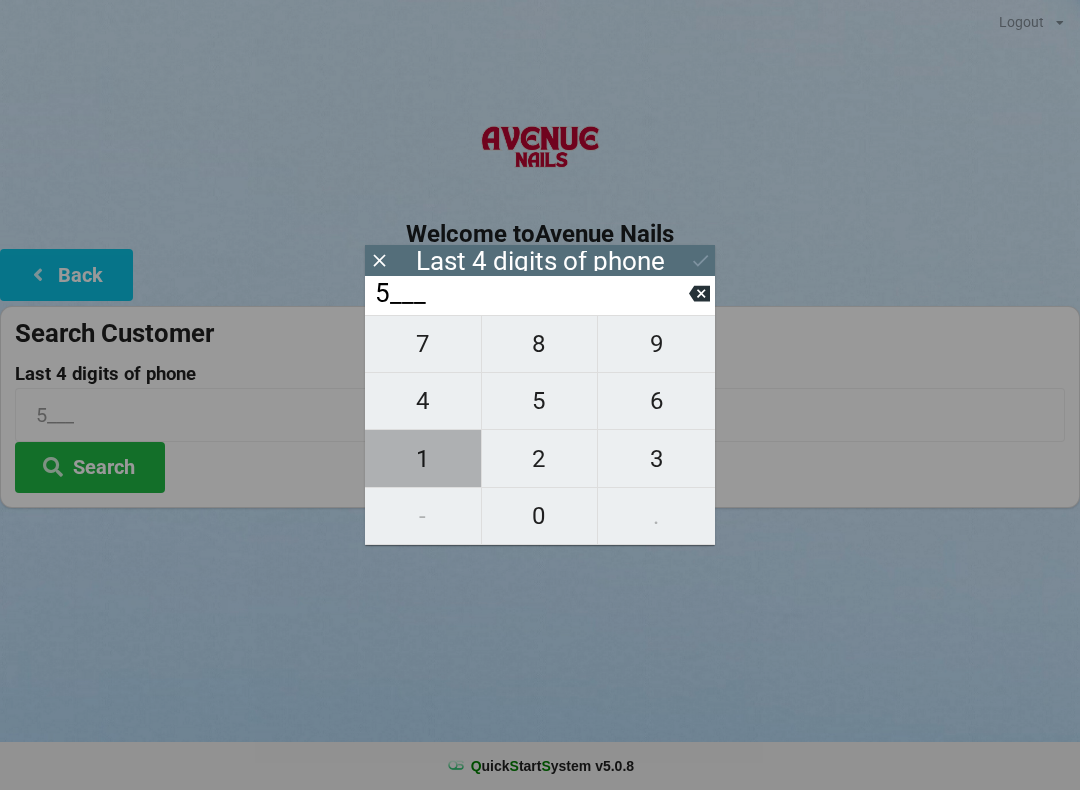 click on "1" at bounding box center (423, 459) 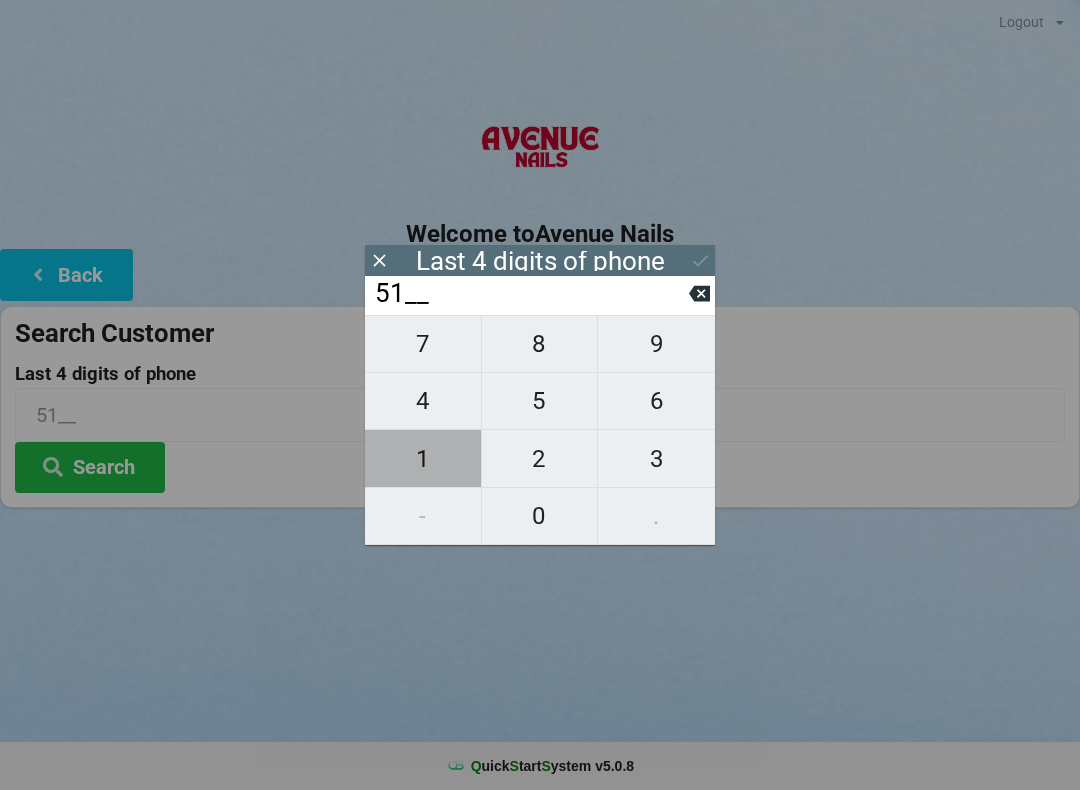click on "1" at bounding box center [423, 459] 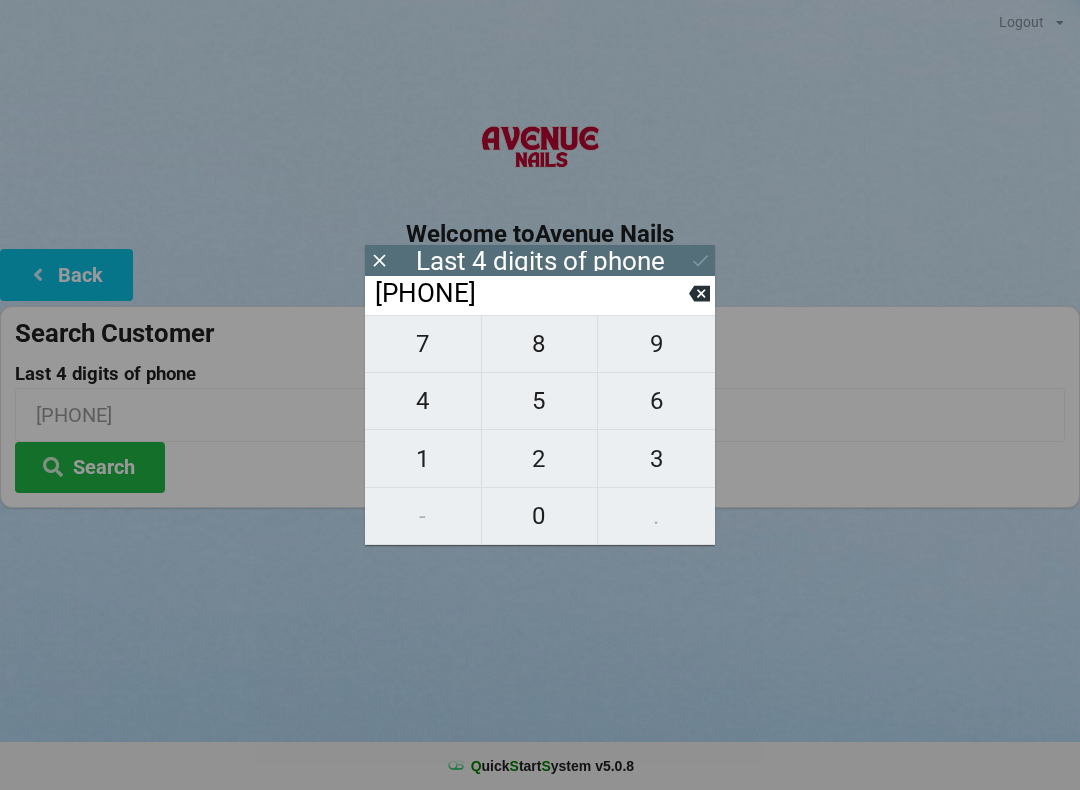 click 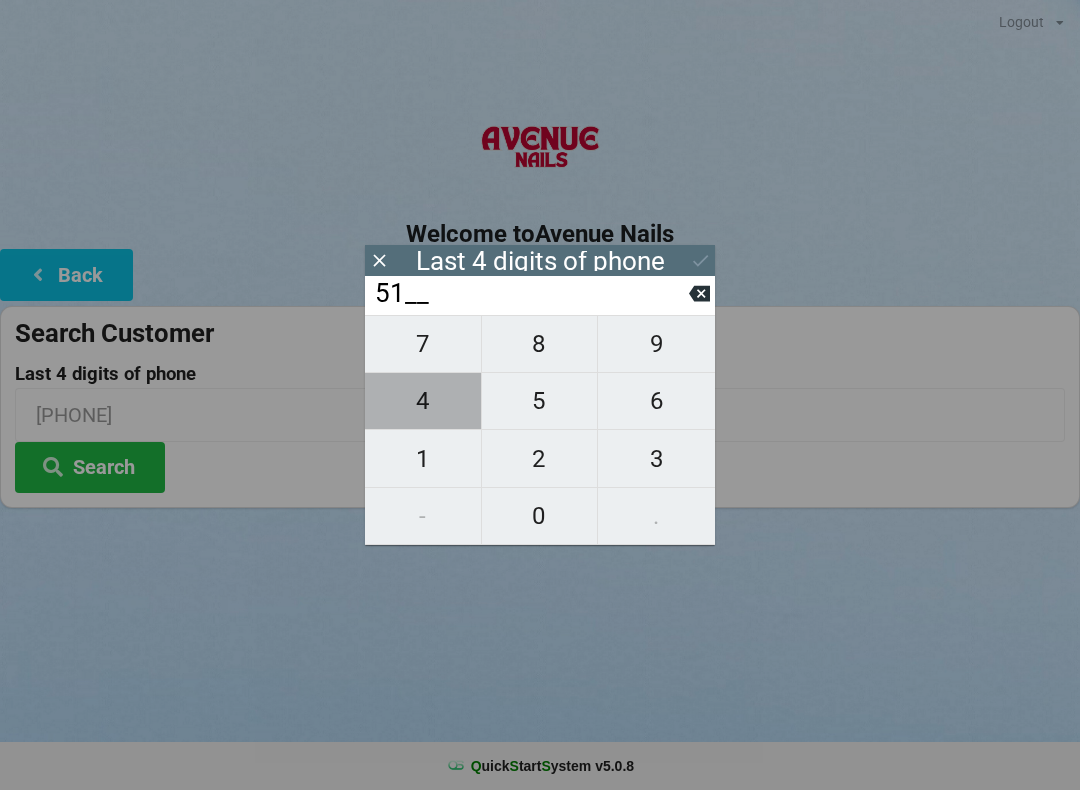 click on "4" at bounding box center [423, 401] 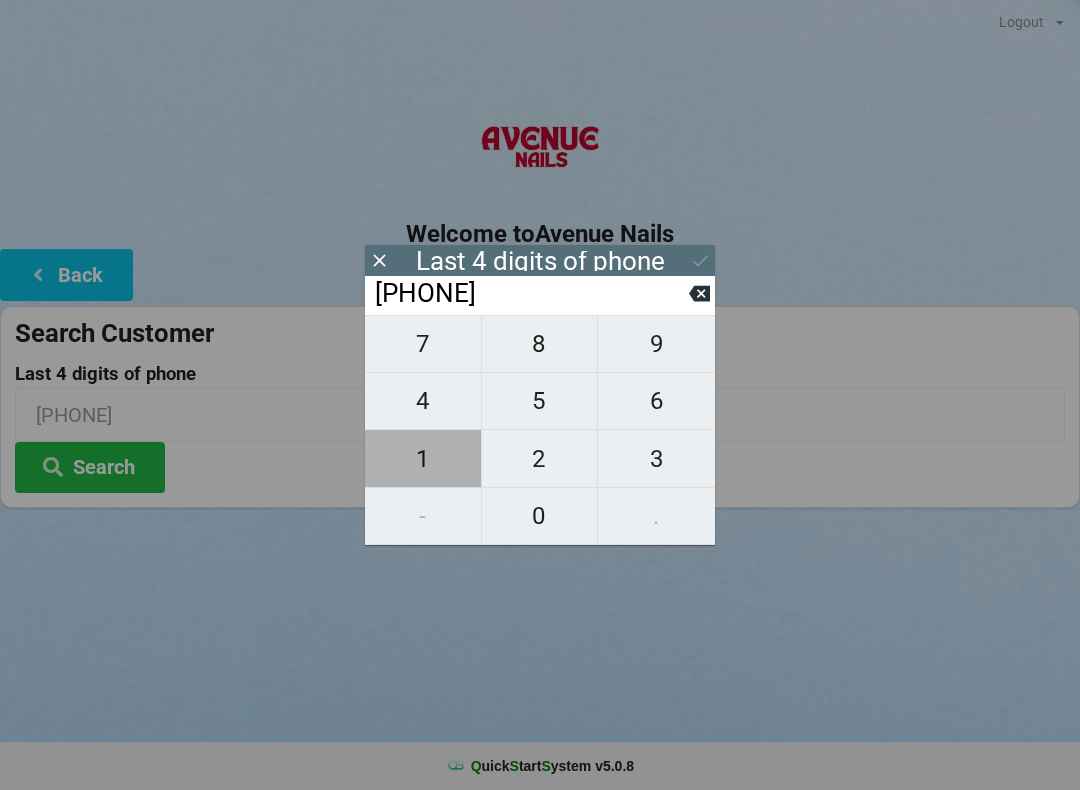 click on "1" at bounding box center (423, 459) 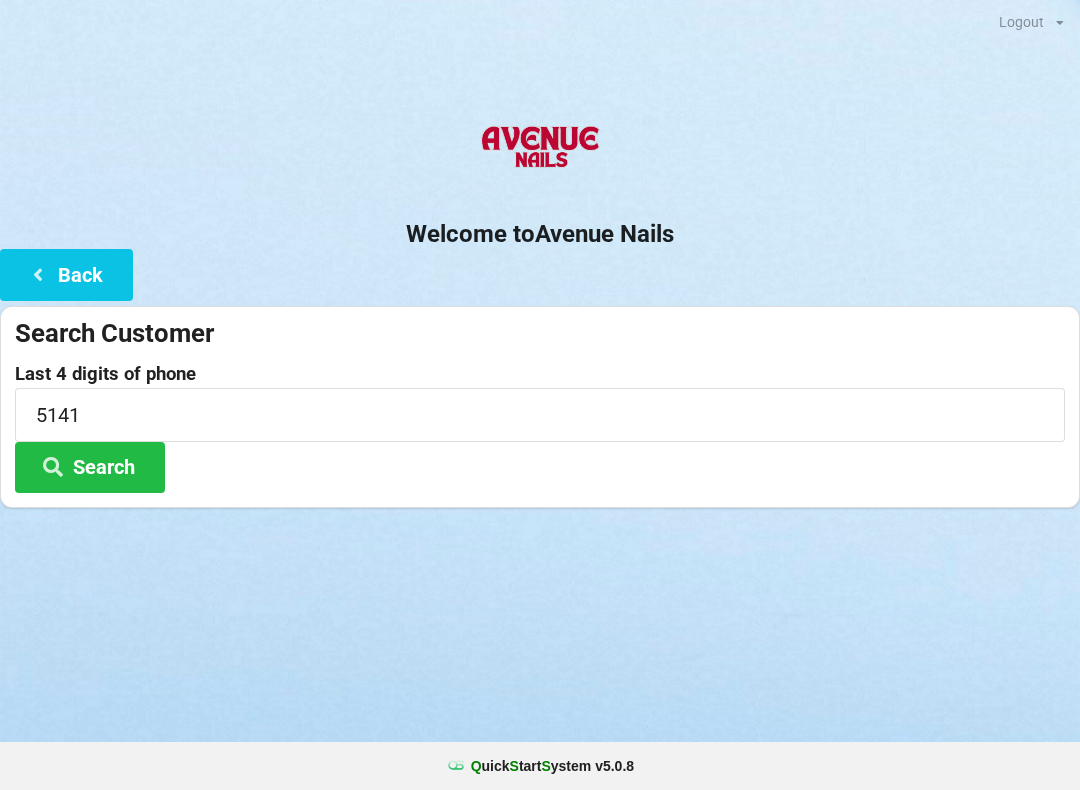 click on "Search" at bounding box center (90, 467) 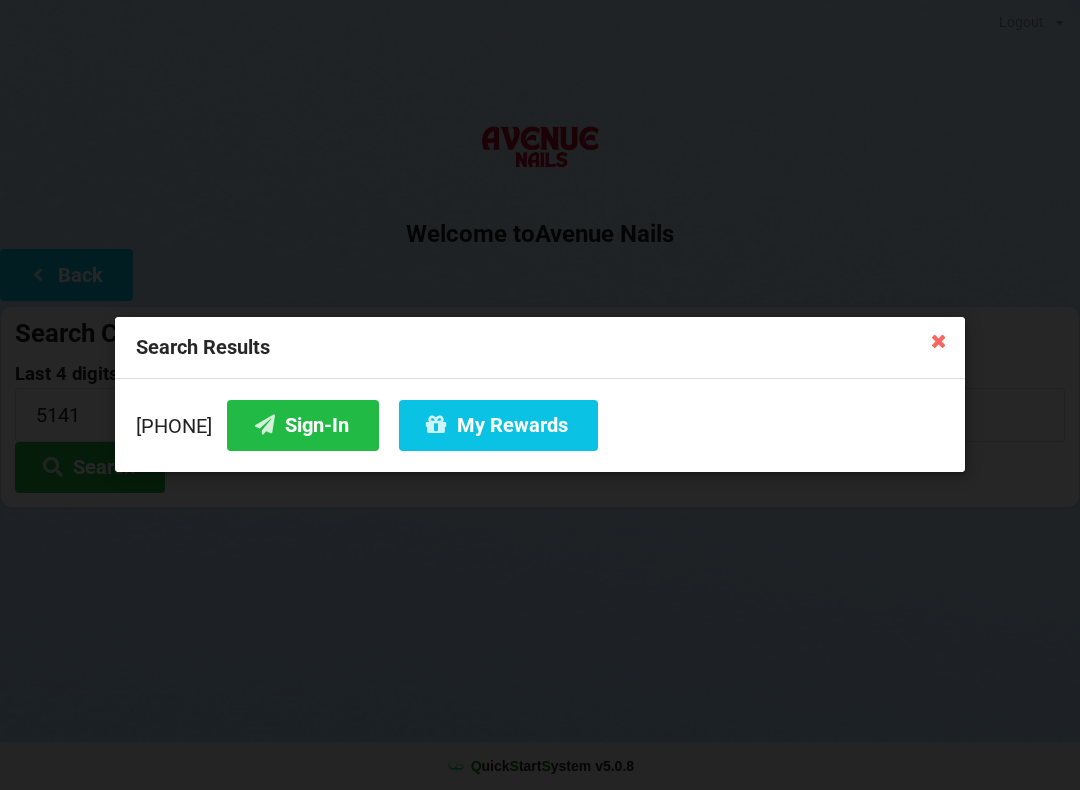 click on "Sign-In" at bounding box center (303, 425) 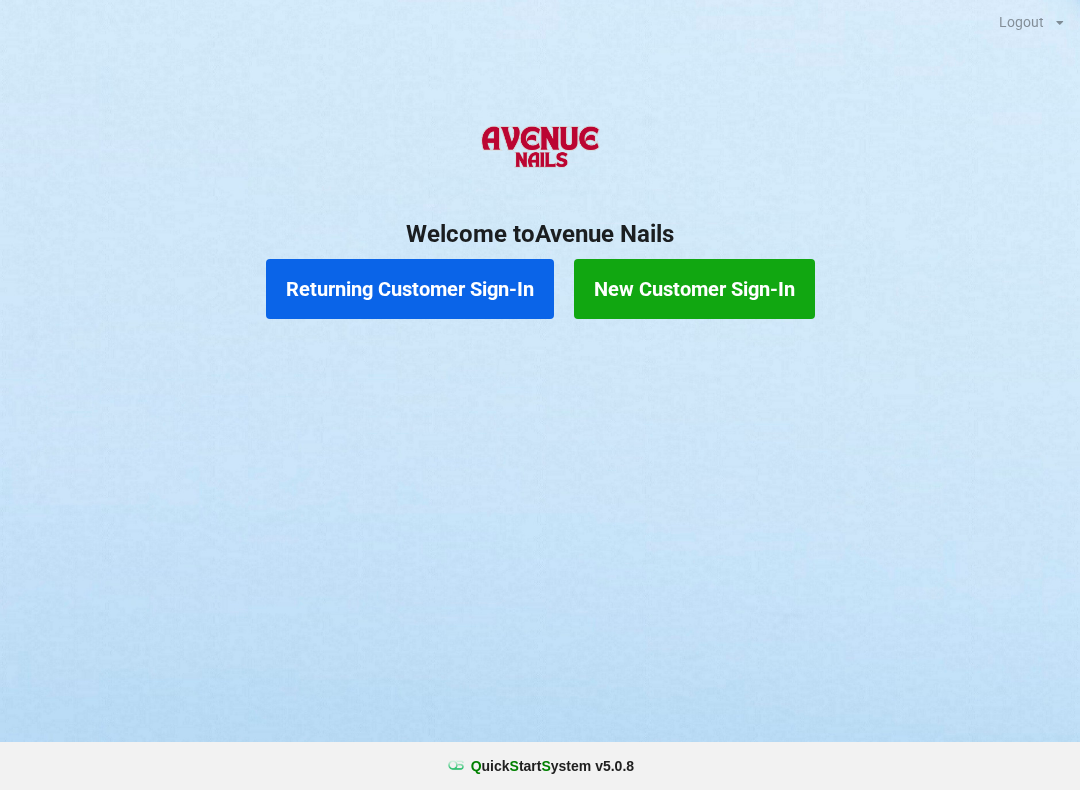 click on "Returning Customer Sign-In" at bounding box center (410, 289) 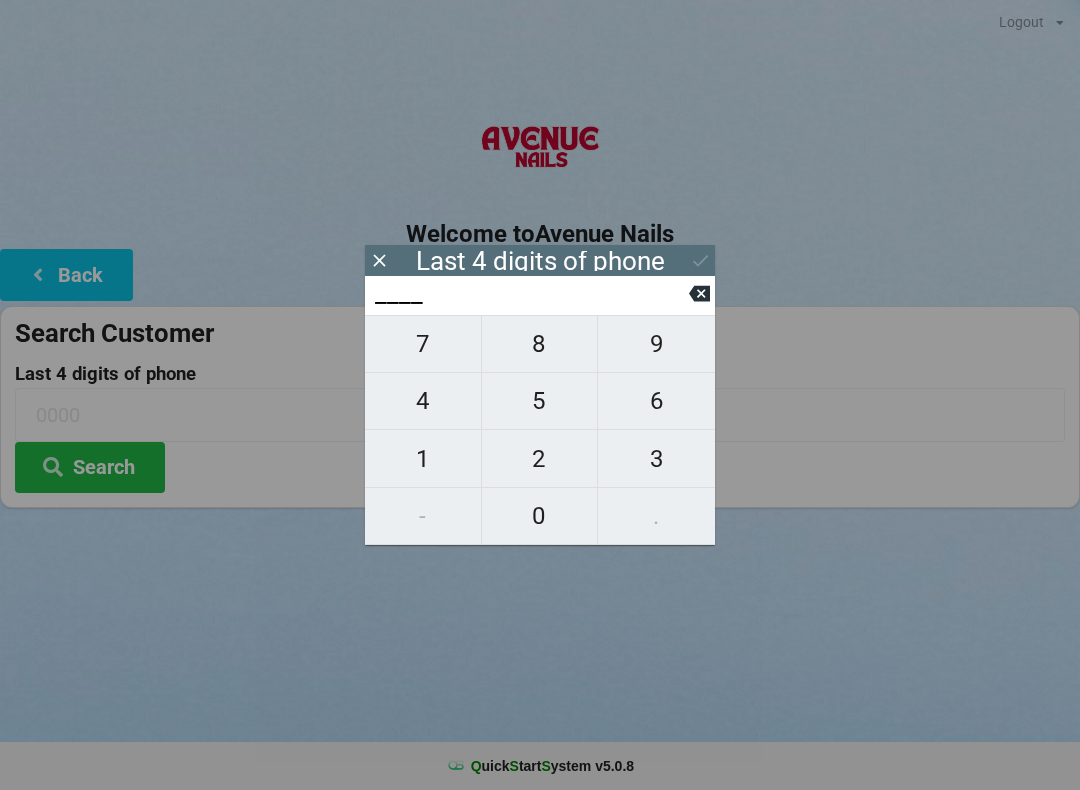 click on "0" at bounding box center [540, 516] 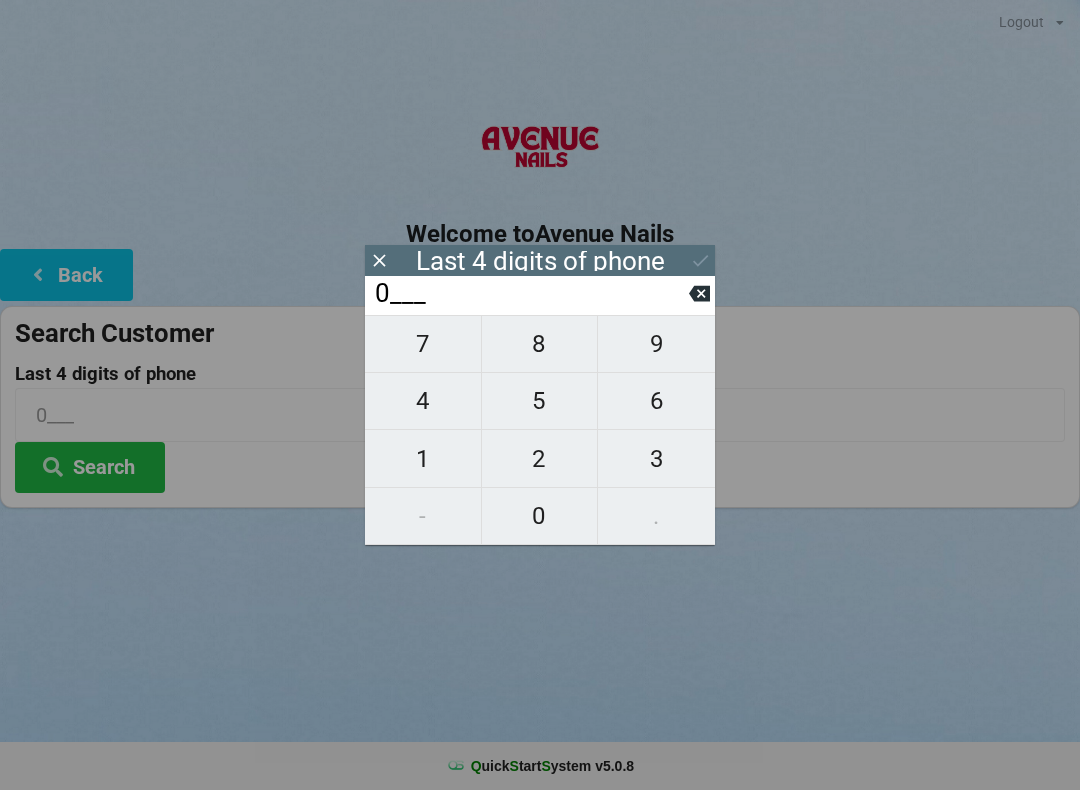 click on "4" at bounding box center [423, 401] 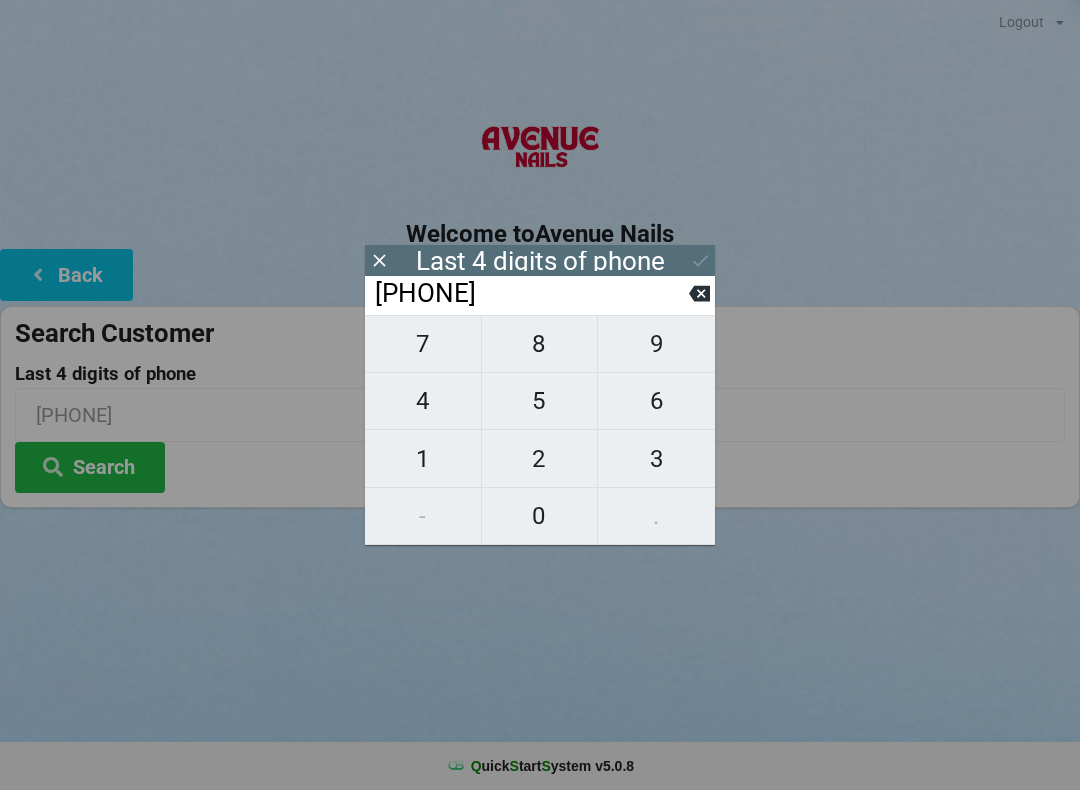 click on "6" at bounding box center (656, 401) 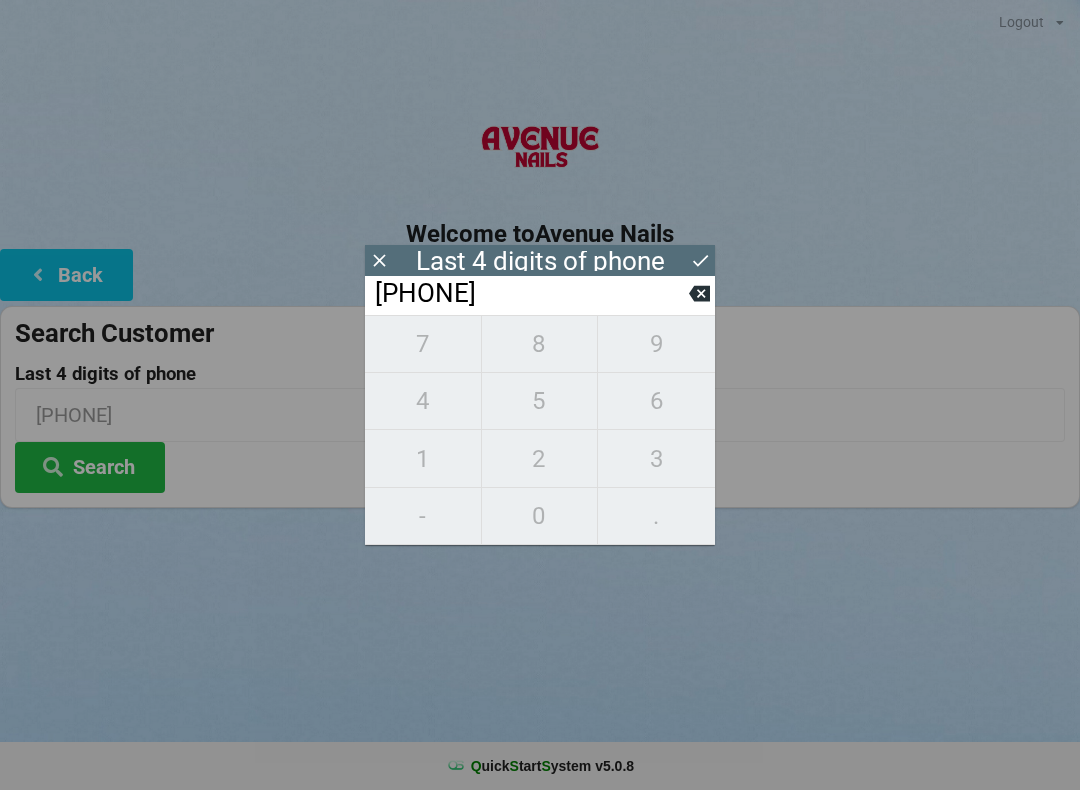 type on "[POSTAL_CODE]" 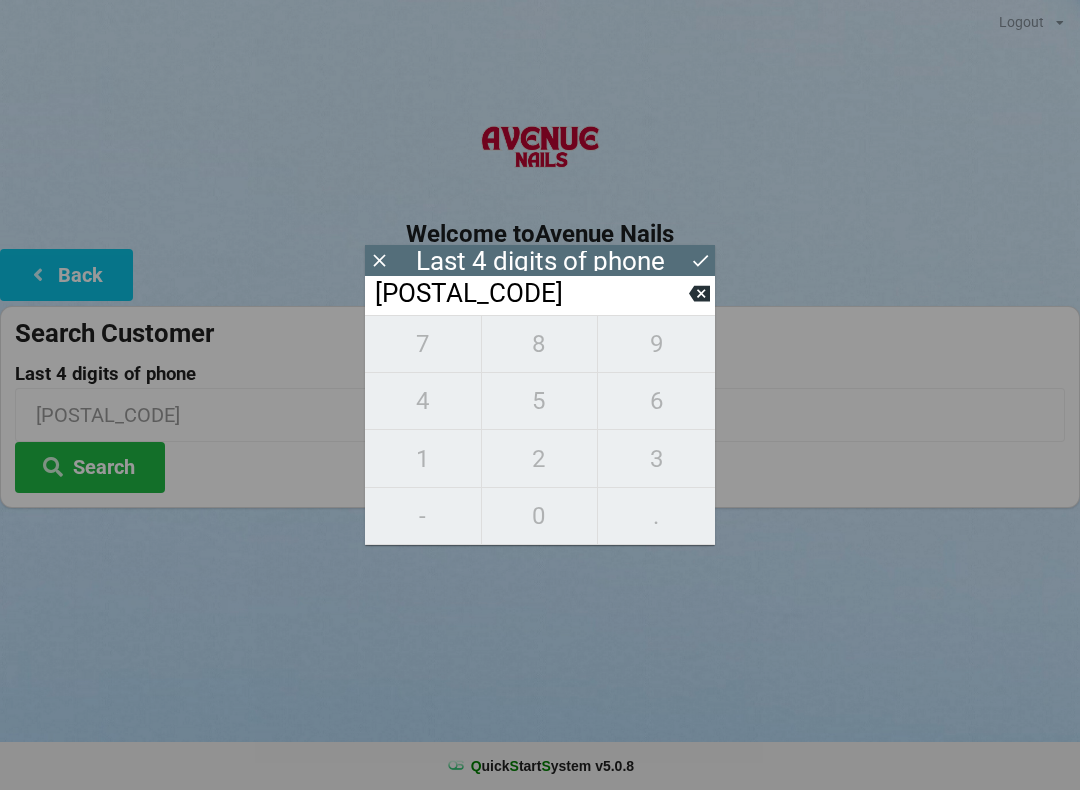 click 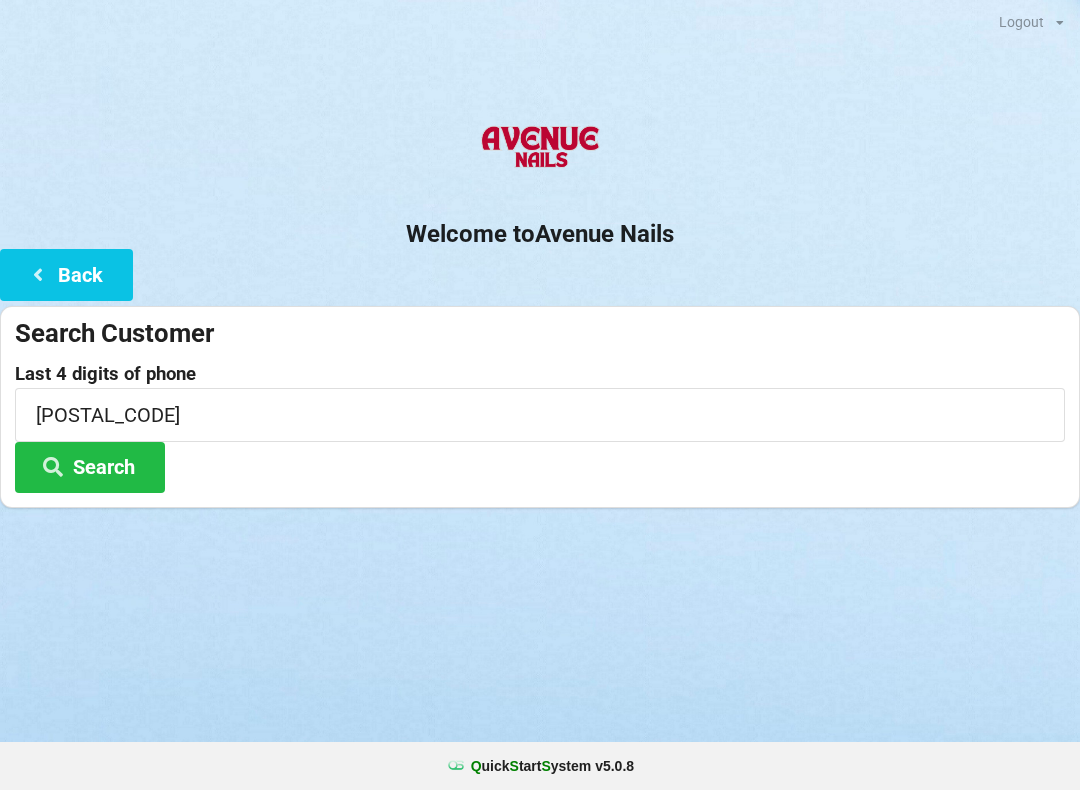 click on "Back" at bounding box center [66, 274] 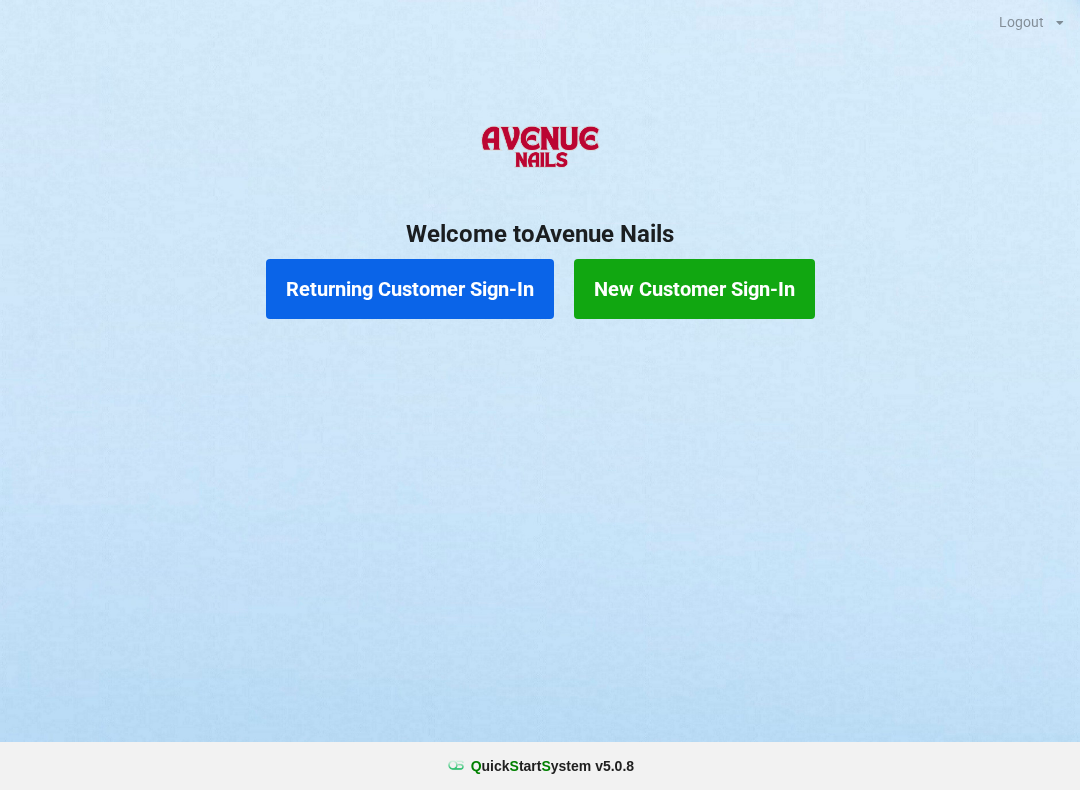 click on "Returning Customer Sign-In" at bounding box center (410, 289) 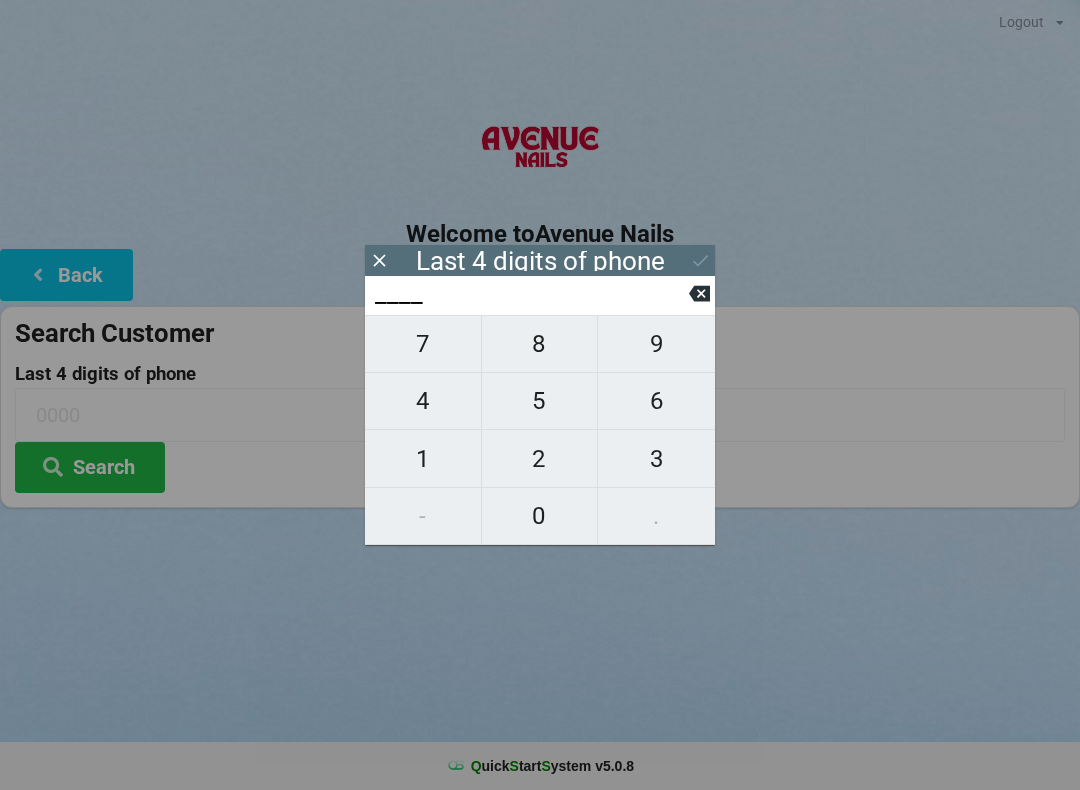 click on "4" at bounding box center (423, 401) 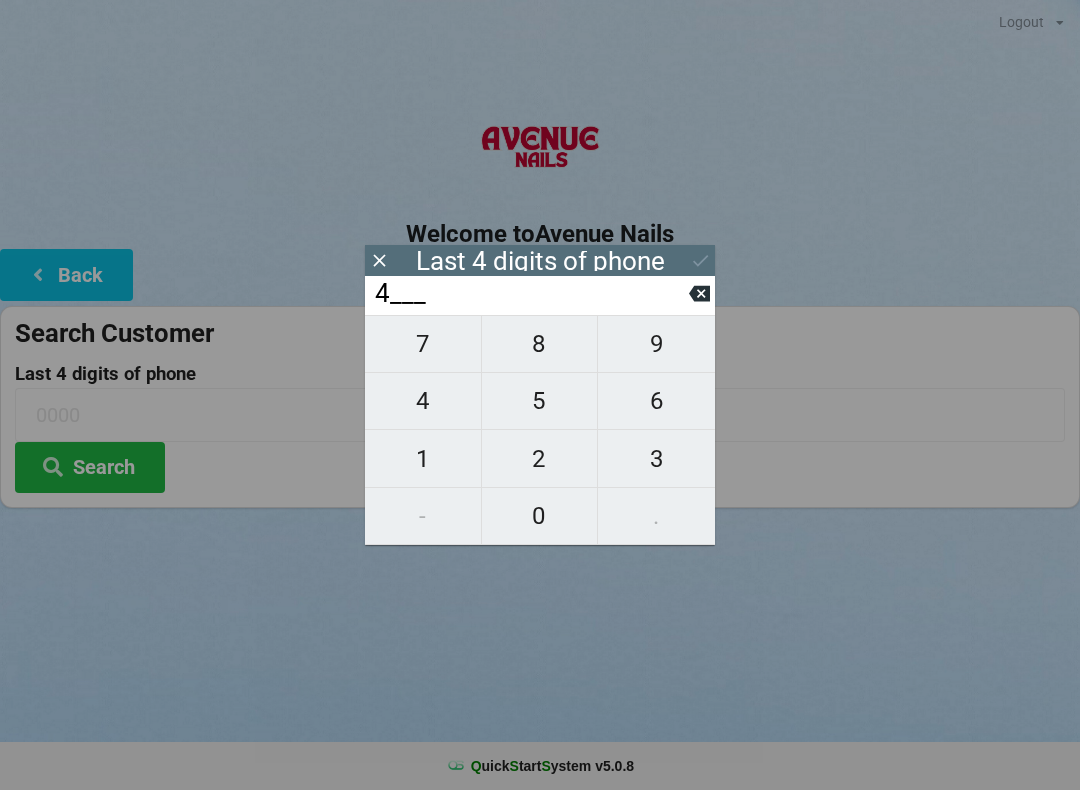 type on "4___" 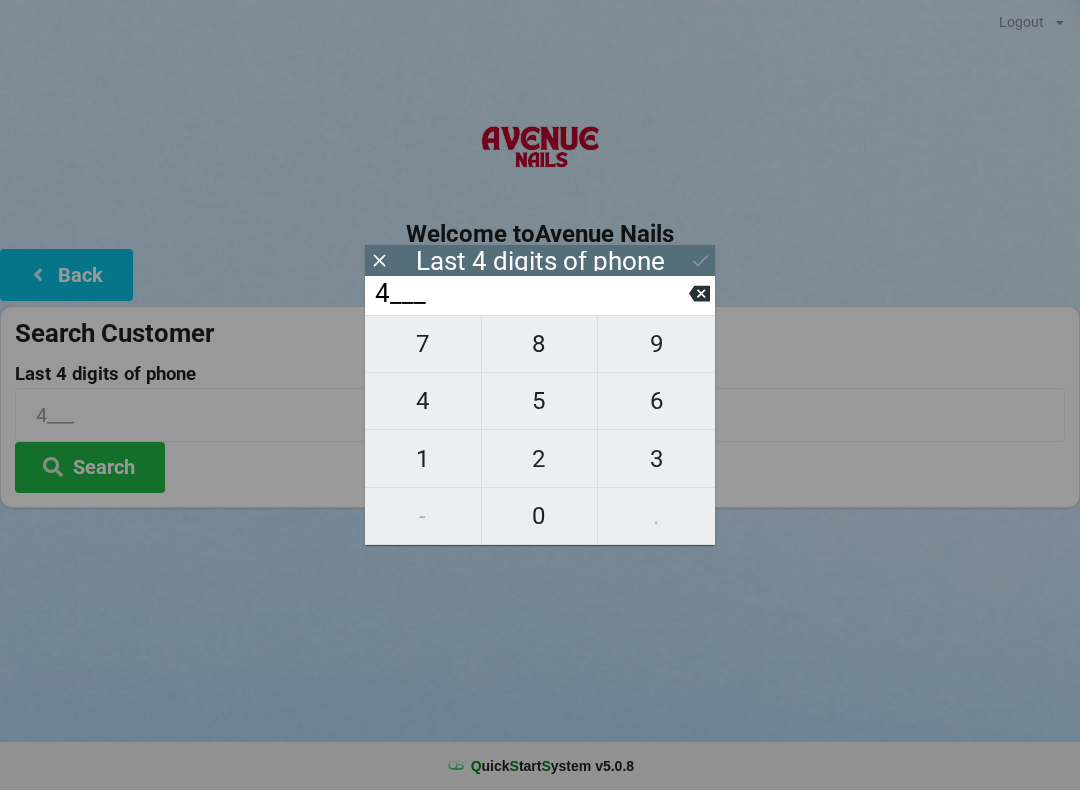 click on "3" at bounding box center [656, 459] 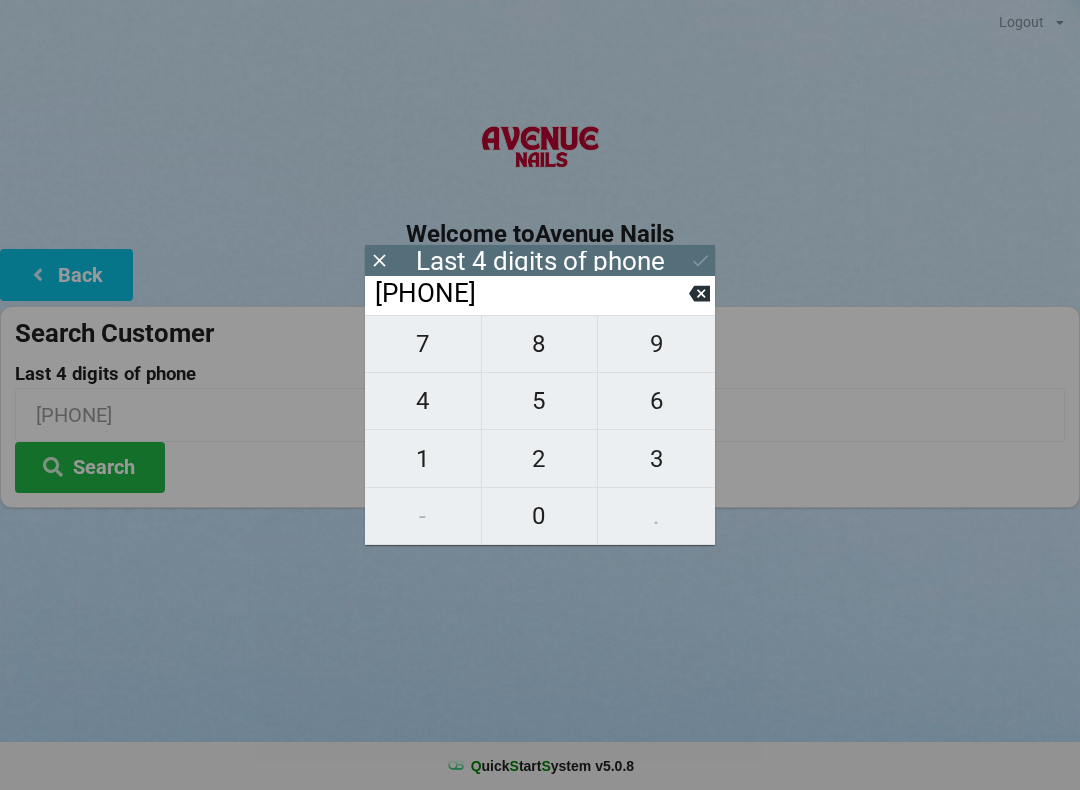 click on "0" at bounding box center [540, 516] 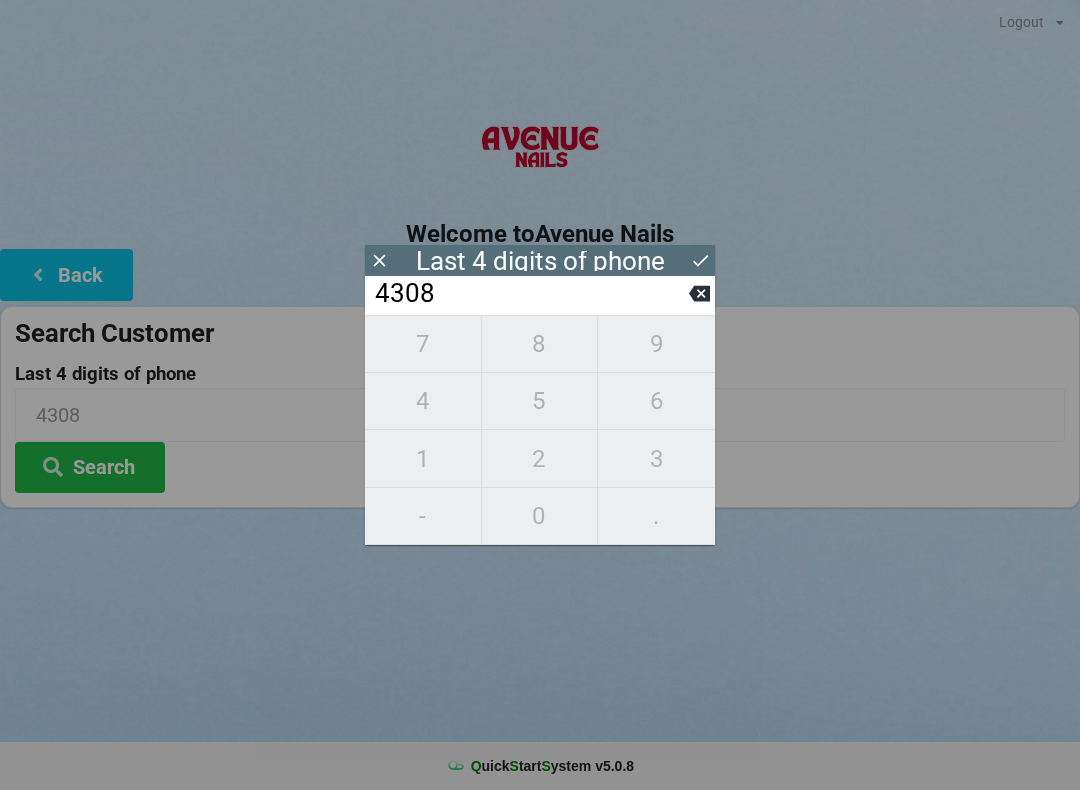click on "Search" at bounding box center [90, 467] 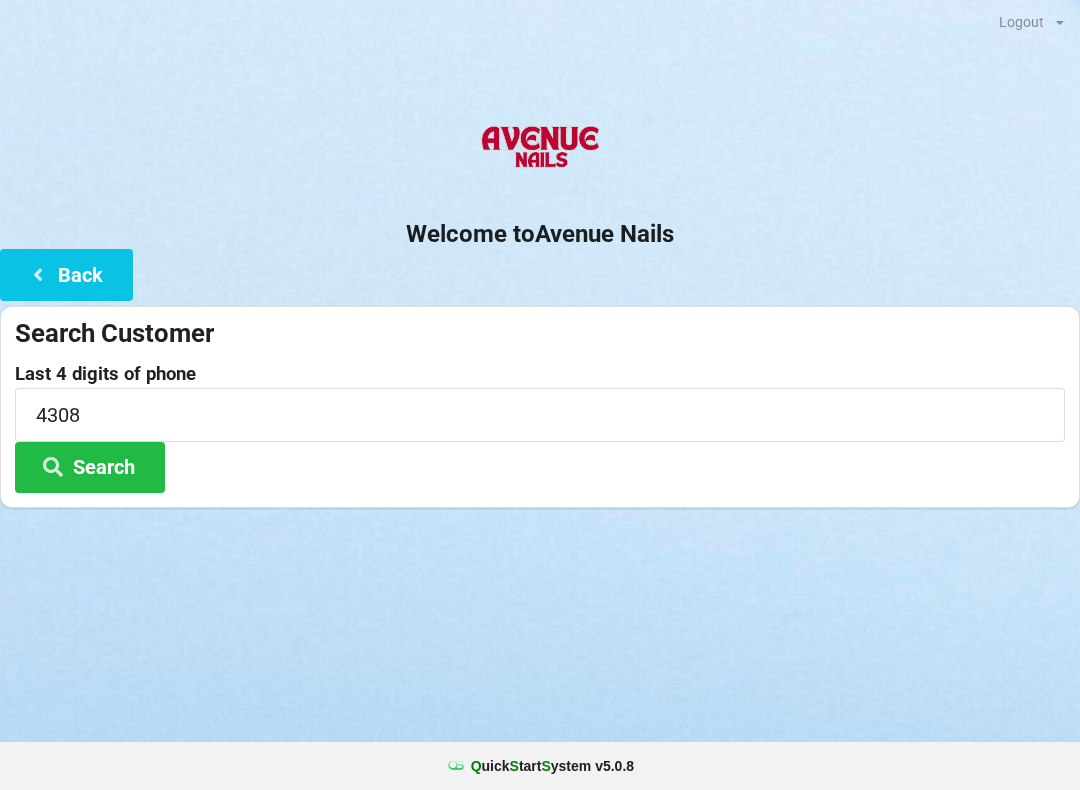 click at bounding box center (38, 273) 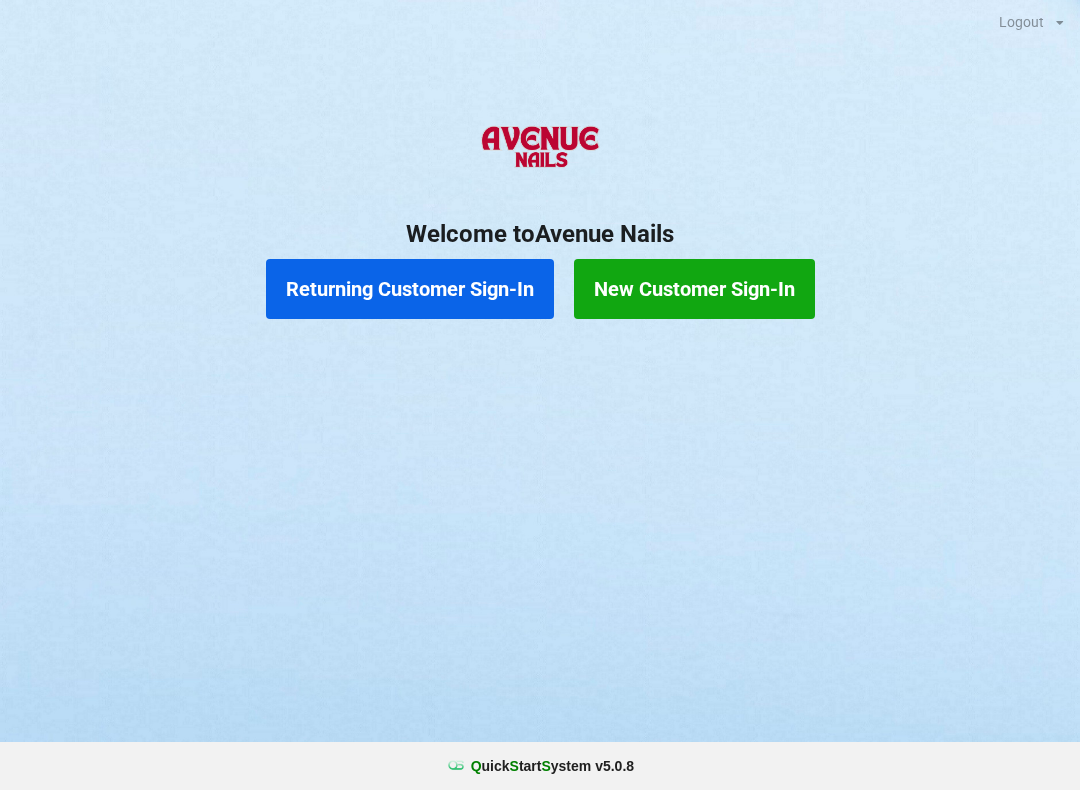 click on "New Customer Sign-In" at bounding box center (694, 289) 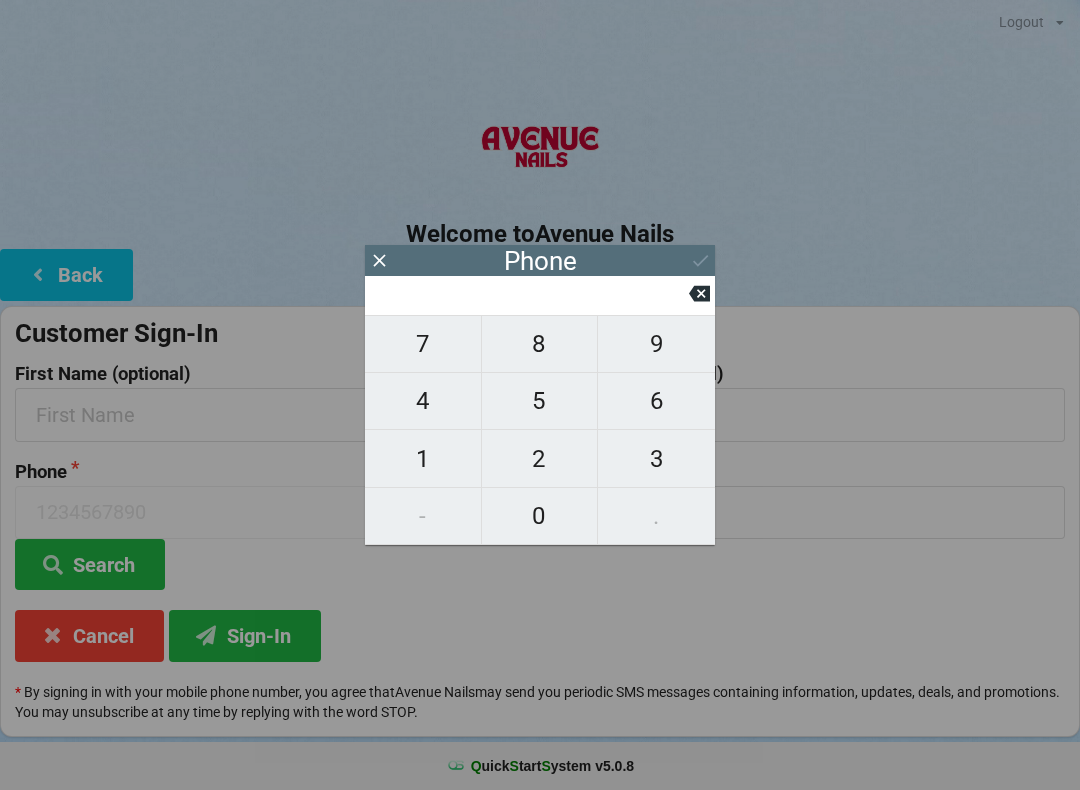 click on "4" at bounding box center [423, 401] 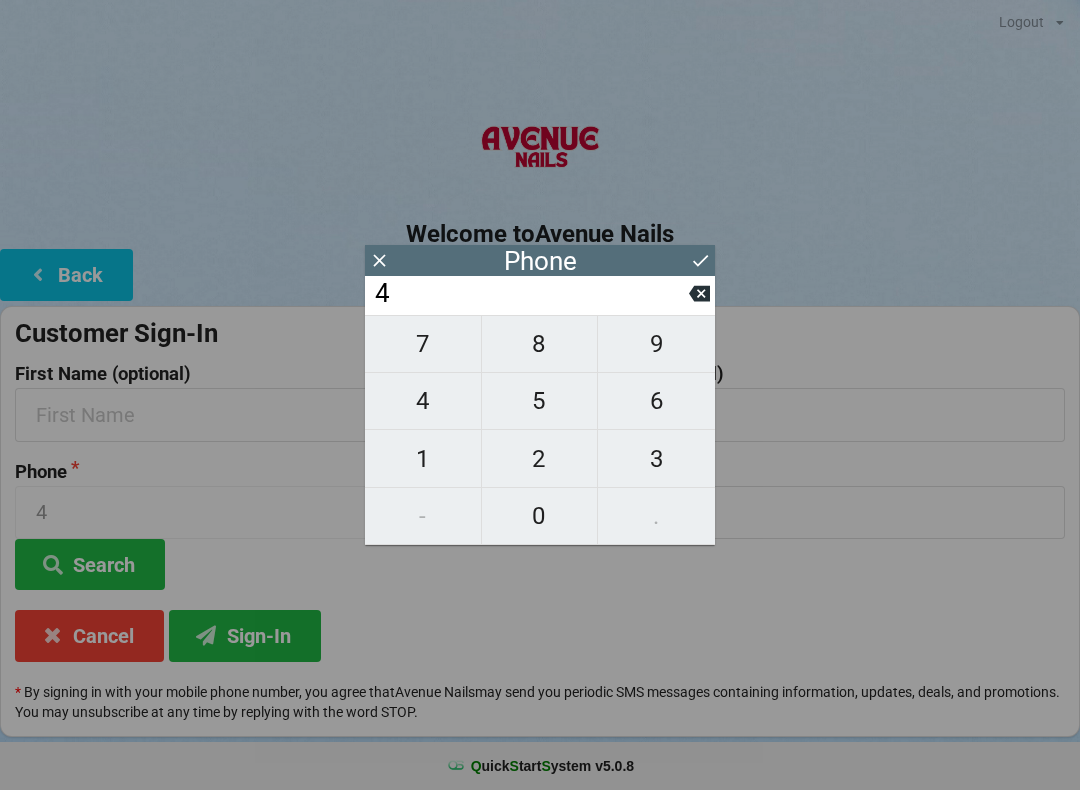 click on "0" at bounding box center [540, 516] 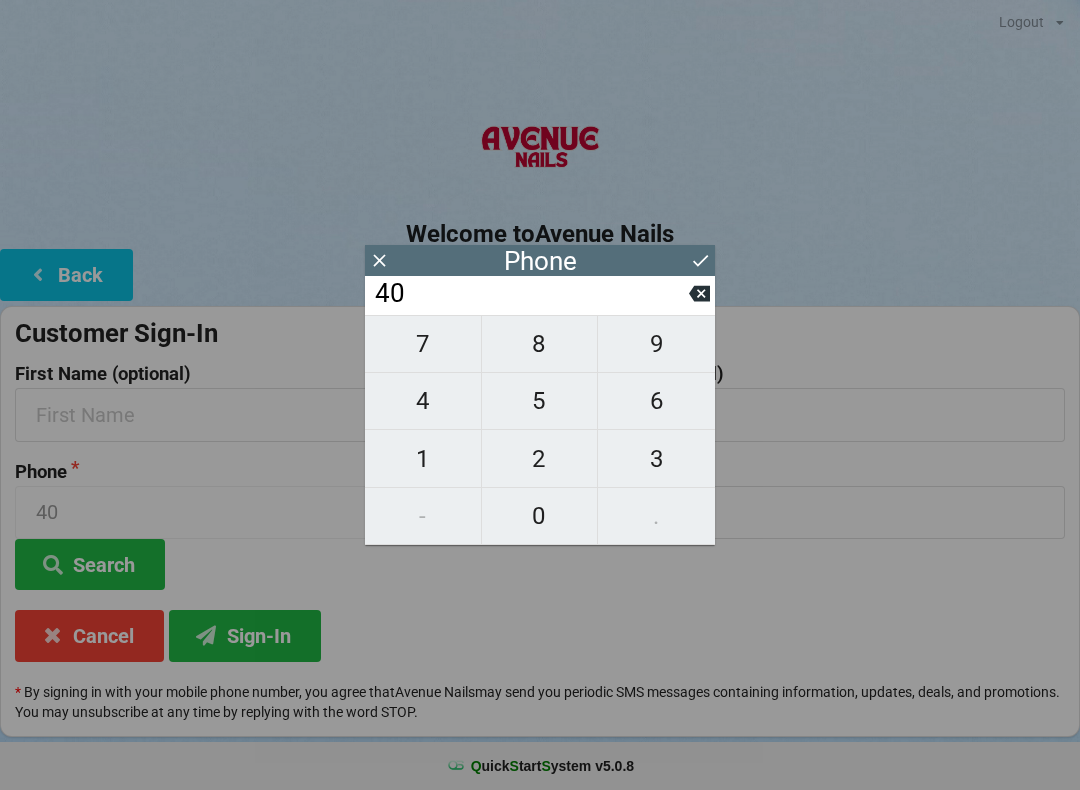 click on "1" at bounding box center [423, 459] 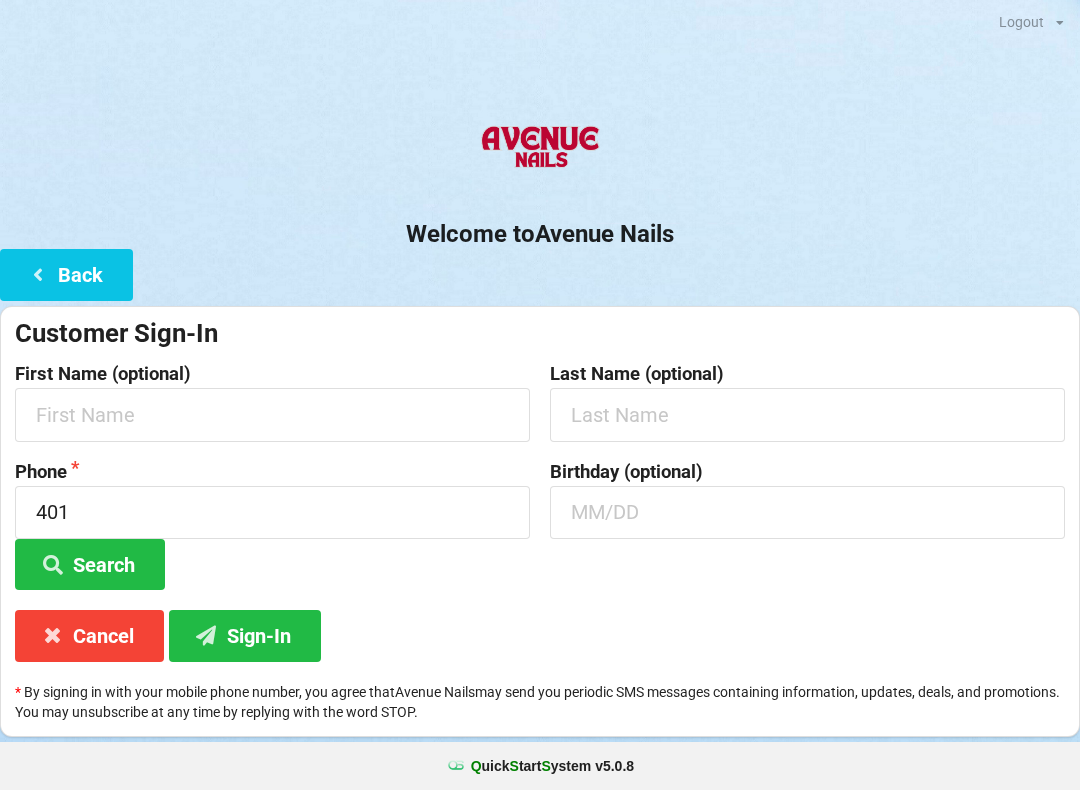 click on "Customer Sign-In First Name (optional) Last Name (optional) Phone [PHONE] Search Birthday (optional) Cancel Sign-In * By signing in with your mobile phone number, you agree that Avenue Nails may send you periodic SMS messages containing information, updates, deals, and promotions. You may unsubscribe at any time by replying with the word STOP." at bounding box center [540, 521] 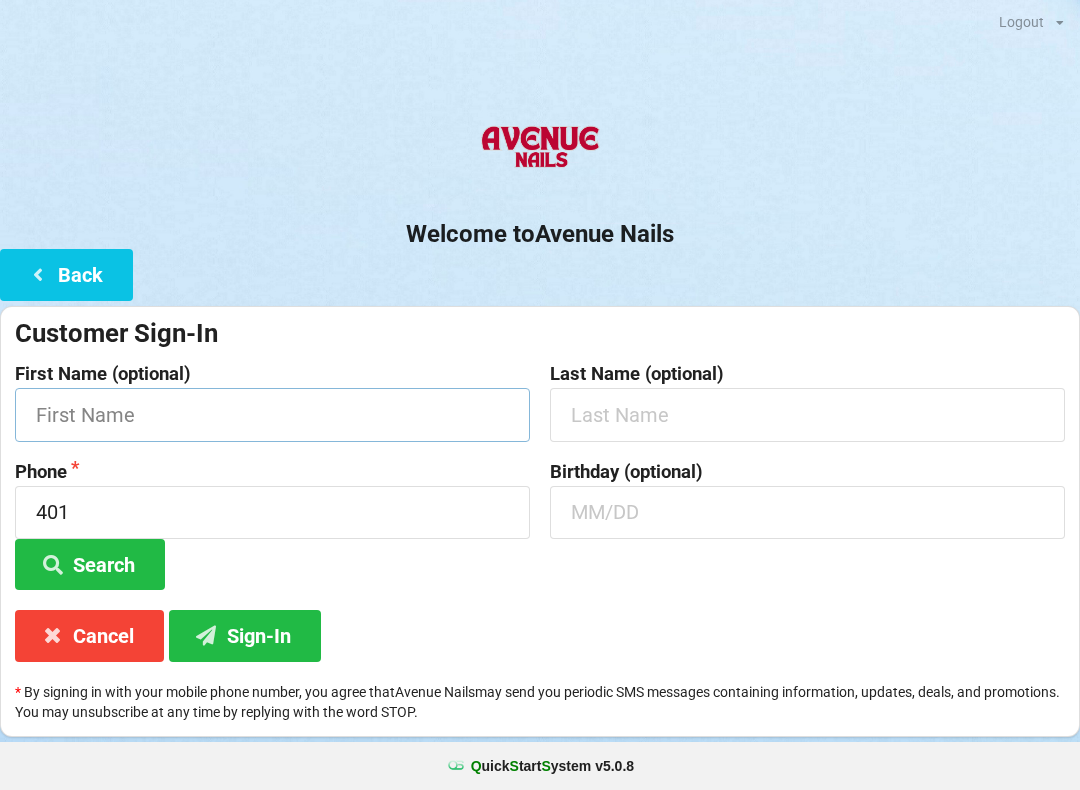 click at bounding box center (272, 414) 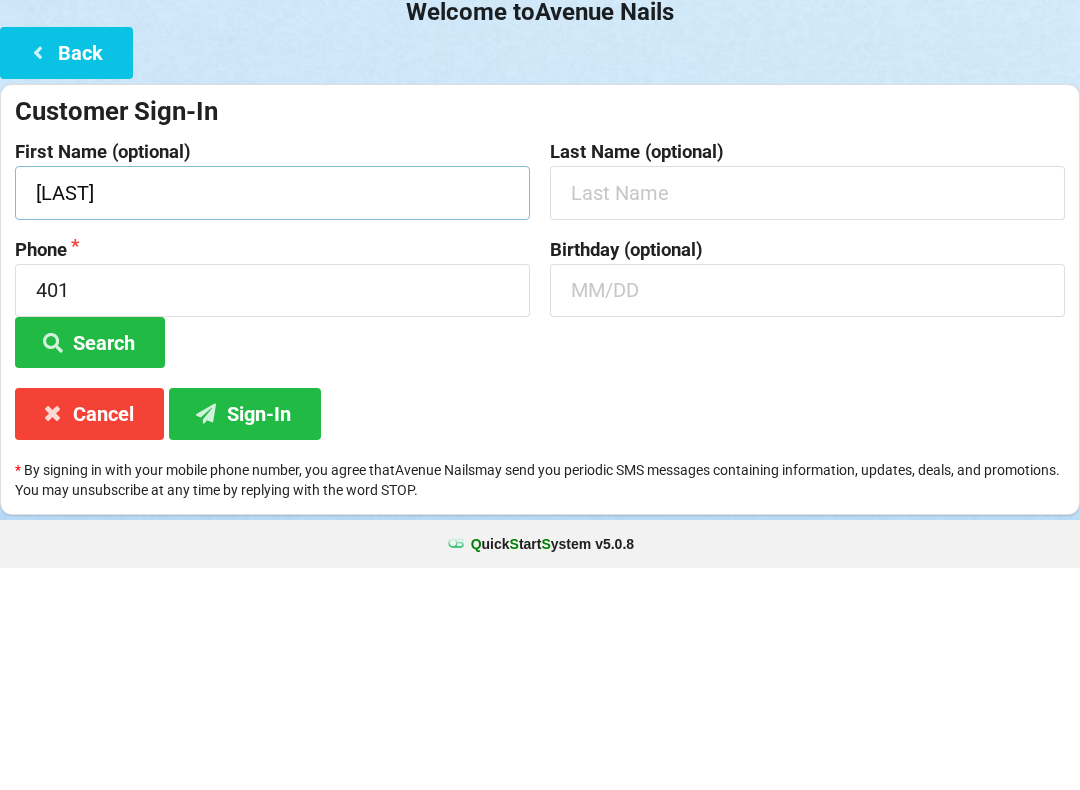 type on "[LAST]" 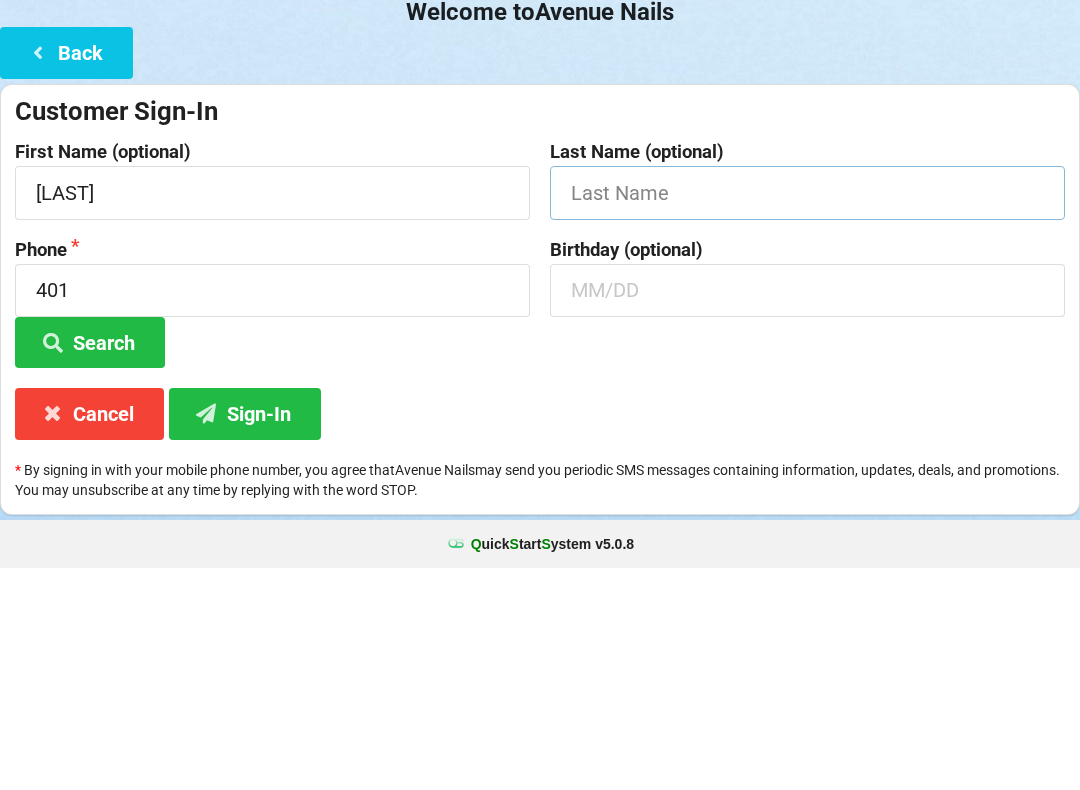 click at bounding box center [807, 414] 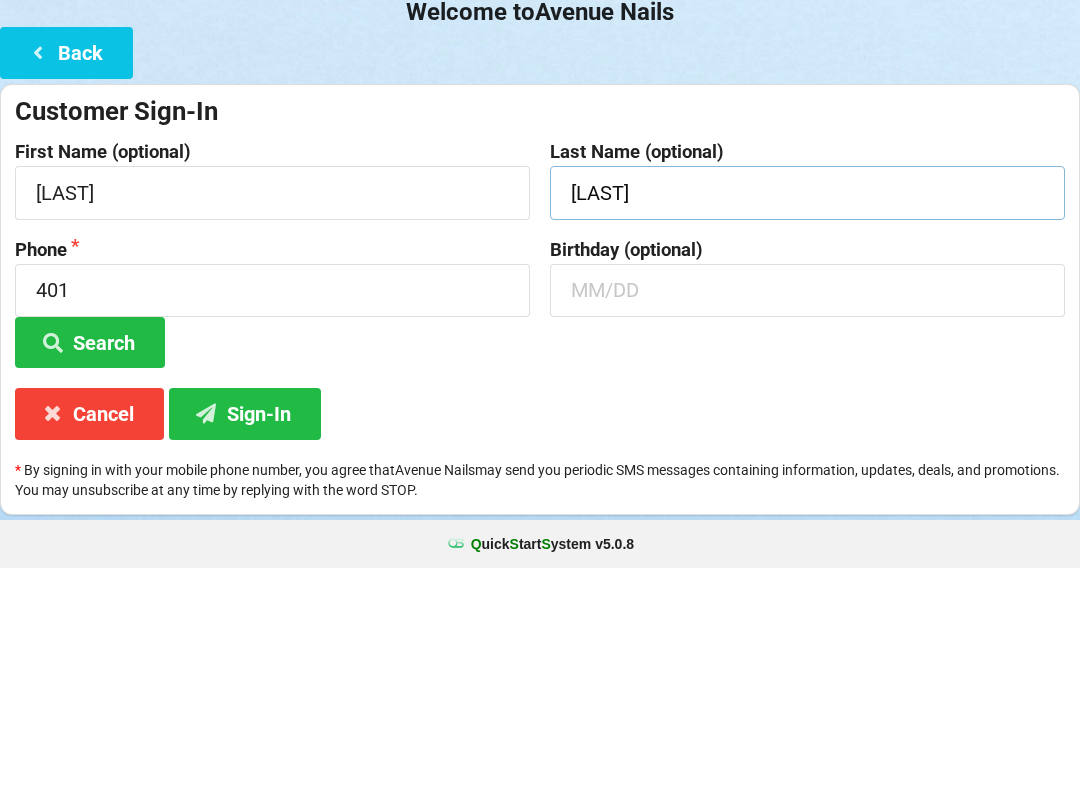 type on "[LAST]" 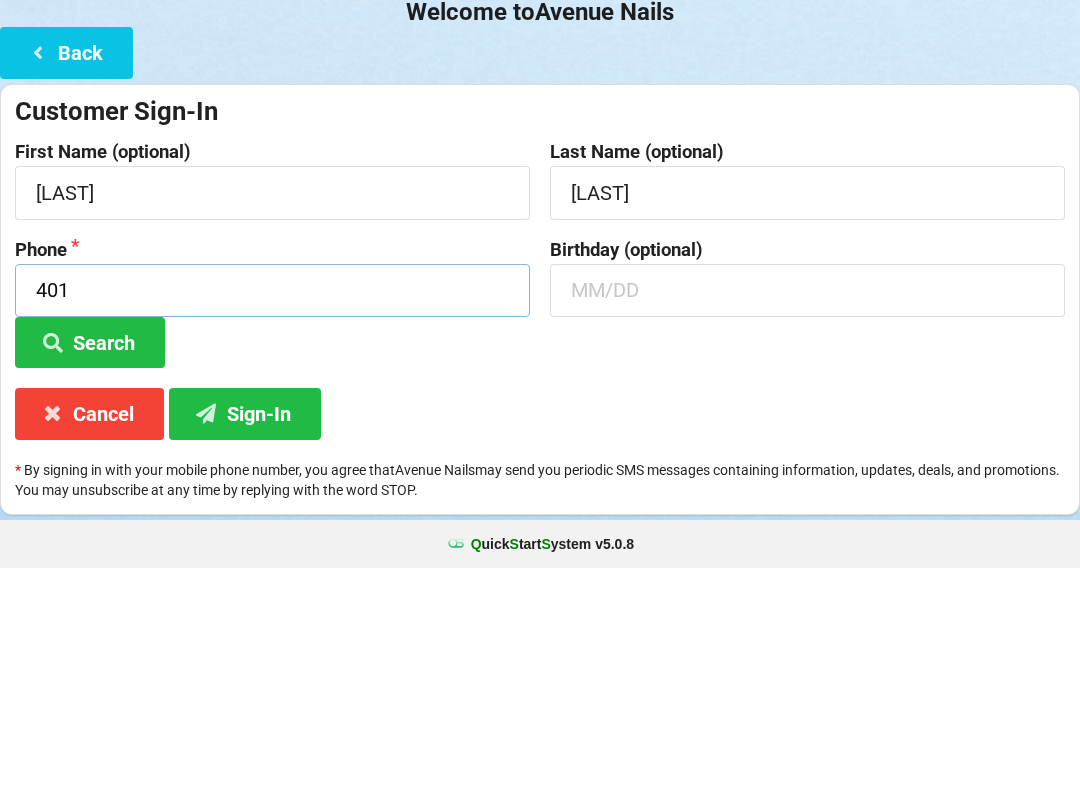 click on "401" at bounding box center (272, 512) 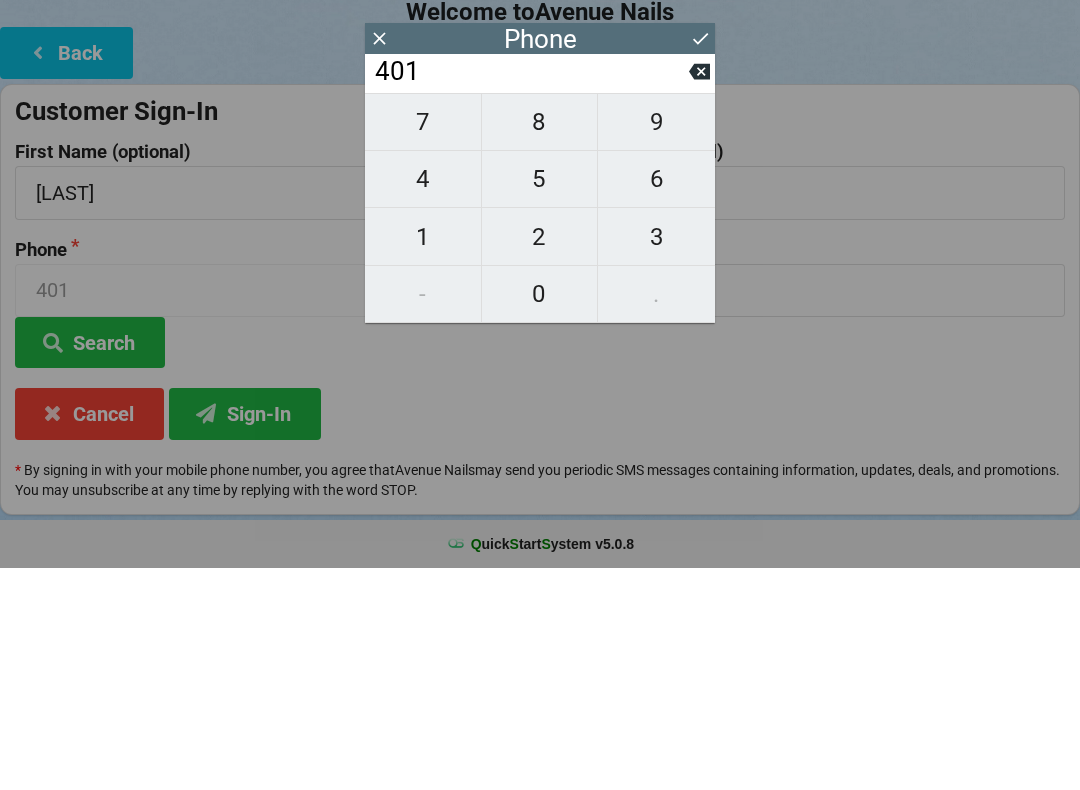 click on "9" at bounding box center (656, 344) 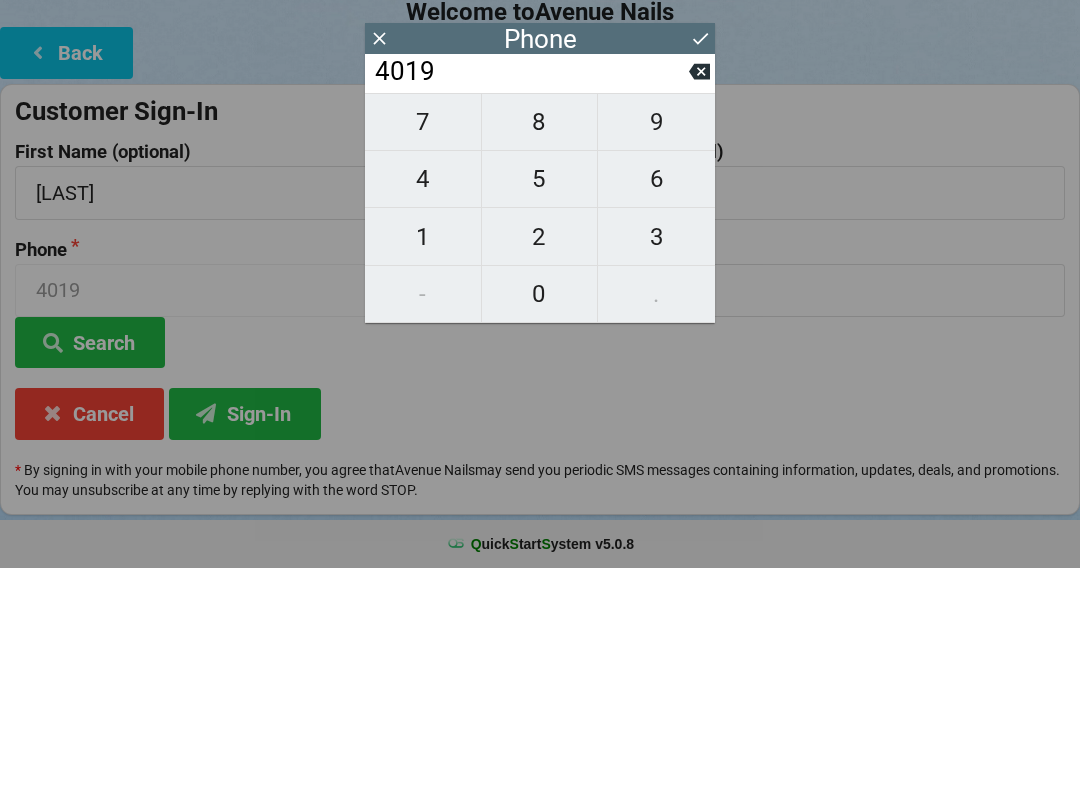click on "9" at bounding box center (656, 344) 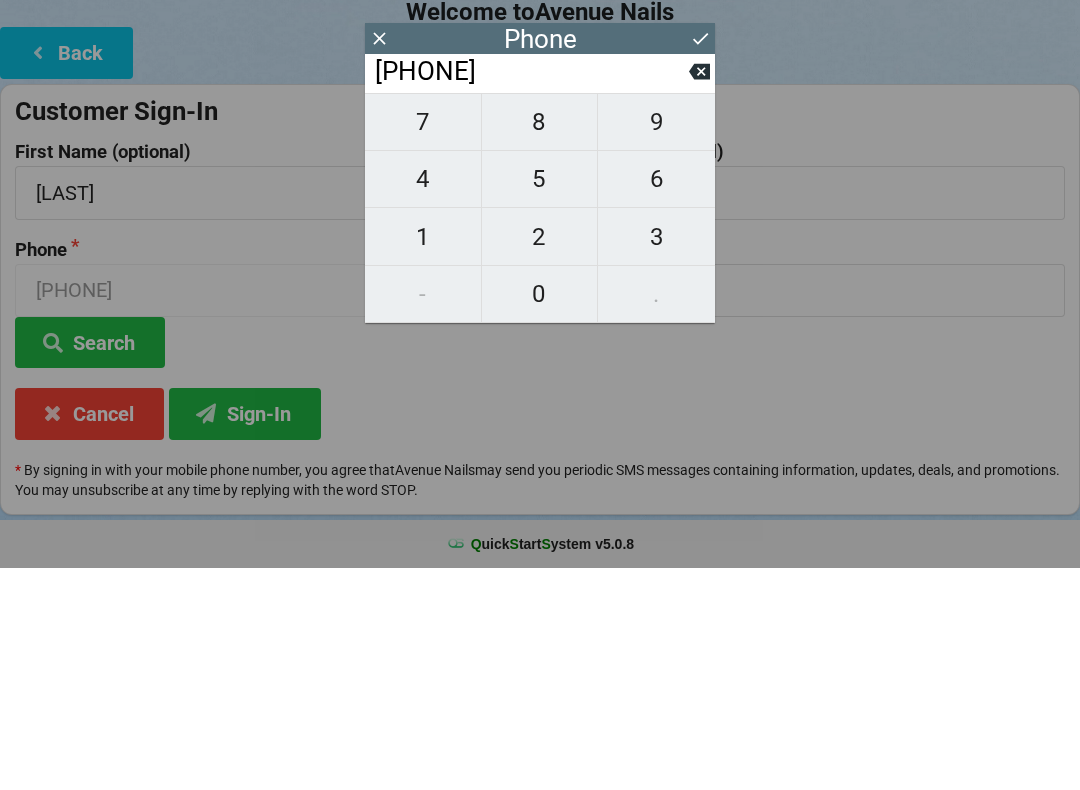 click on "9" at bounding box center [656, 344] 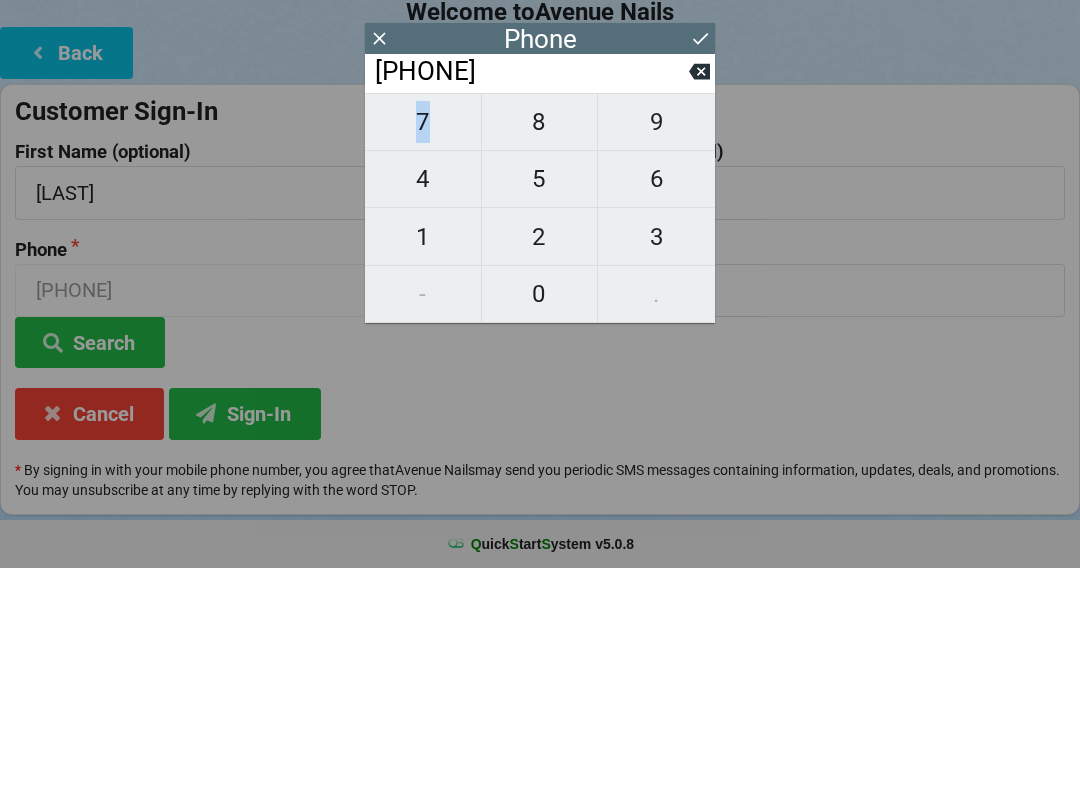 type on "[PHONE]" 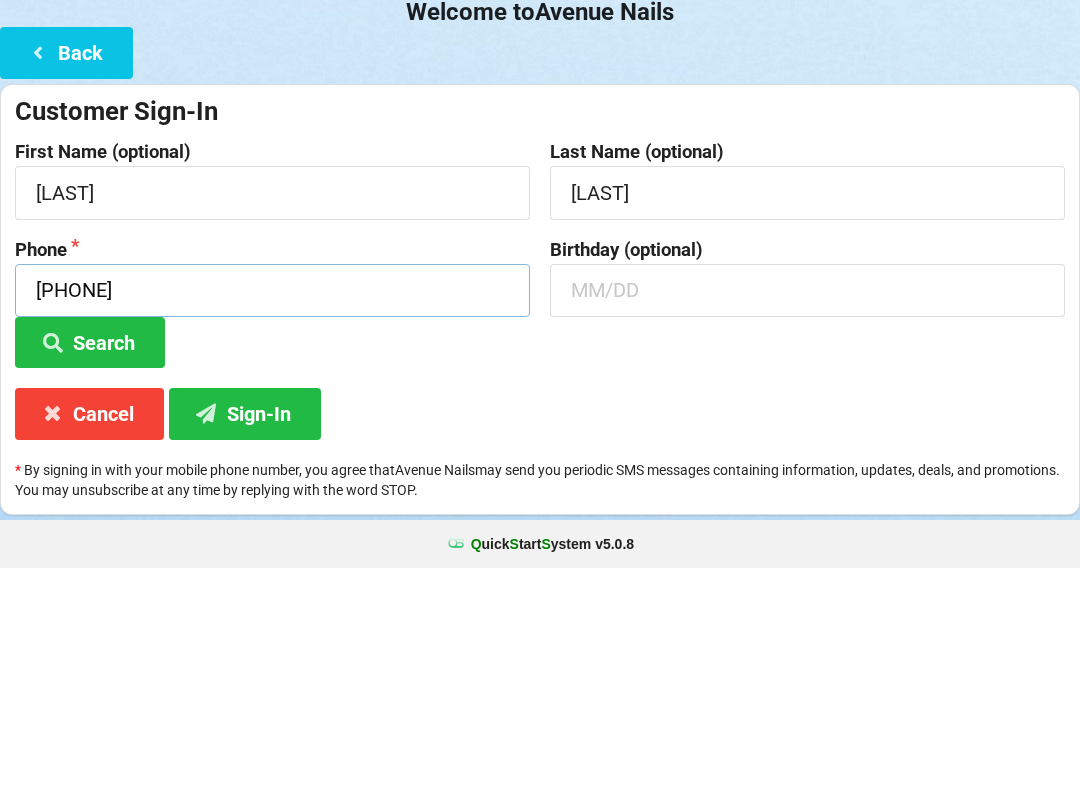 click on "[PHONE]" at bounding box center [272, 512] 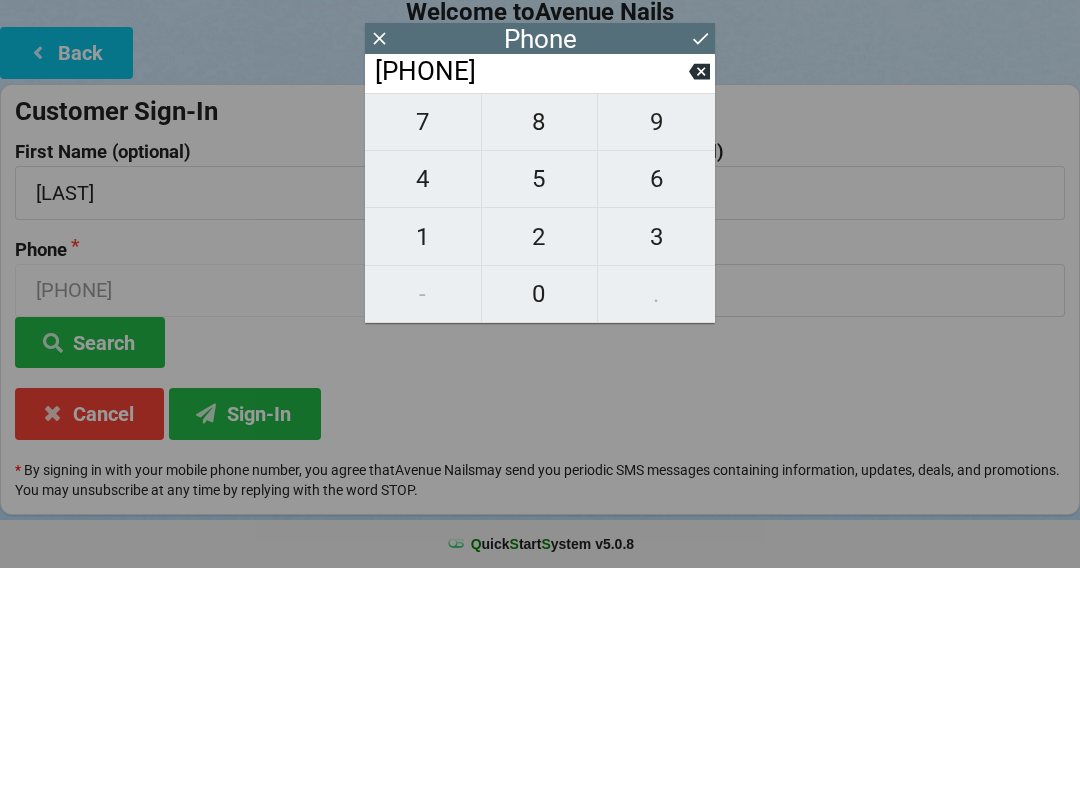 click 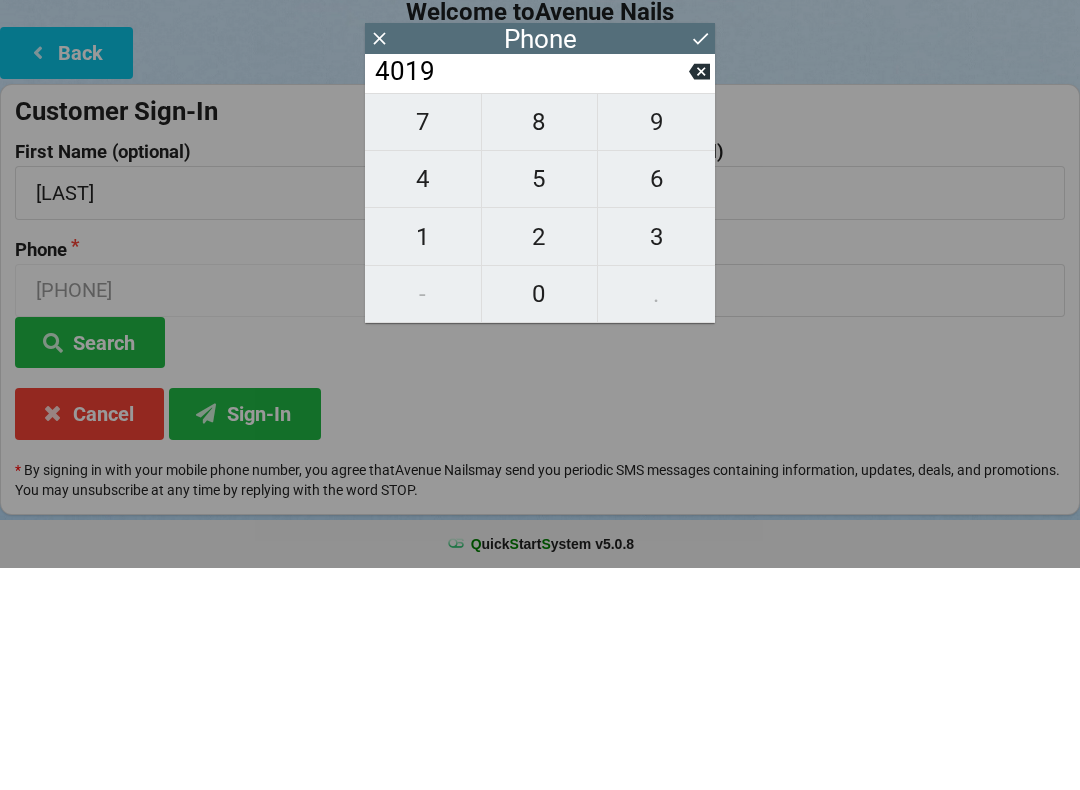 click 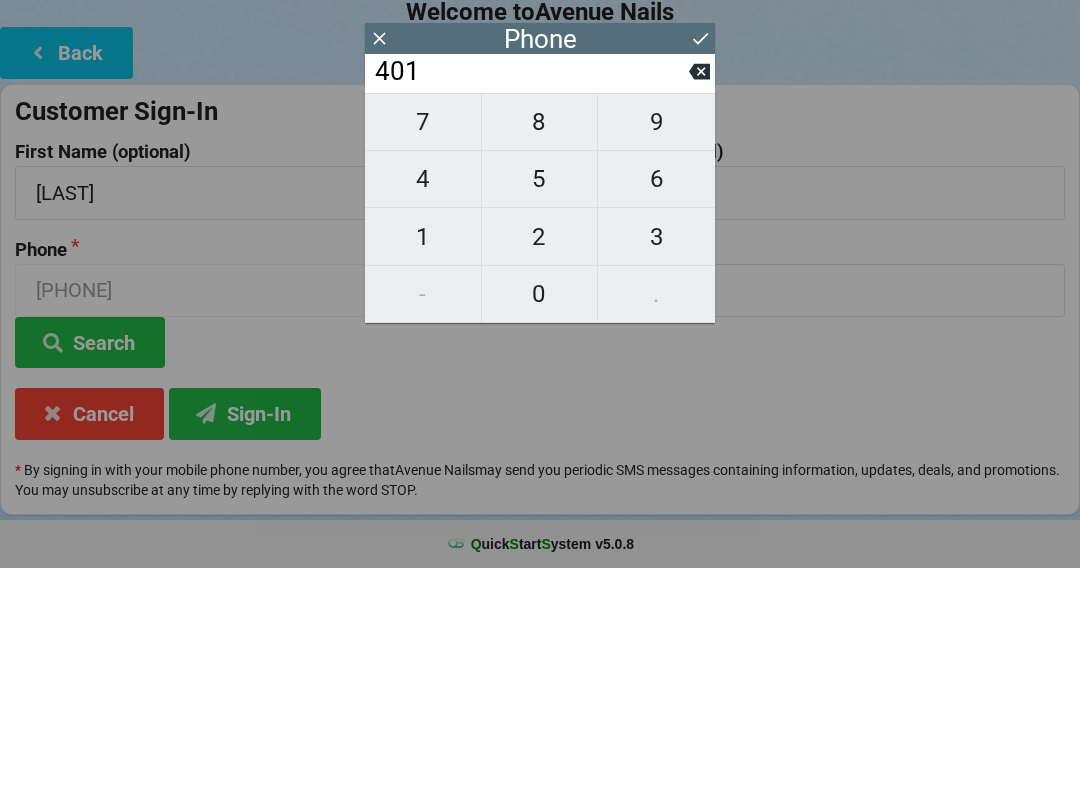 click 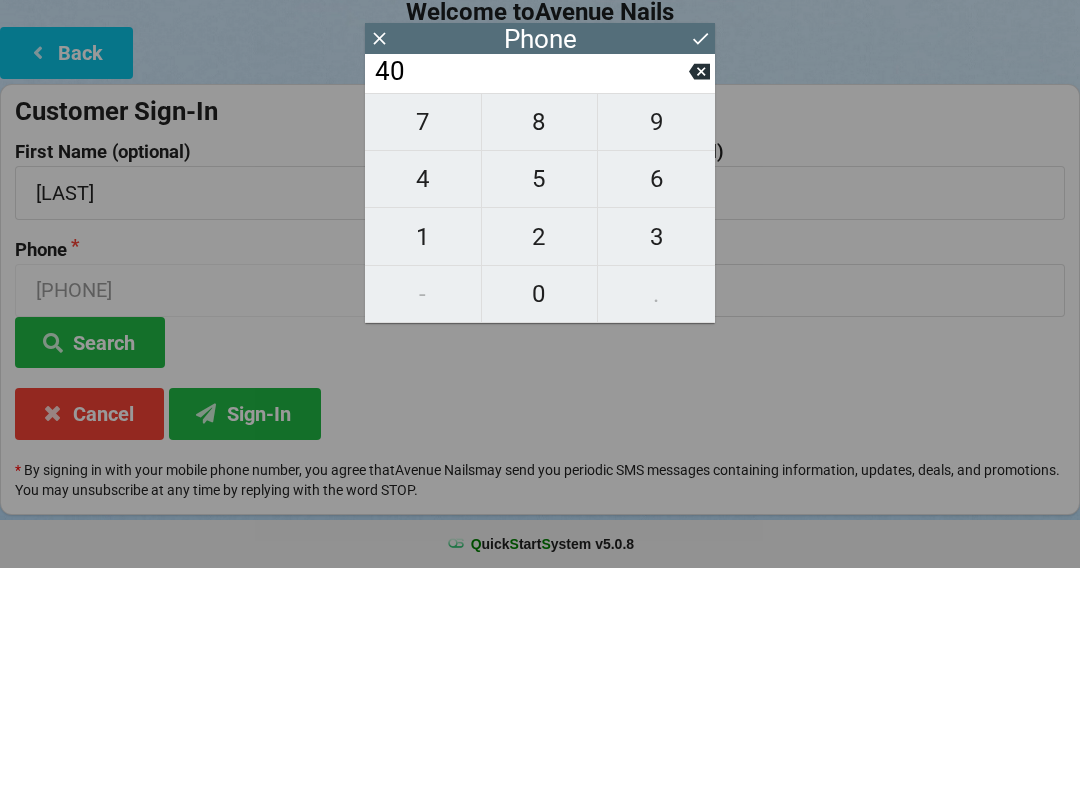 click on "4" at bounding box center (423, 401) 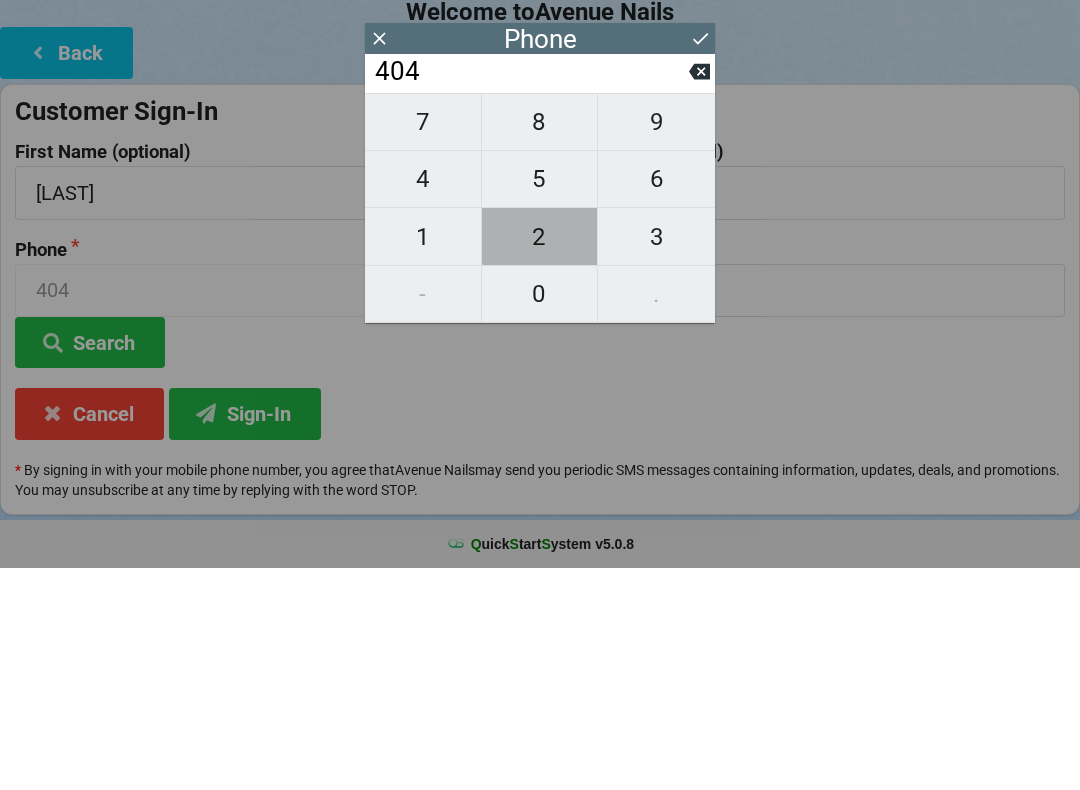 click on "2" at bounding box center [540, 459] 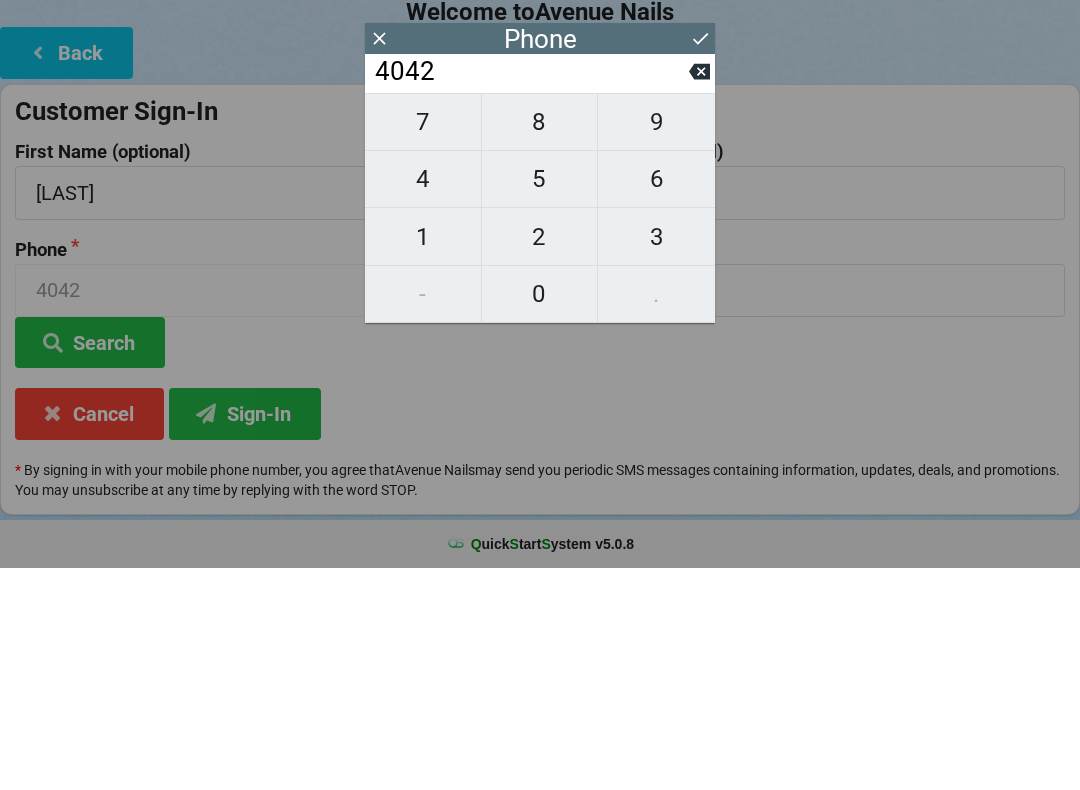click on "4" at bounding box center [423, 401] 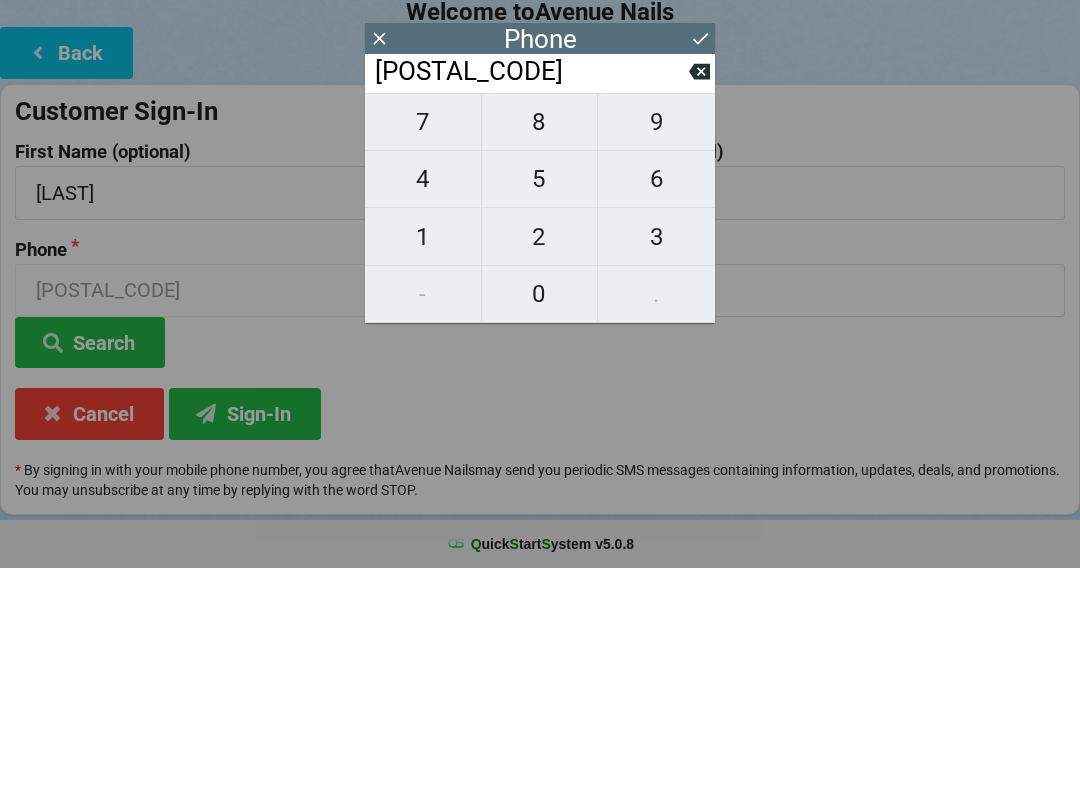 click 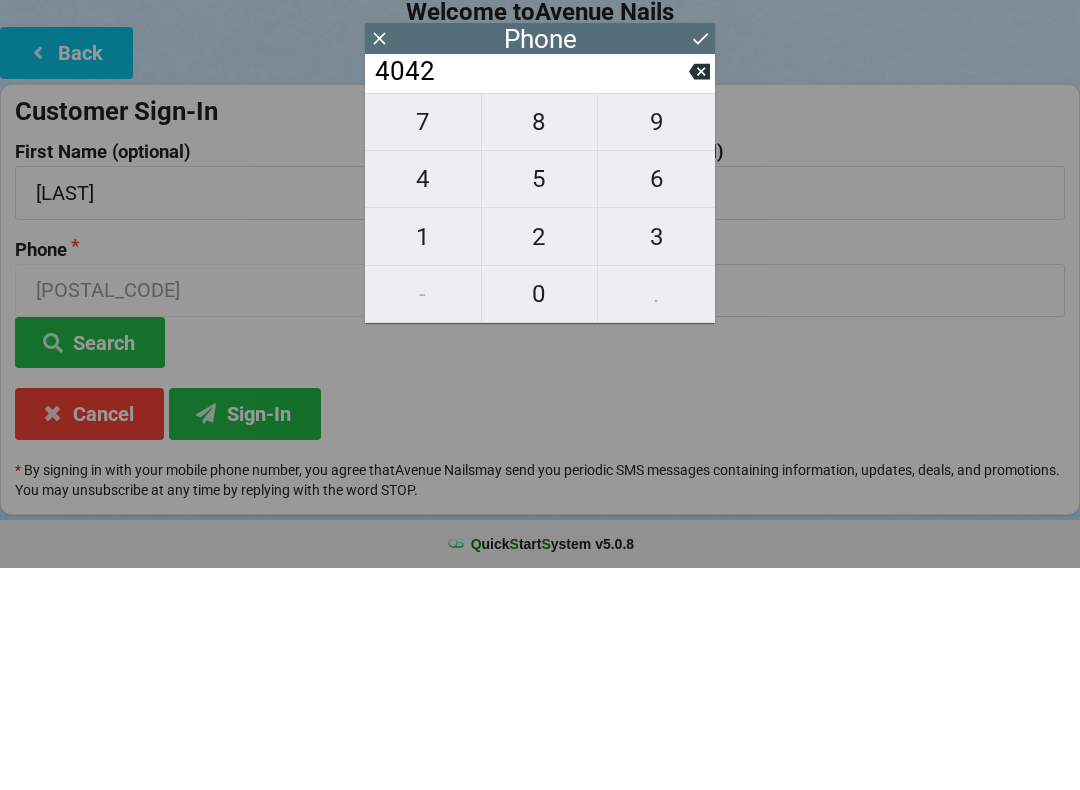click 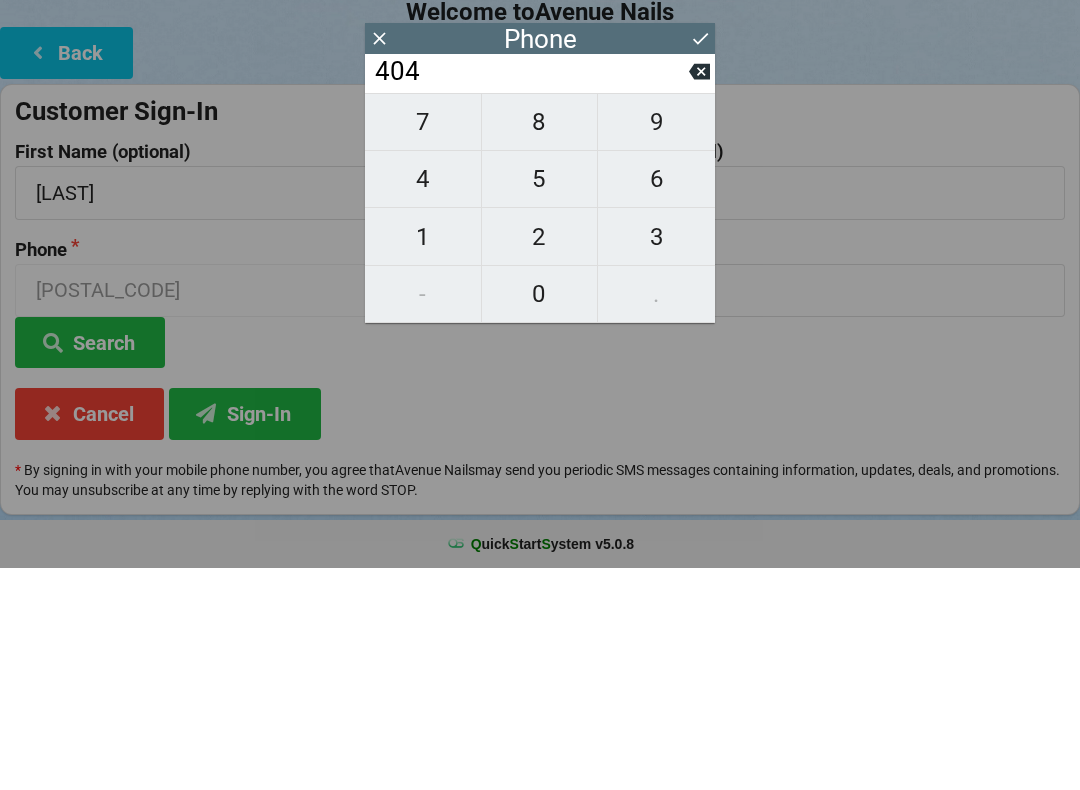 click 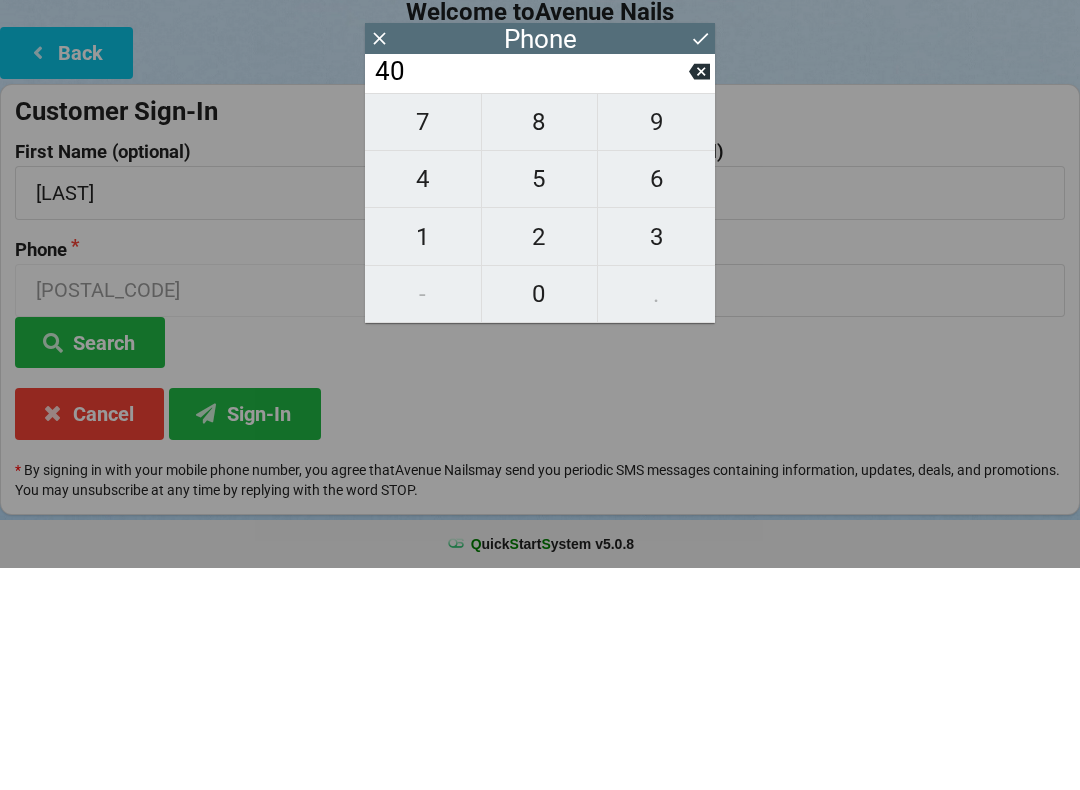 click on "4" at bounding box center (423, 401) 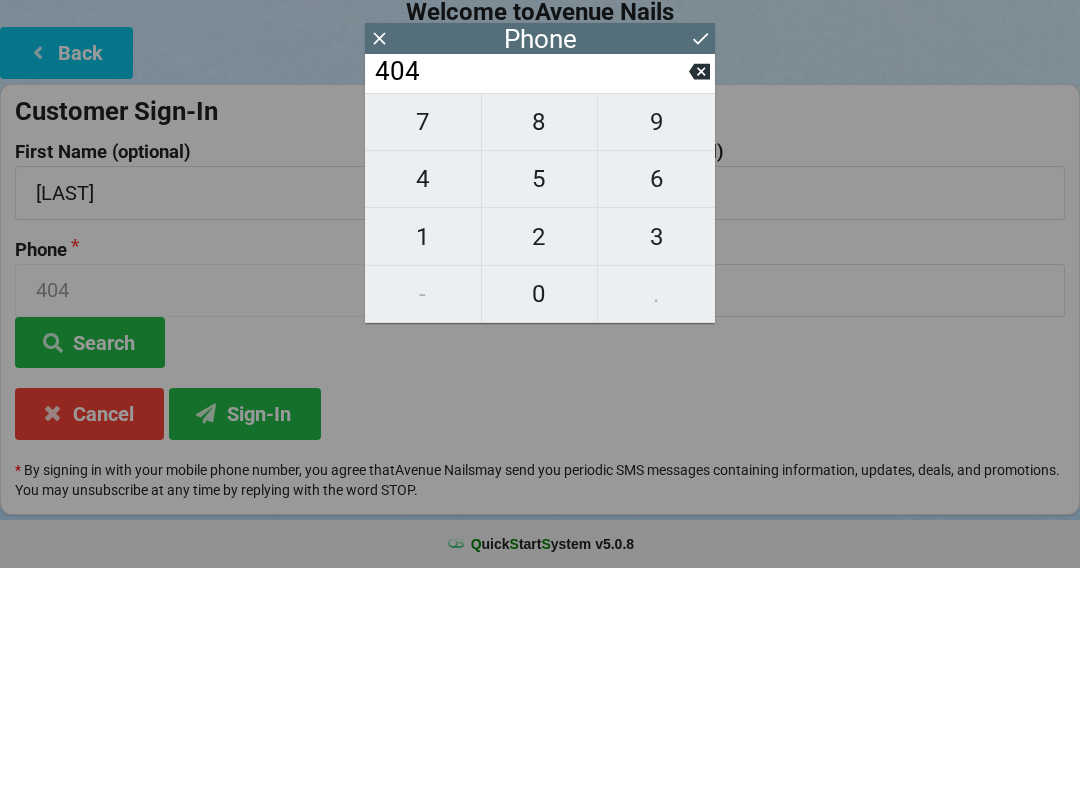 click 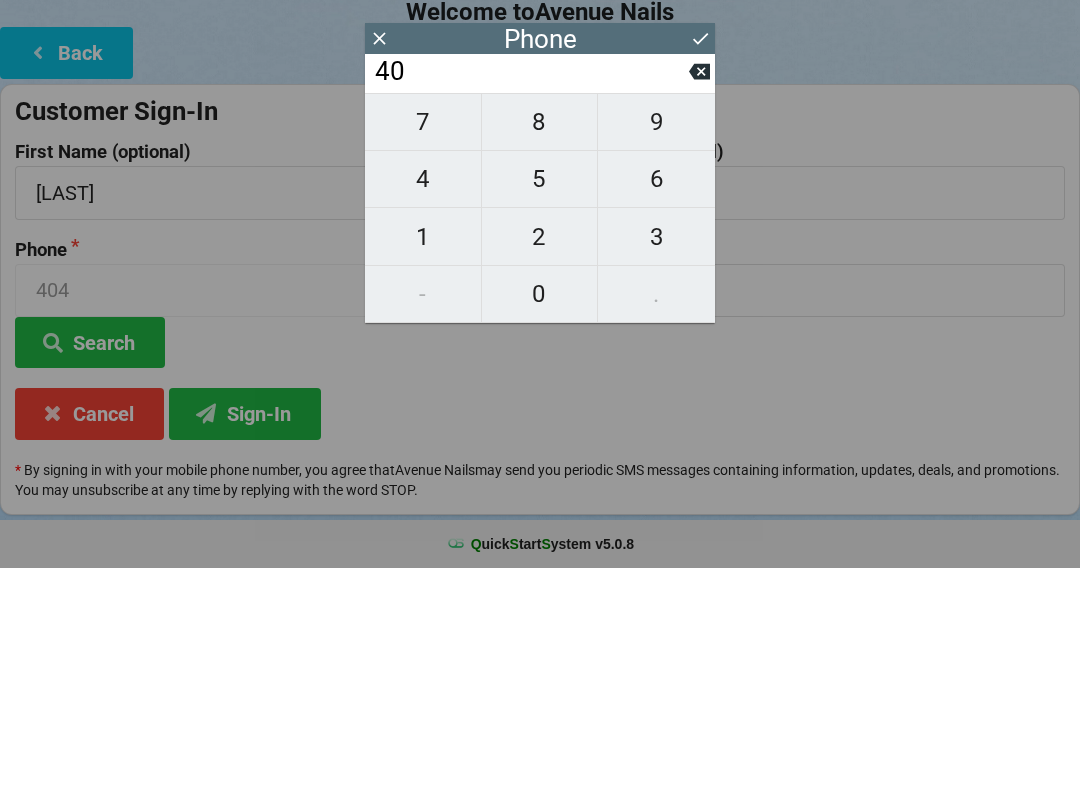 click on "7" at bounding box center [423, 344] 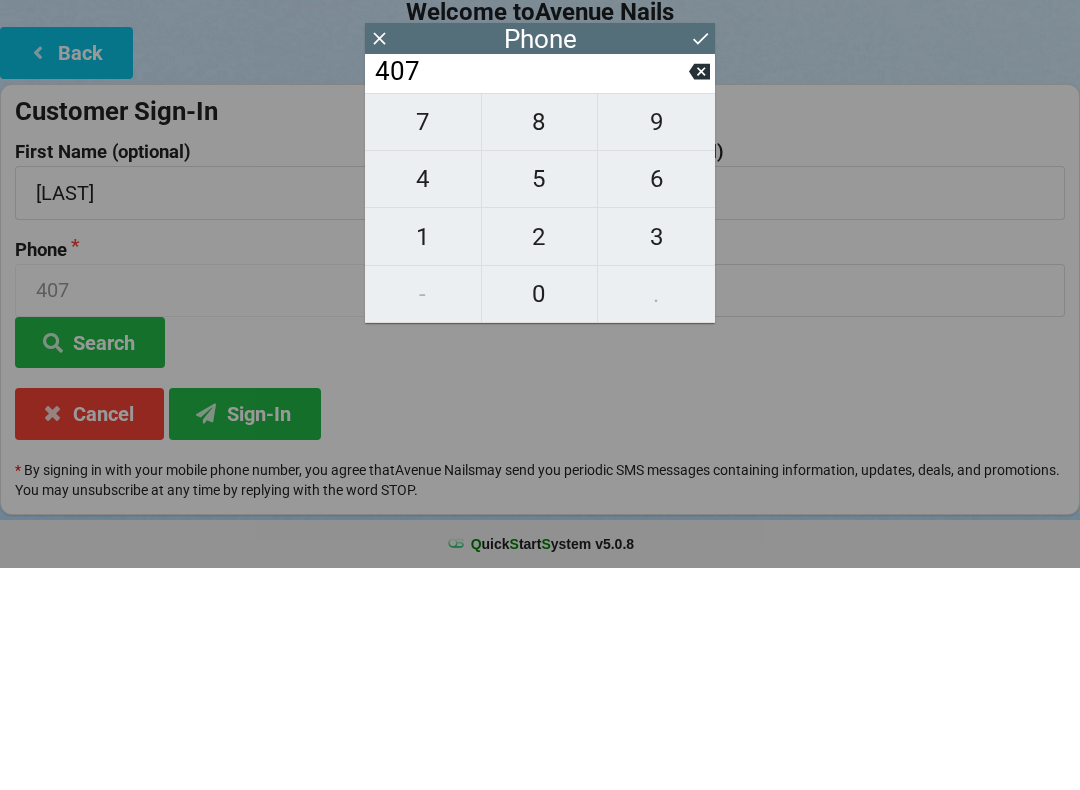 click on "5" at bounding box center (540, 401) 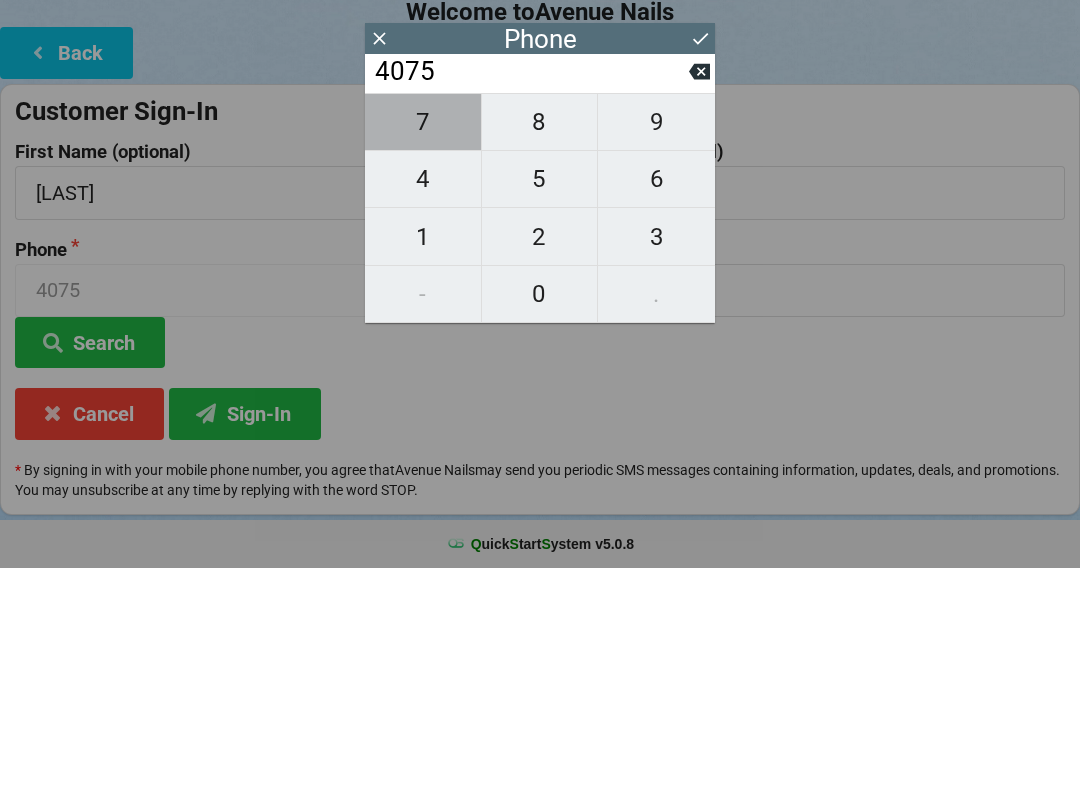 click on "7" at bounding box center [423, 344] 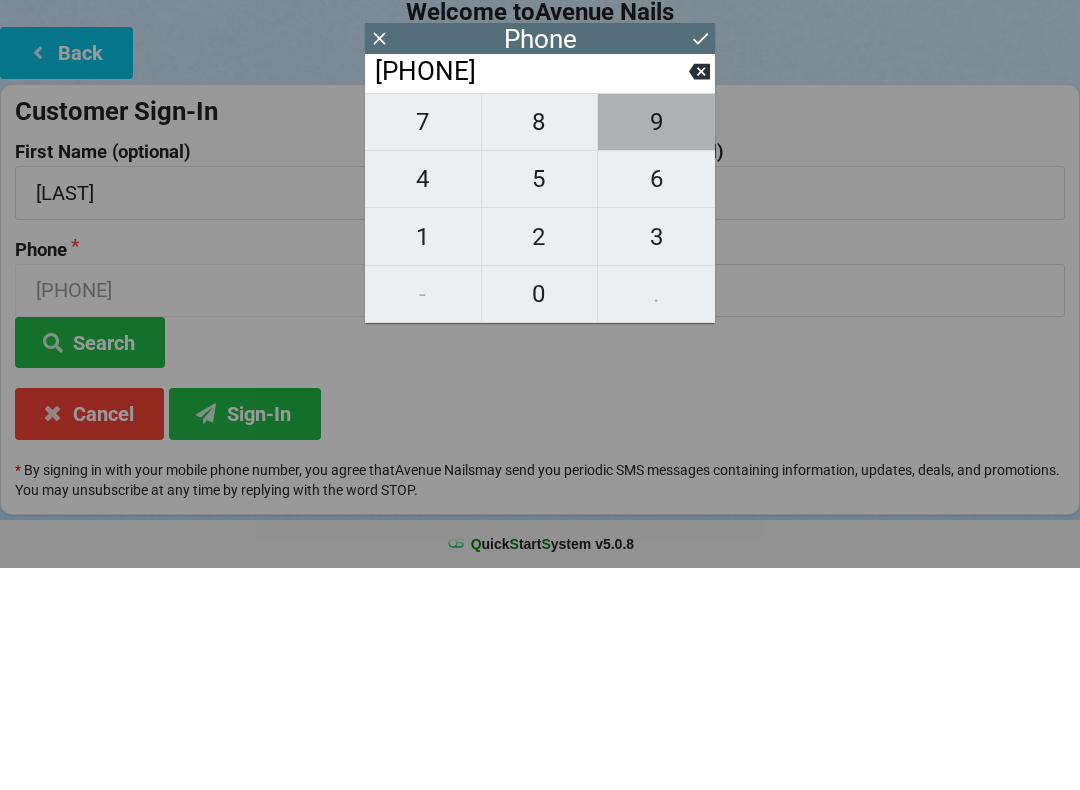 click on "9" at bounding box center [656, 344] 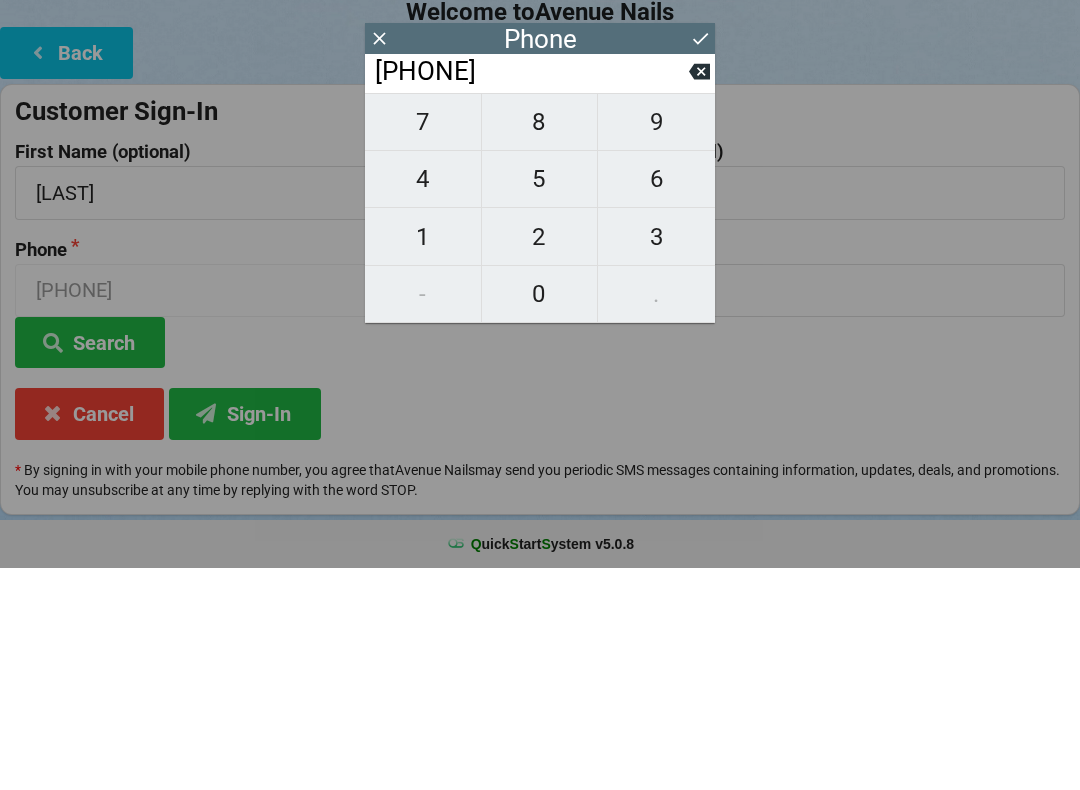 click on "4" at bounding box center [423, 401] 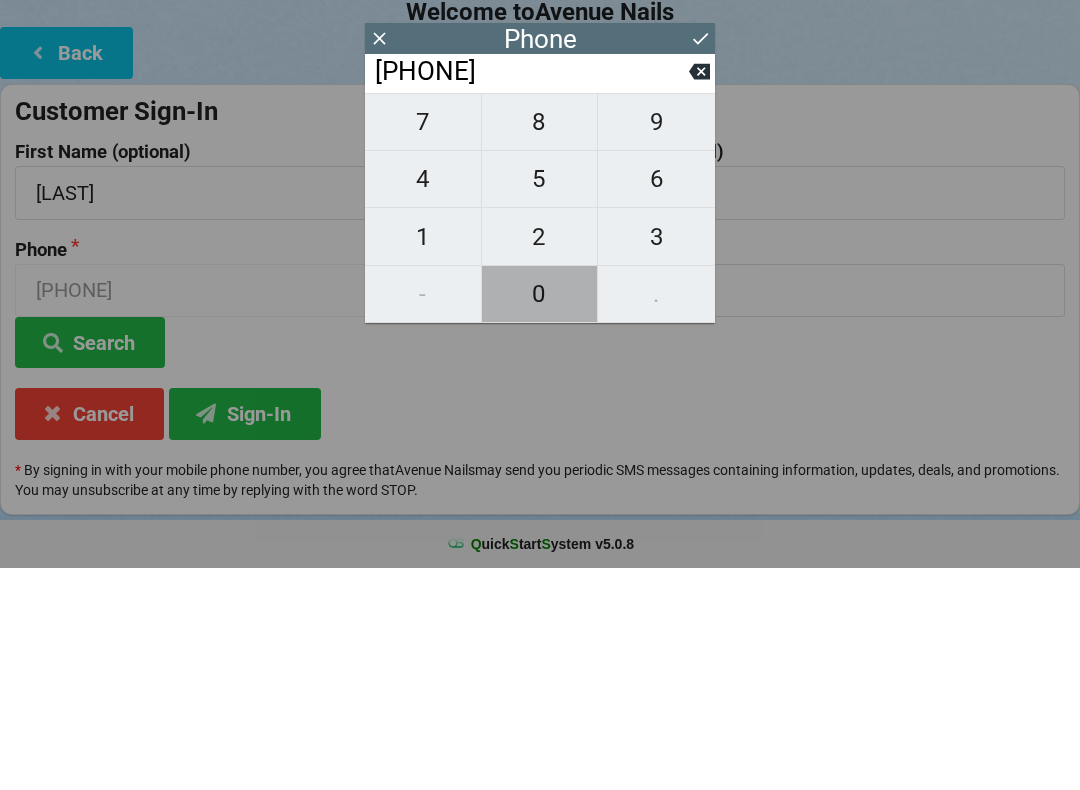 click on "0" at bounding box center [540, 516] 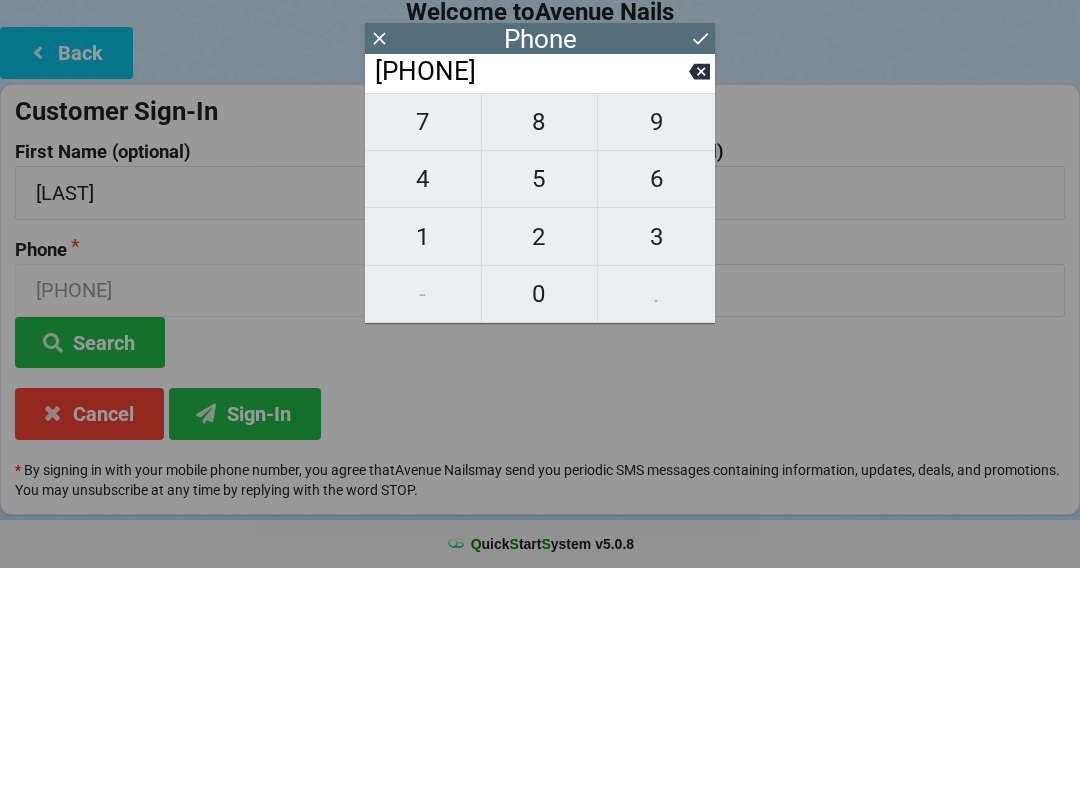 click 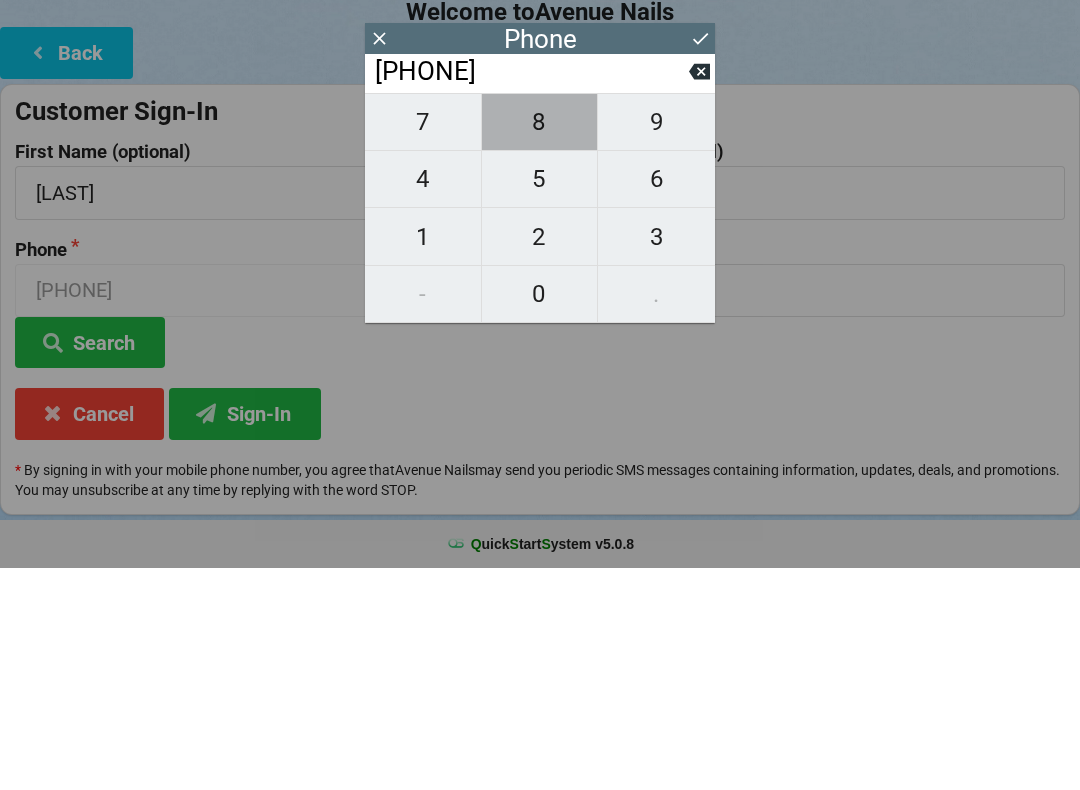 click on "8" at bounding box center [540, 344] 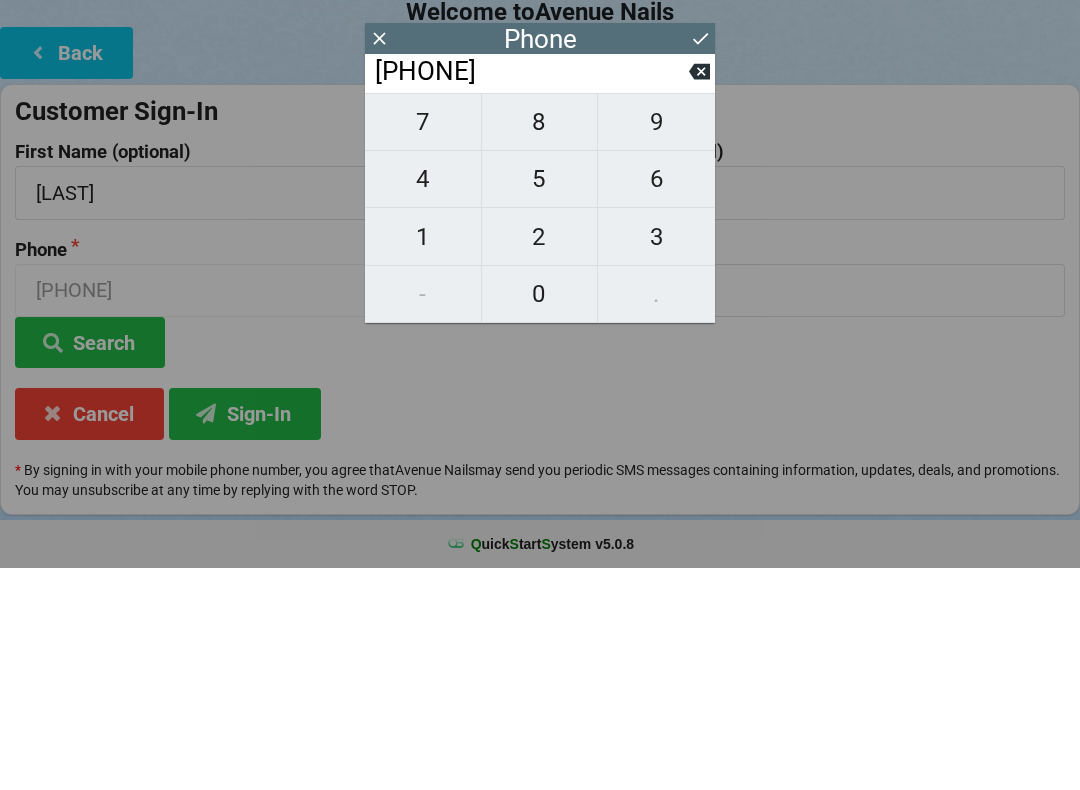 click on "[PHONE]" at bounding box center [531, 294] 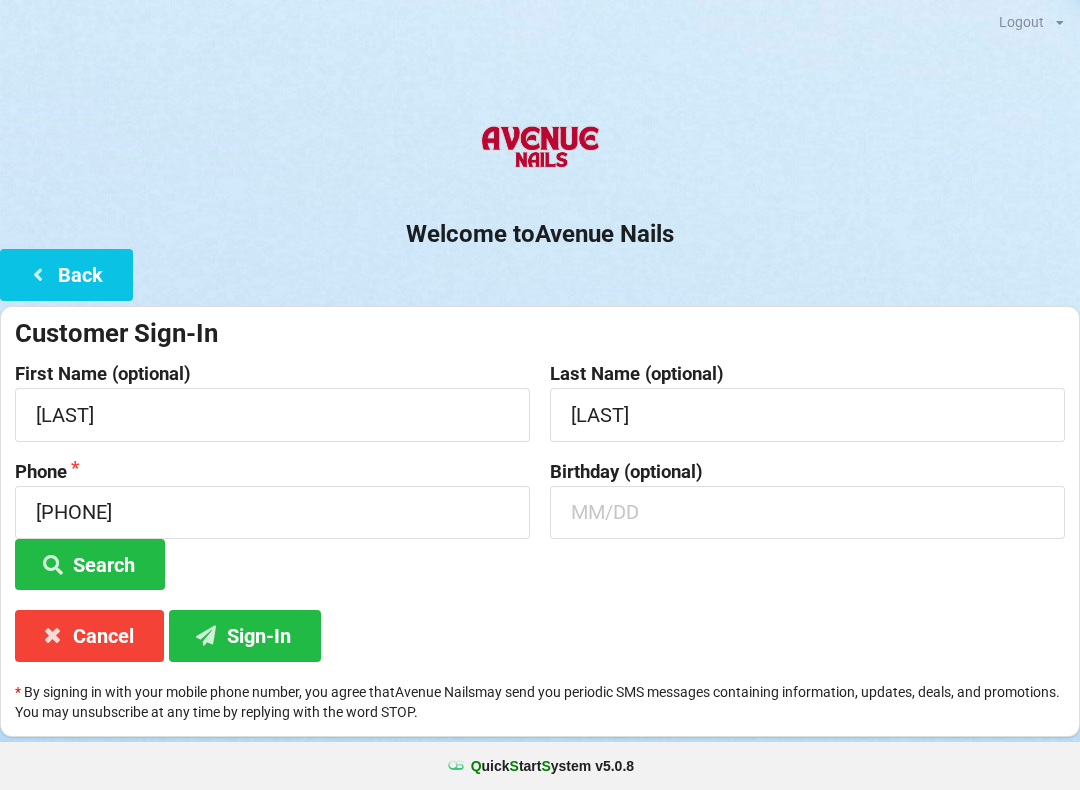 click on "Welcome to  Avenue Nails" at bounding box center (540, 234) 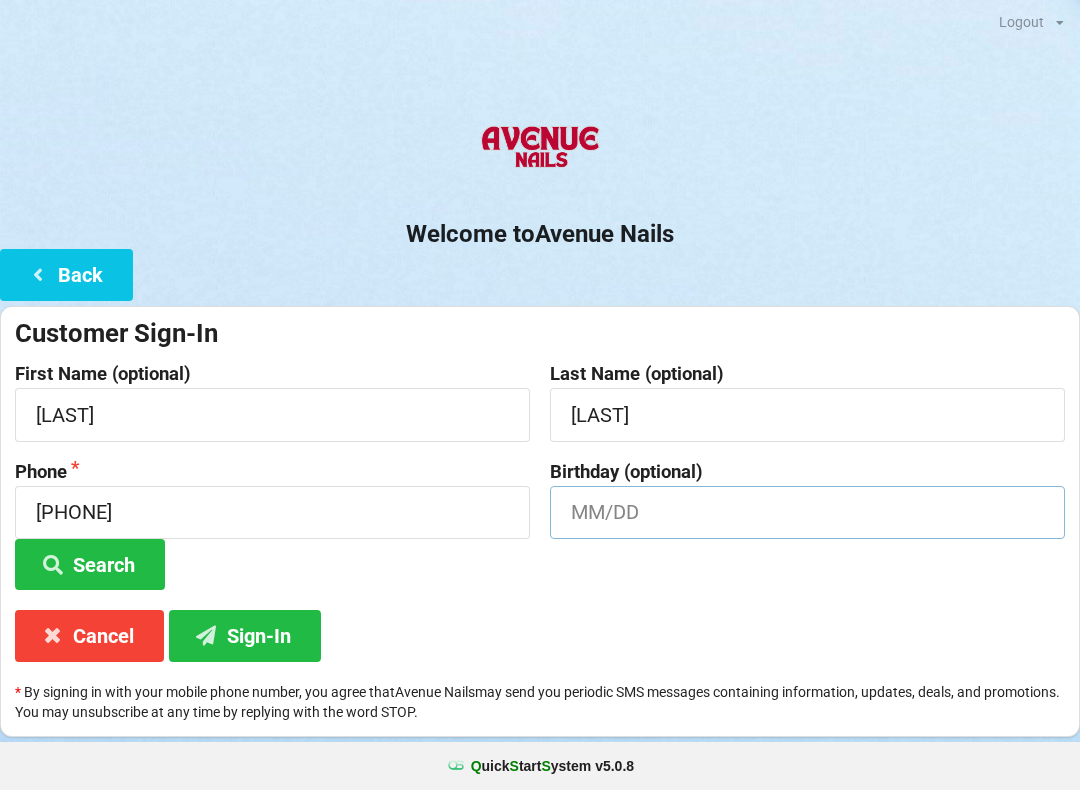 click at bounding box center [807, 512] 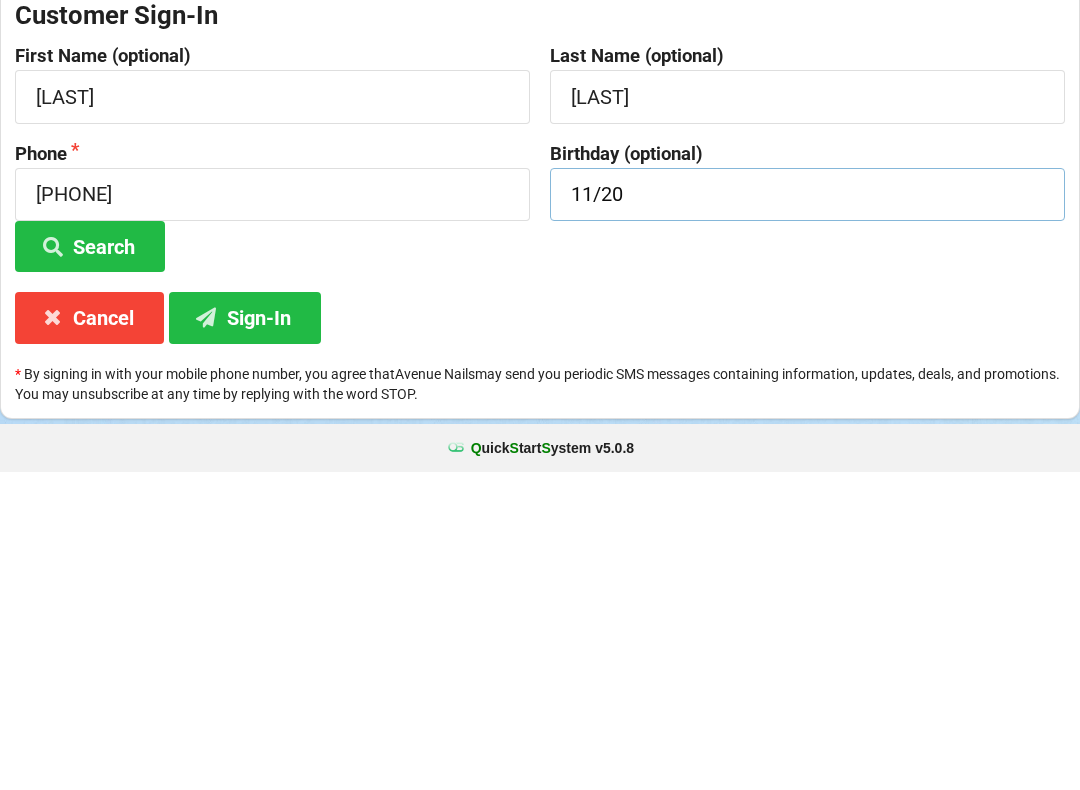 type on "11/20" 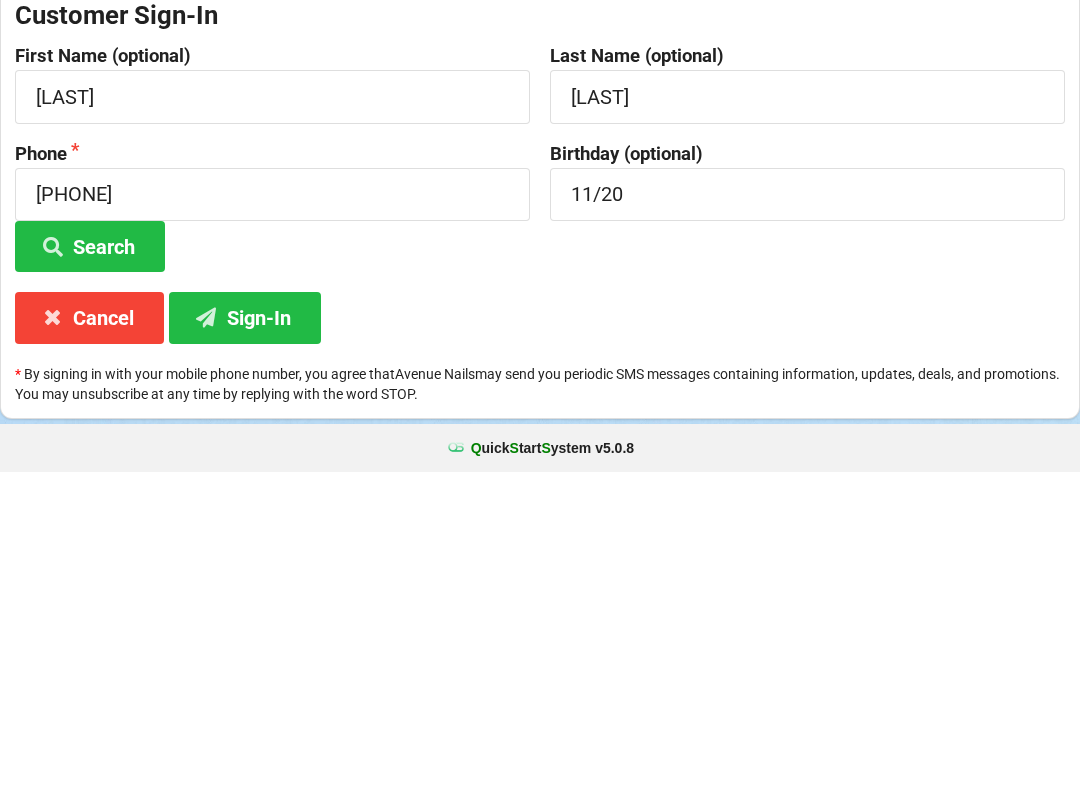 click on "Sign-In" at bounding box center (245, 635) 